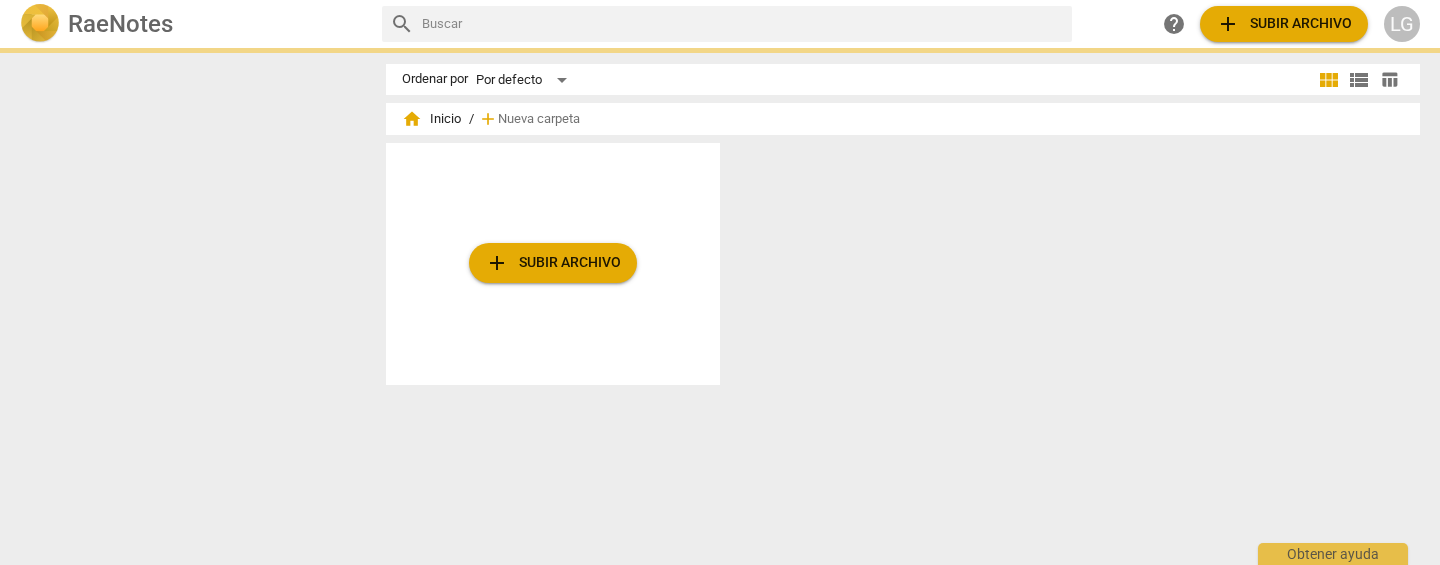 scroll, scrollTop: 0, scrollLeft: 0, axis: both 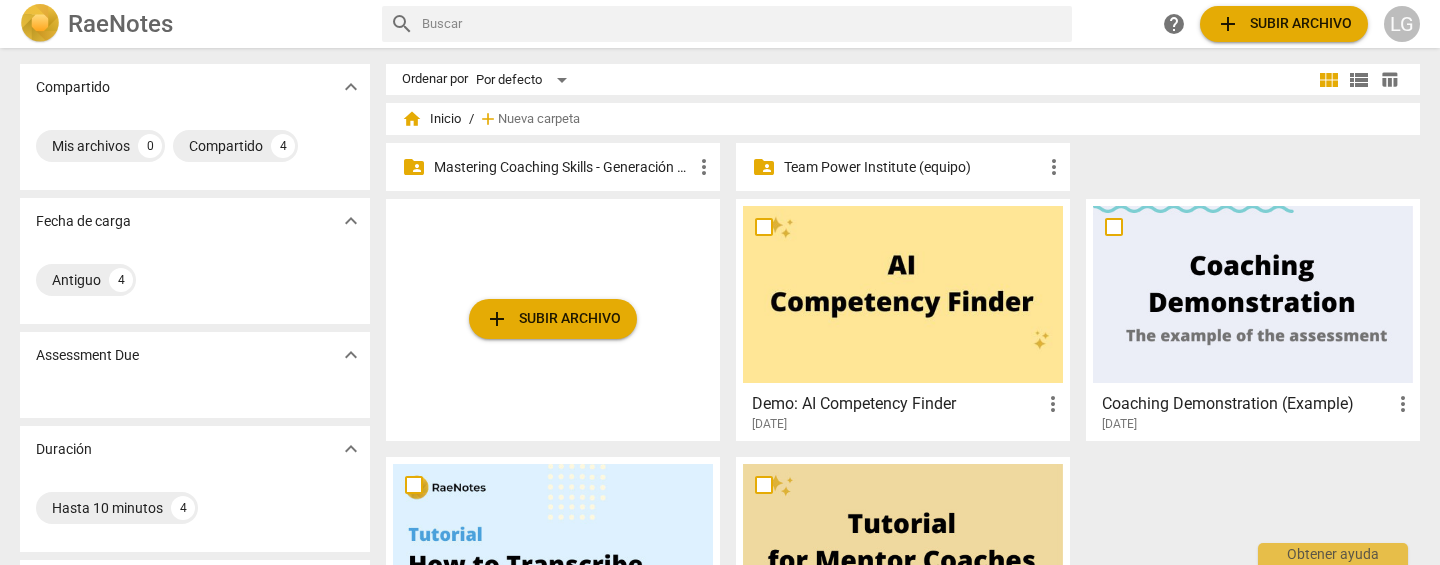 click on "Mastering Coaching Skills - Generación 31" at bounding box center [563, 167] 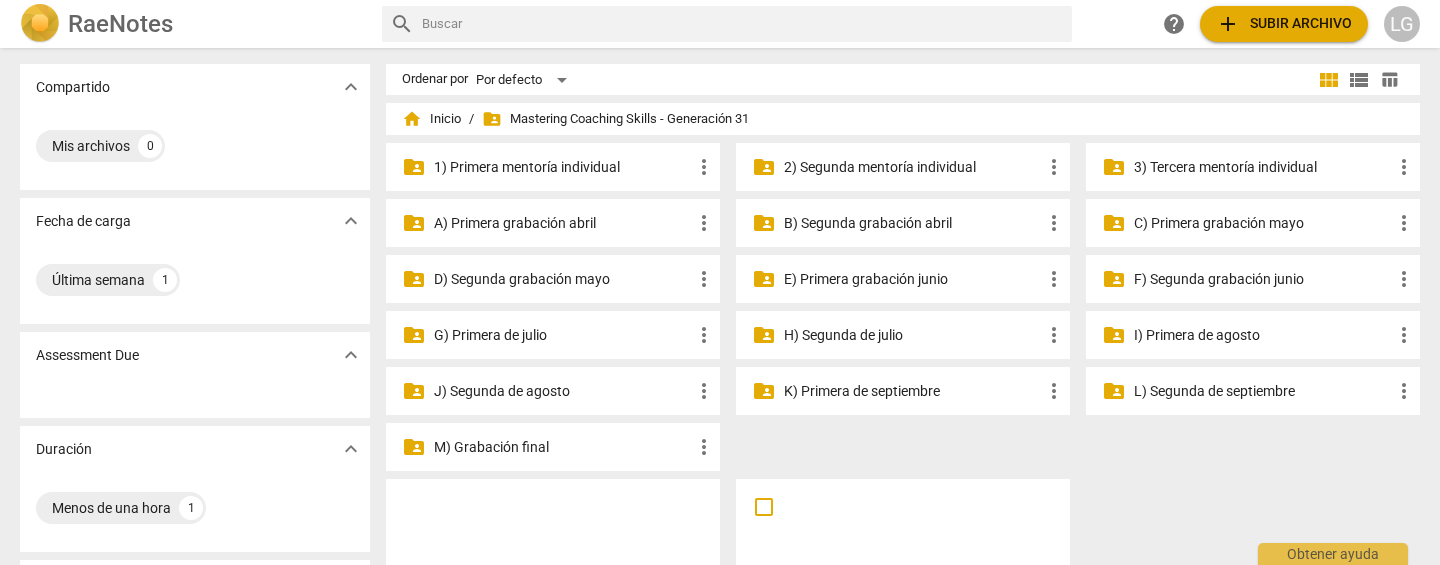 click on "2) Segunda mentoría individual" at bounding box center [913, 167] 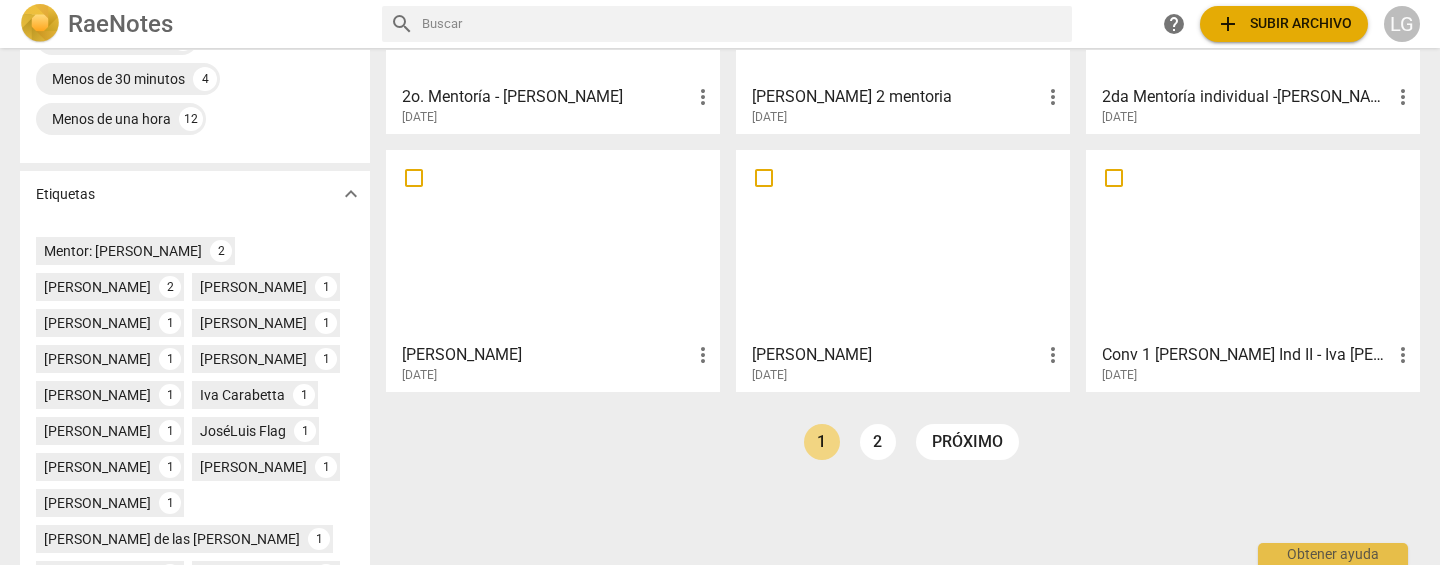 scroll, scrollTop: 556, scrollLeft: 0, axis: vertical 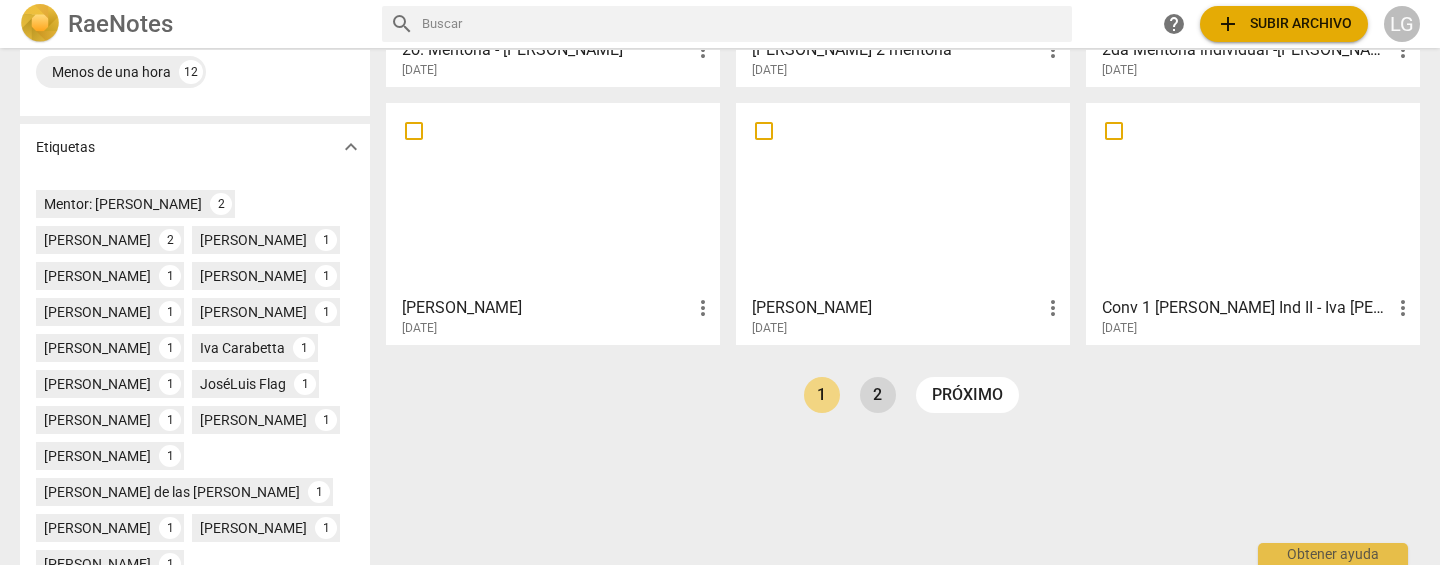 click on "2" at bounding box center [878, 395] 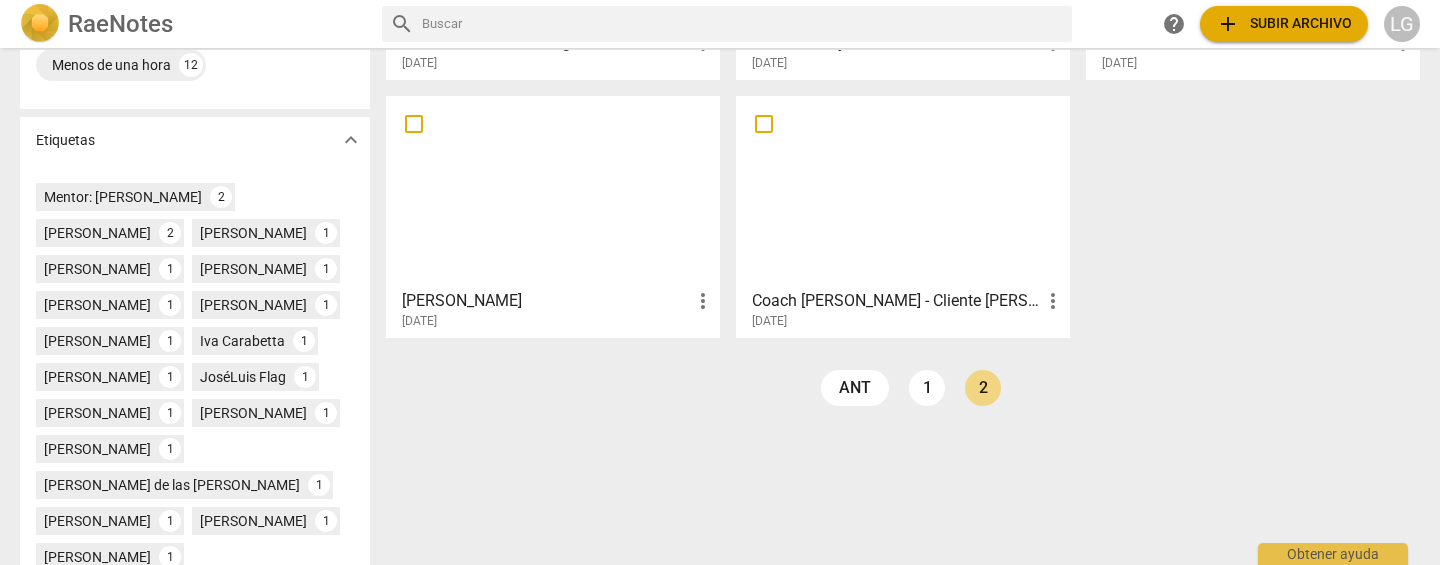 scroll, scrollTop: 758, scrollLeft: 0, axis: vertical 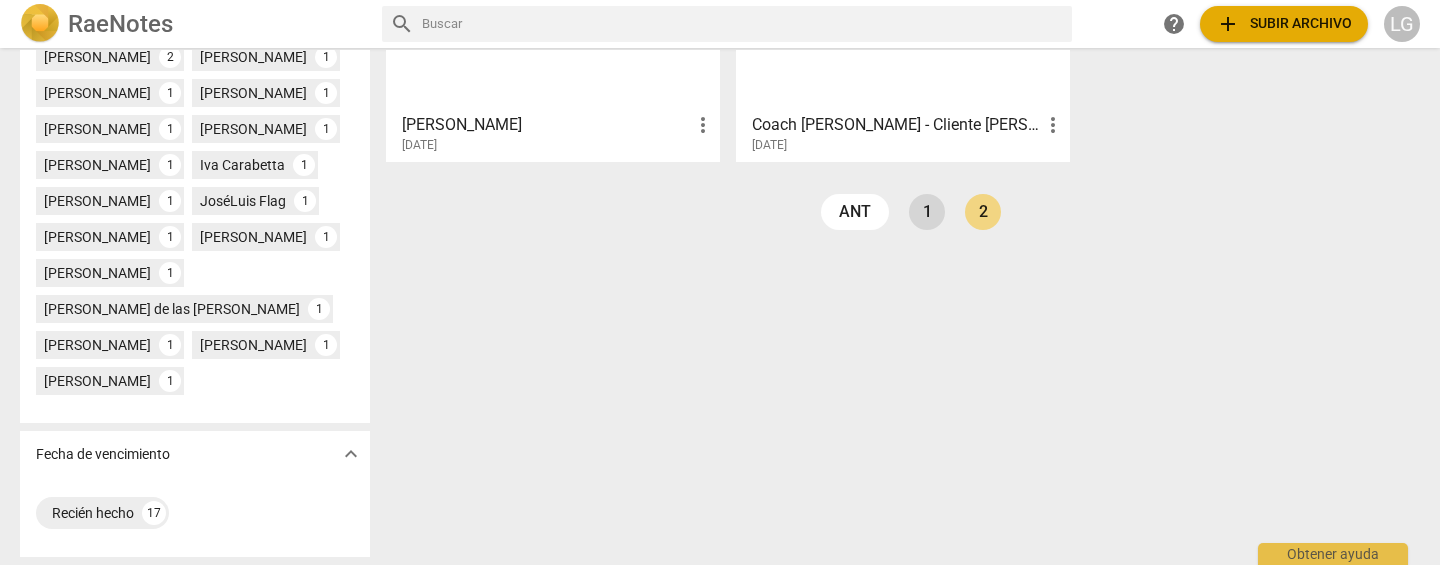 click on "1" at bounding box center (927, 212) 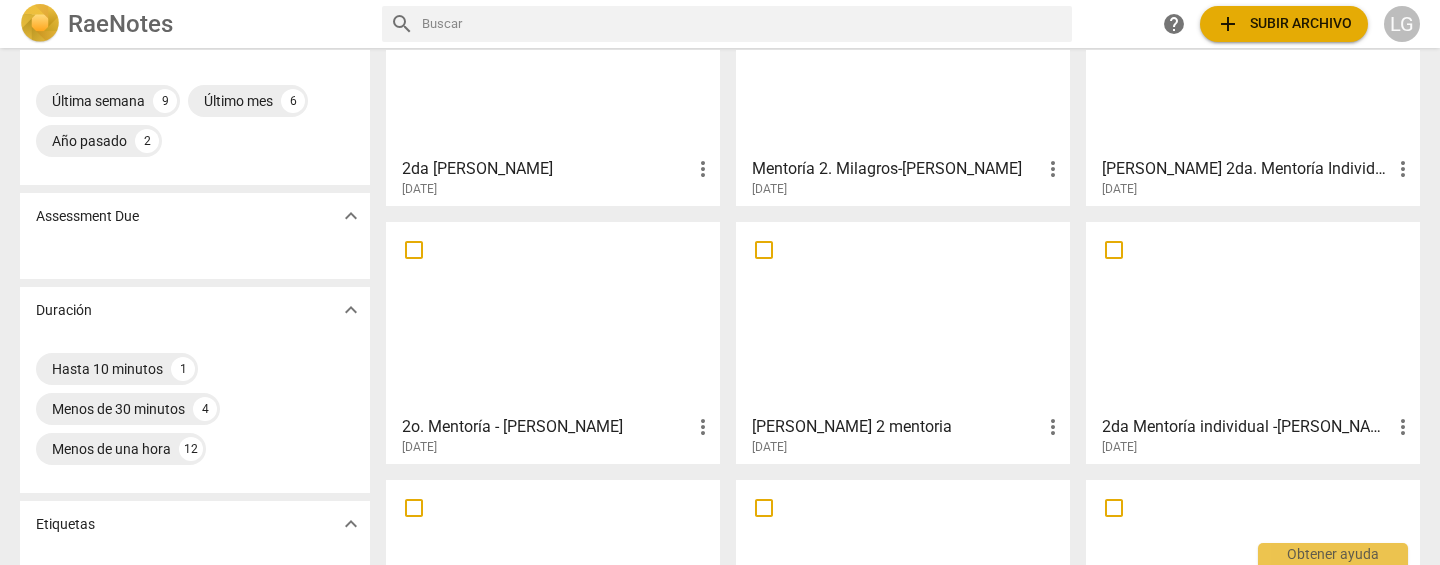 scroll, scrollTop: 136, scrollLeft: 0, axis: vertical 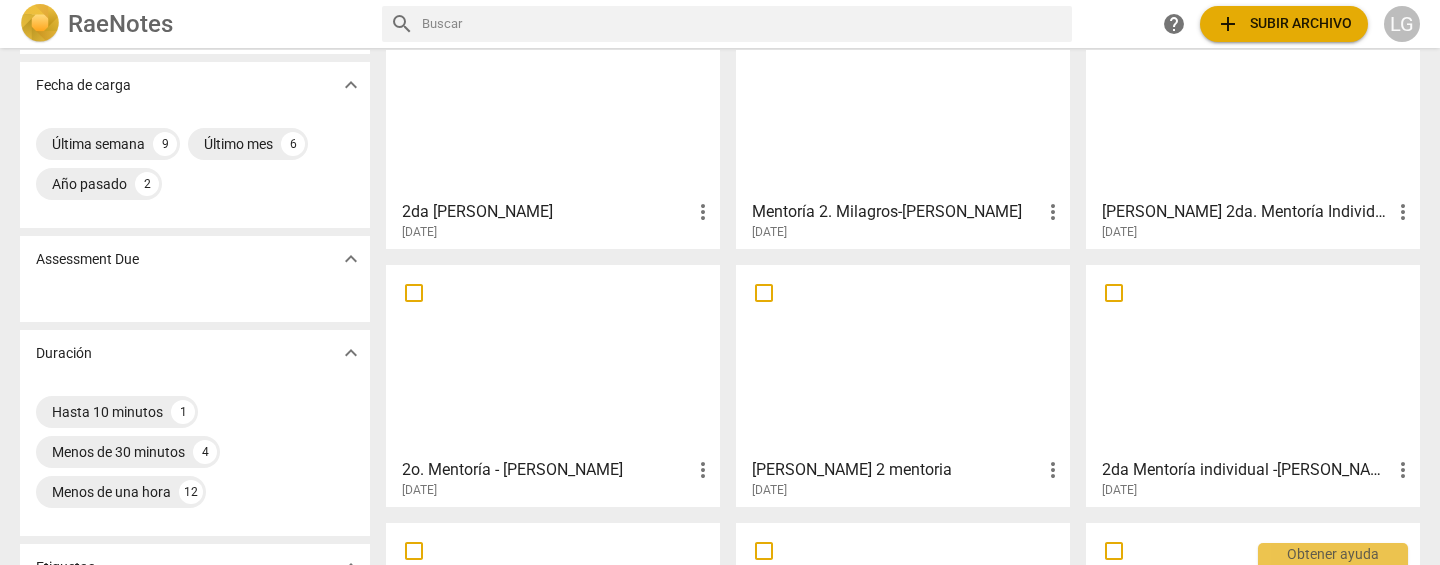 click at bounding box center [903, 360] 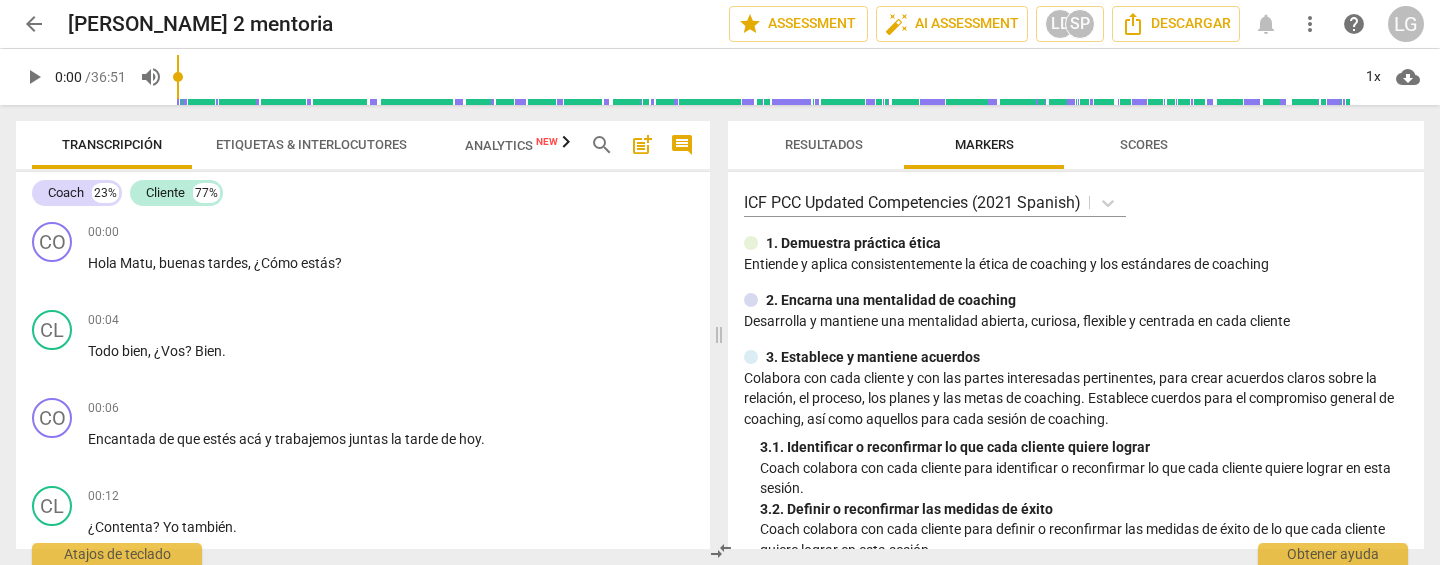 click on "play_arrow" at bounding box center [34, 77] 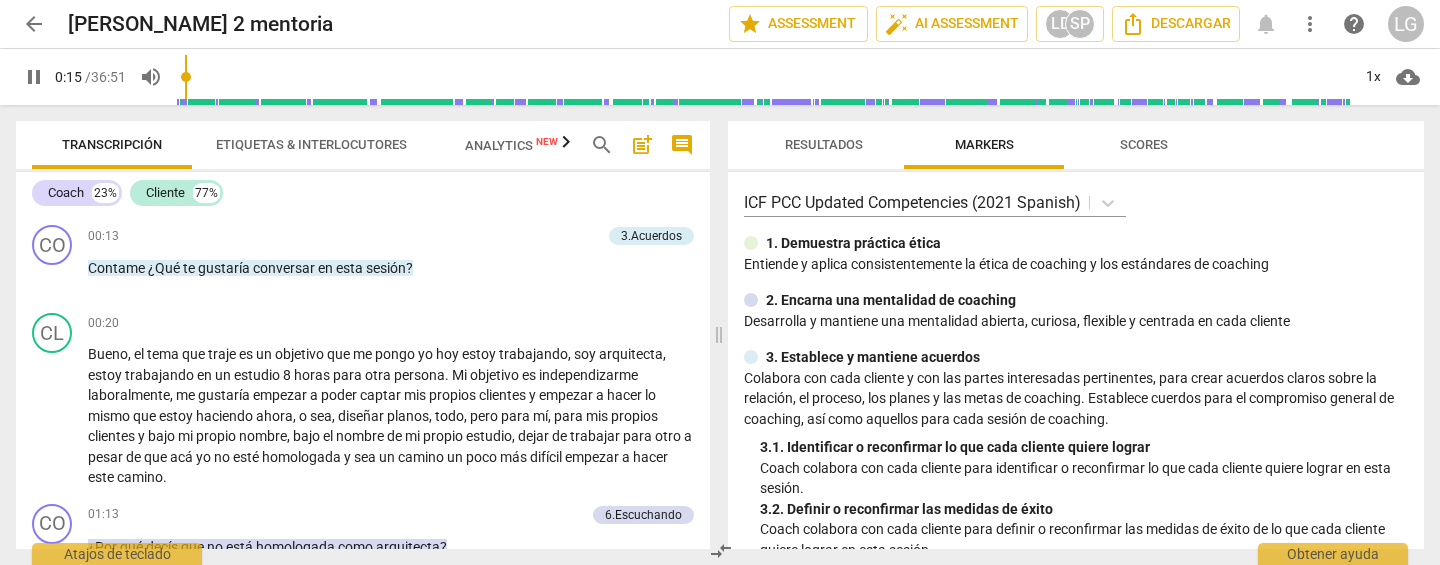 scroll, scrollTop: 350, scrollLeft: 0, axis: vertical 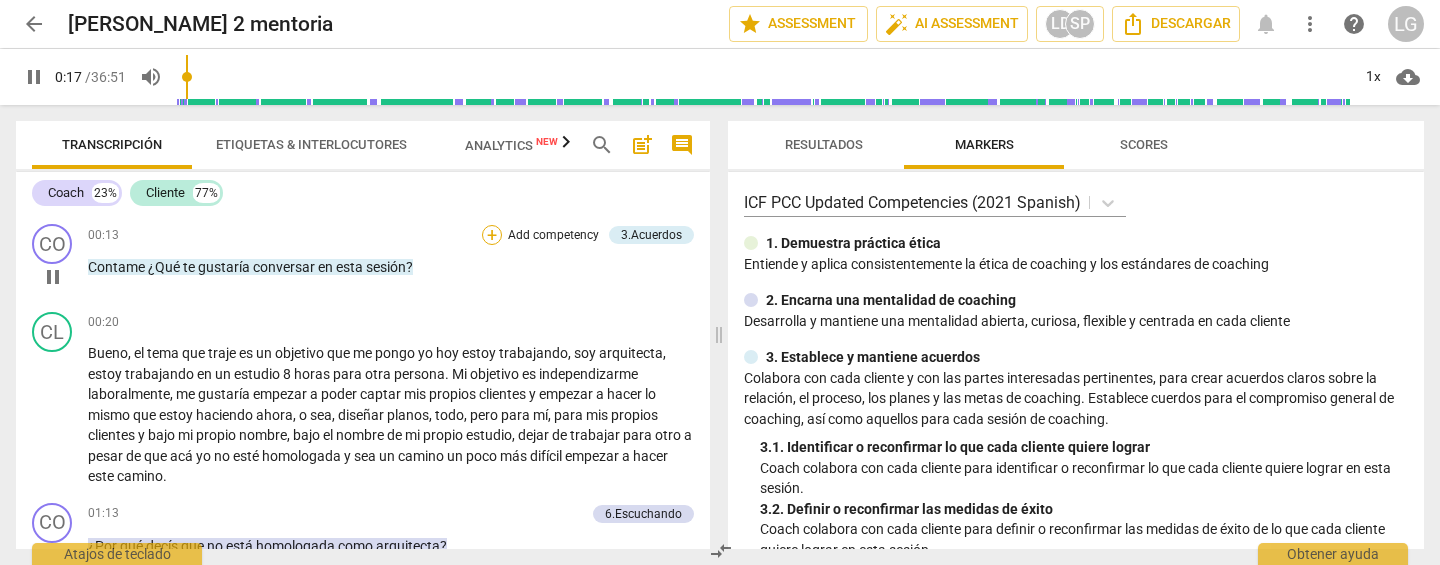 click on "+" at bounding box center [492, 235] 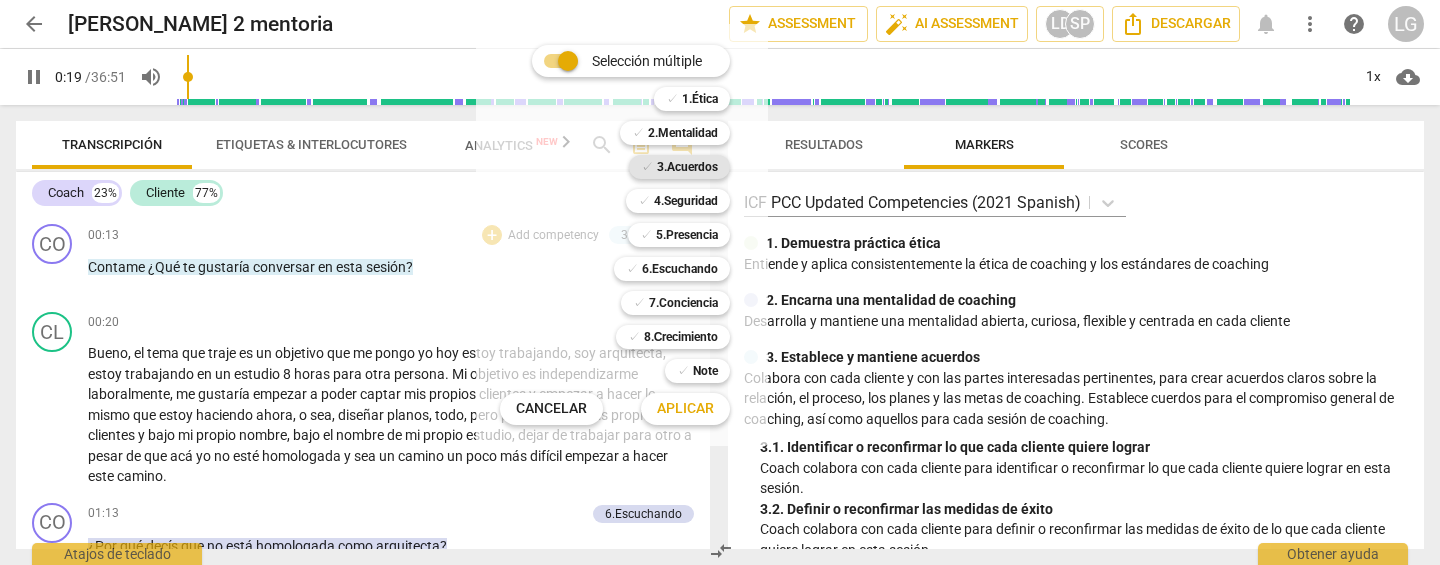 click on "3.Acuerdos" at bounding box center [687, 167] 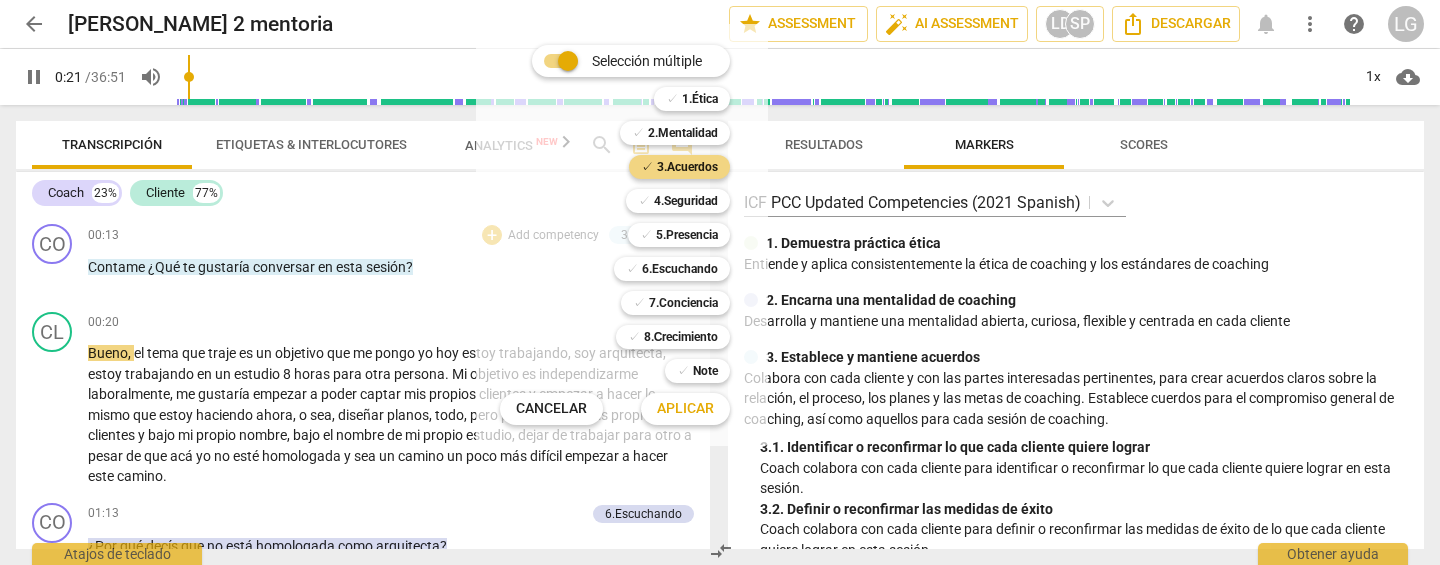 click on "Aplicar" at bounding box center [685, 409] 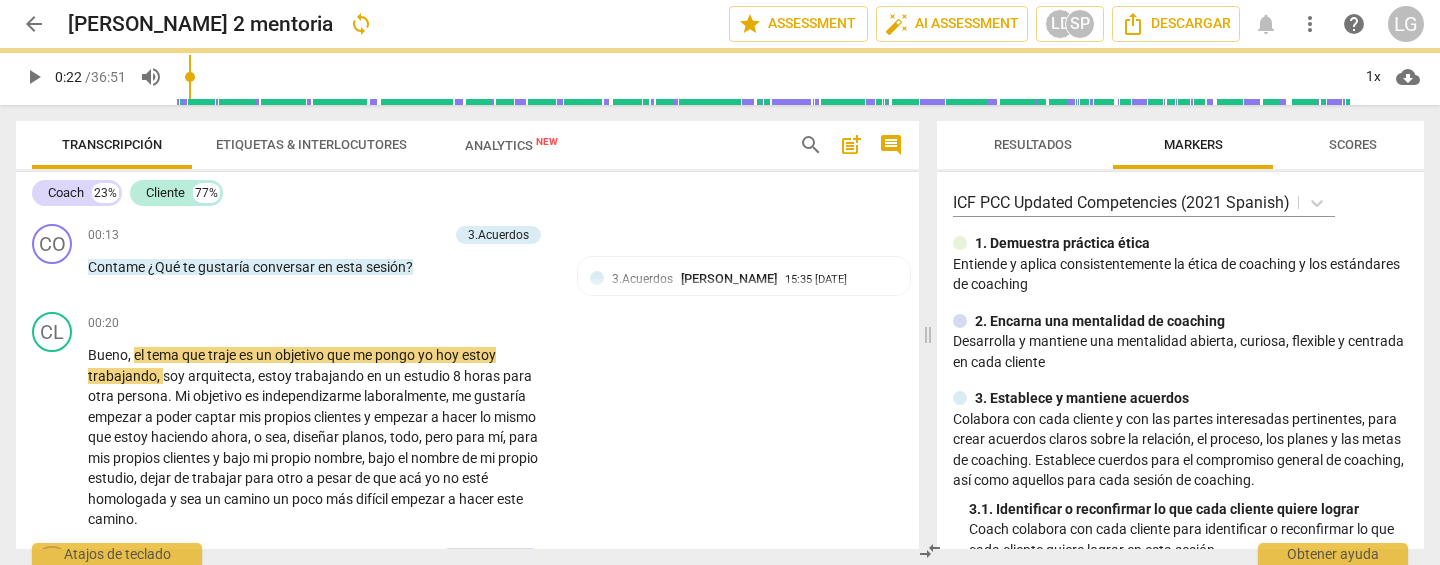 type on "22" 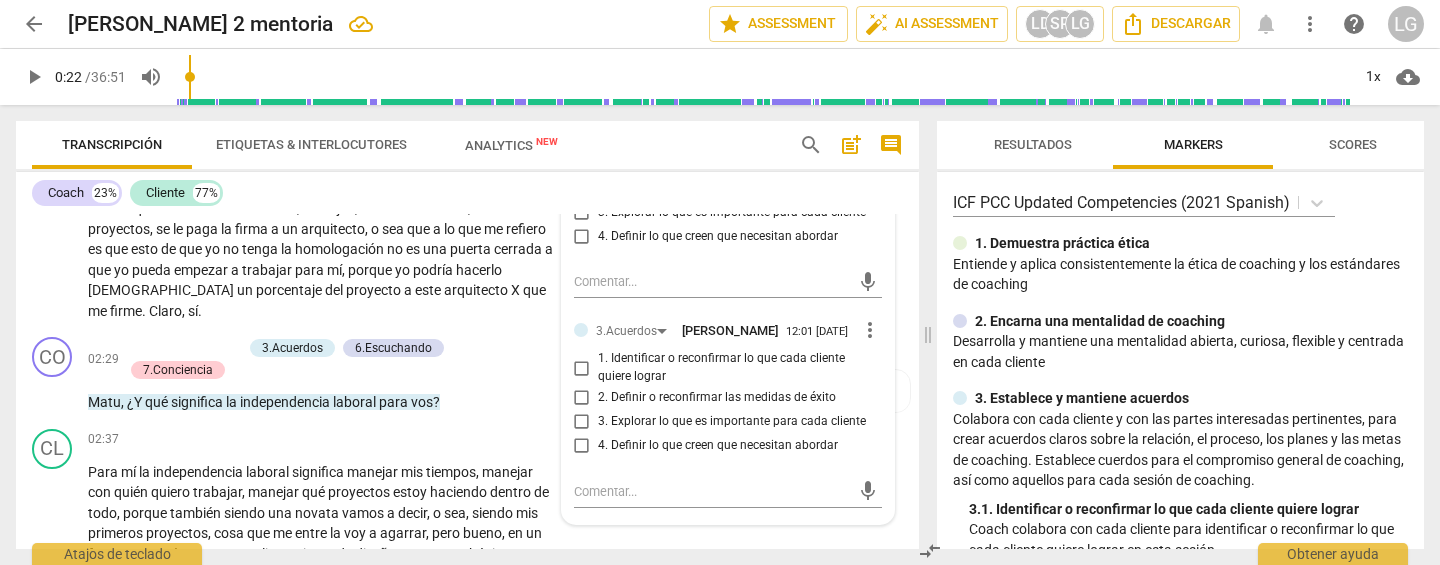 scroll, scrollTop: 1020, scrollLeft: 0, axis: vertical 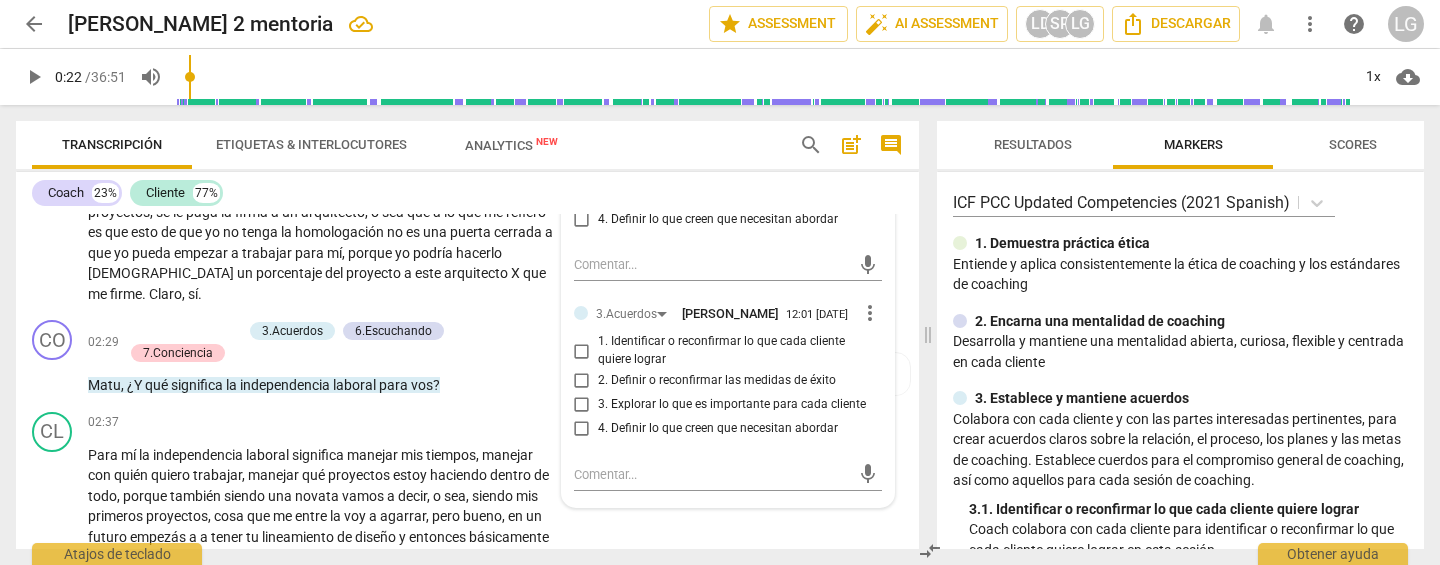 click on "1. Identificar o reconfirmar lo que cada cliente quiere lograr" at bounding box center (582, 351) 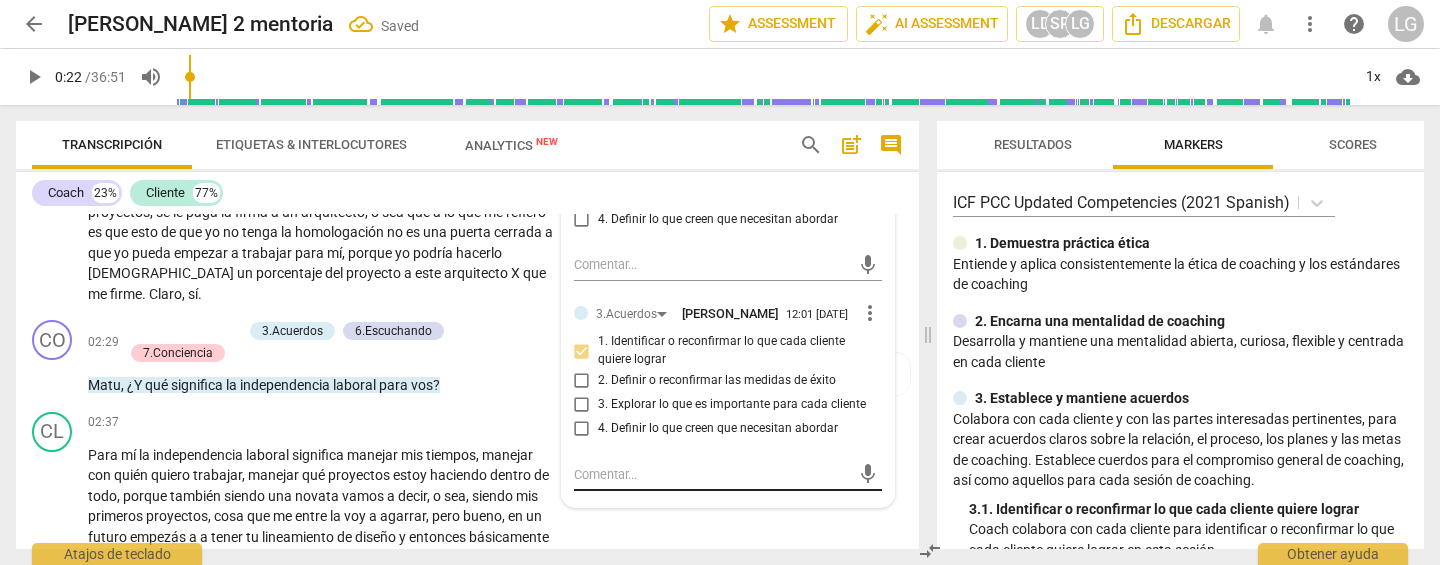 click at bounding box center (712, 474) 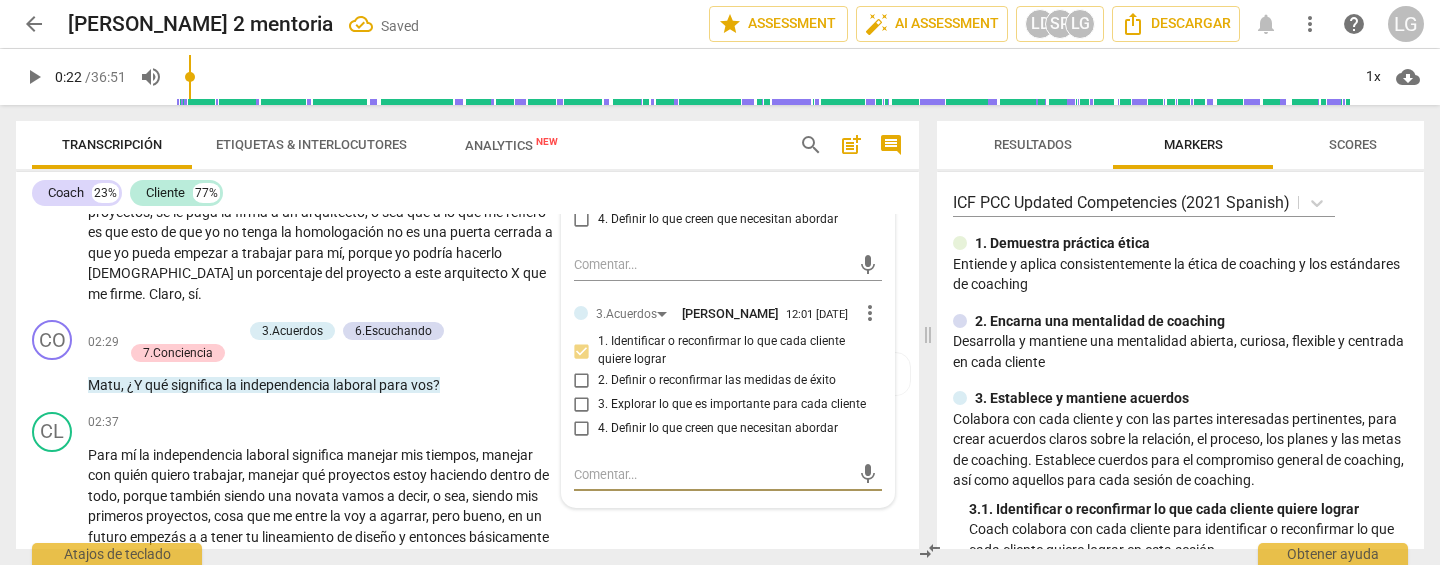 type on "b" 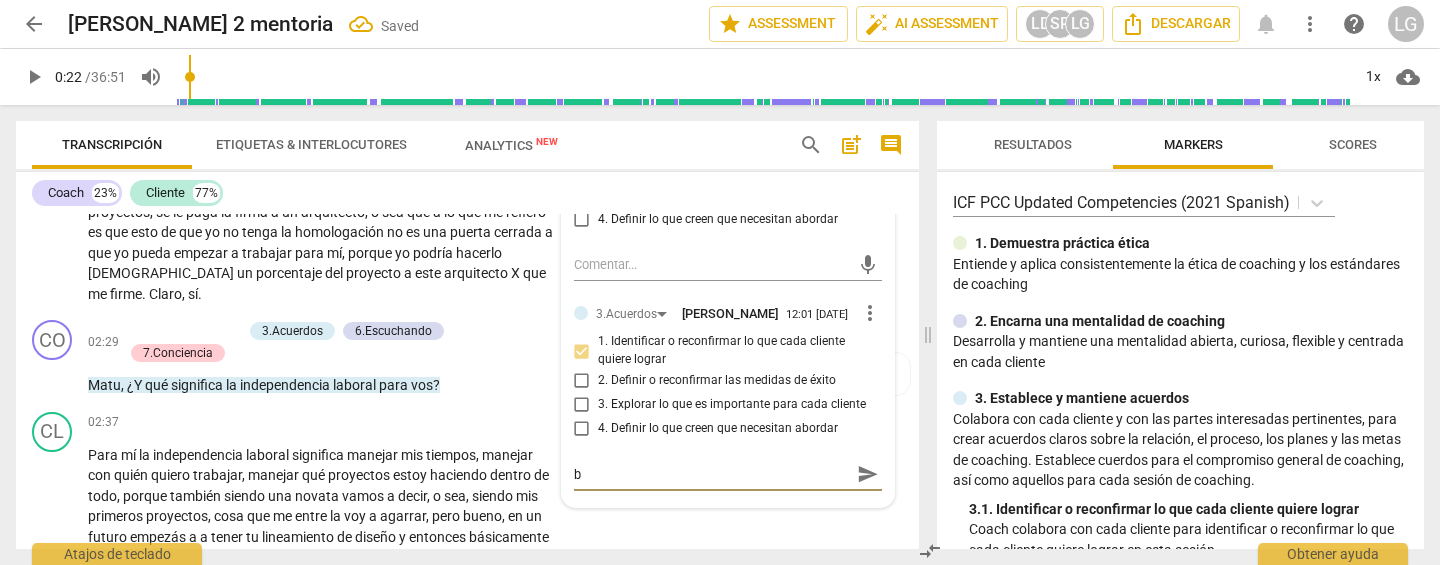 type on "bu" 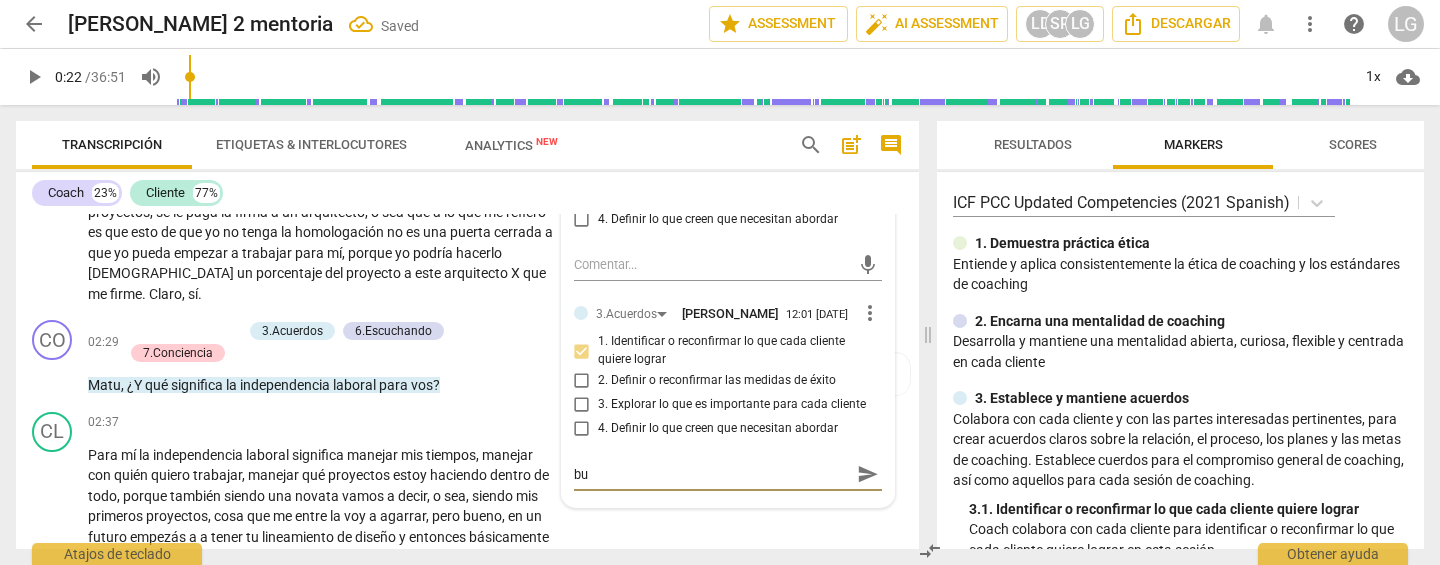 type on "bue" 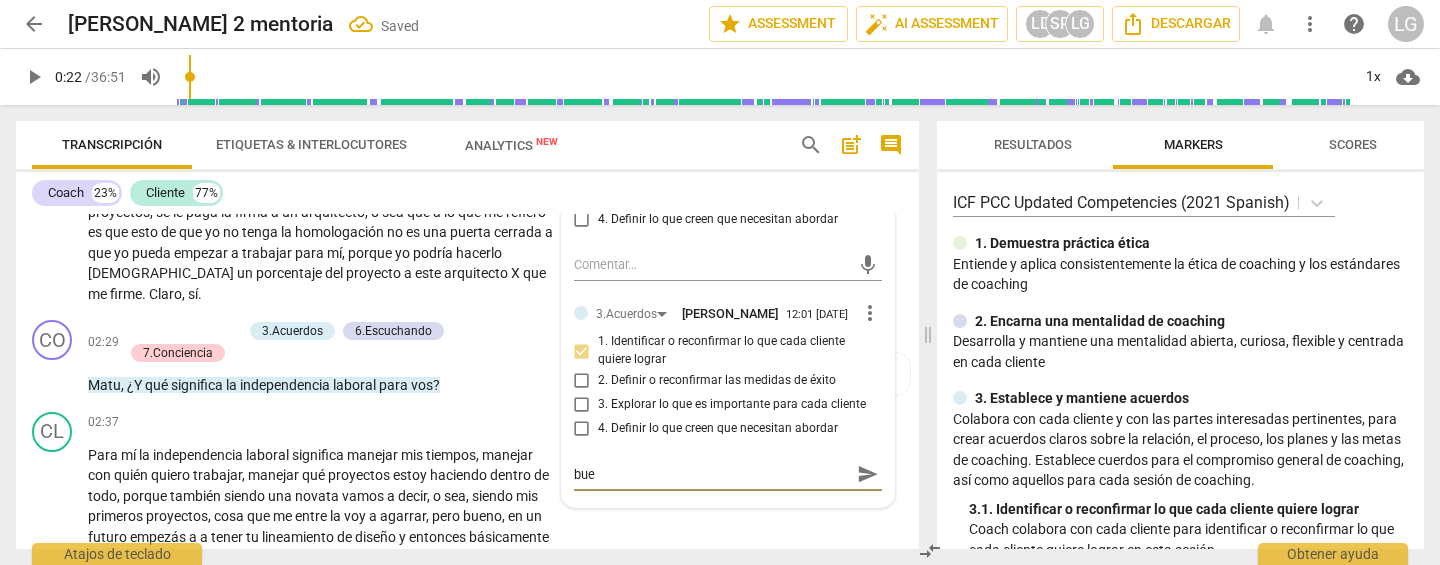 type on "buen" 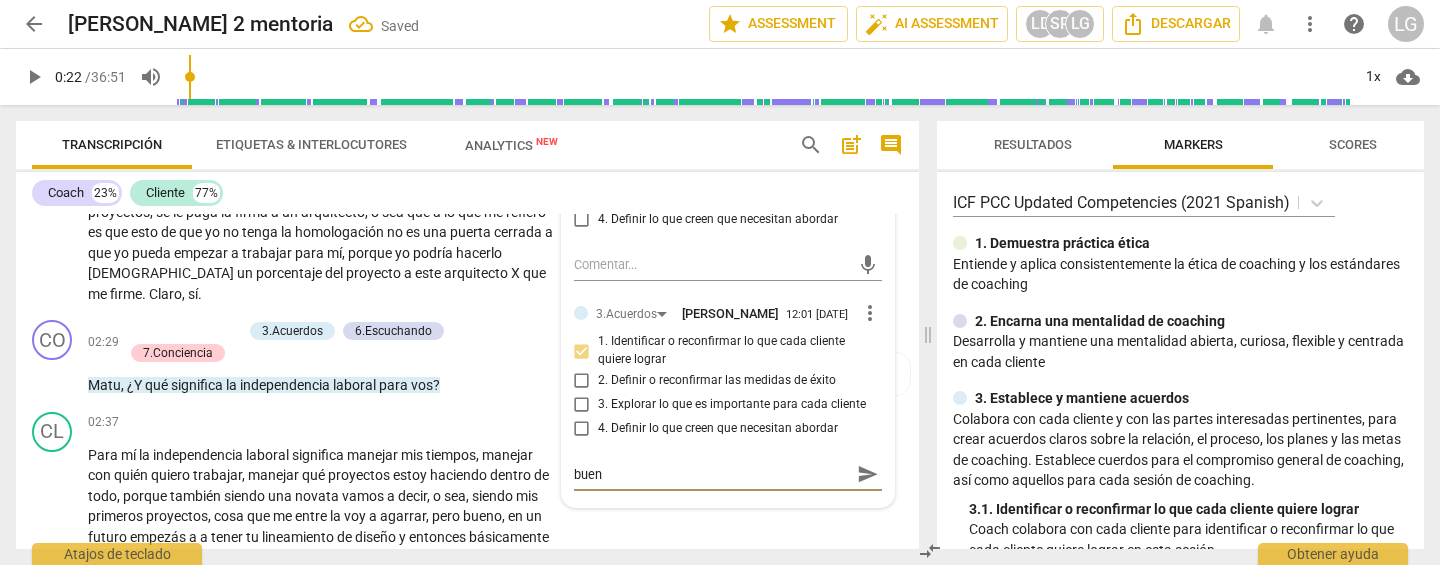 type on "buena" 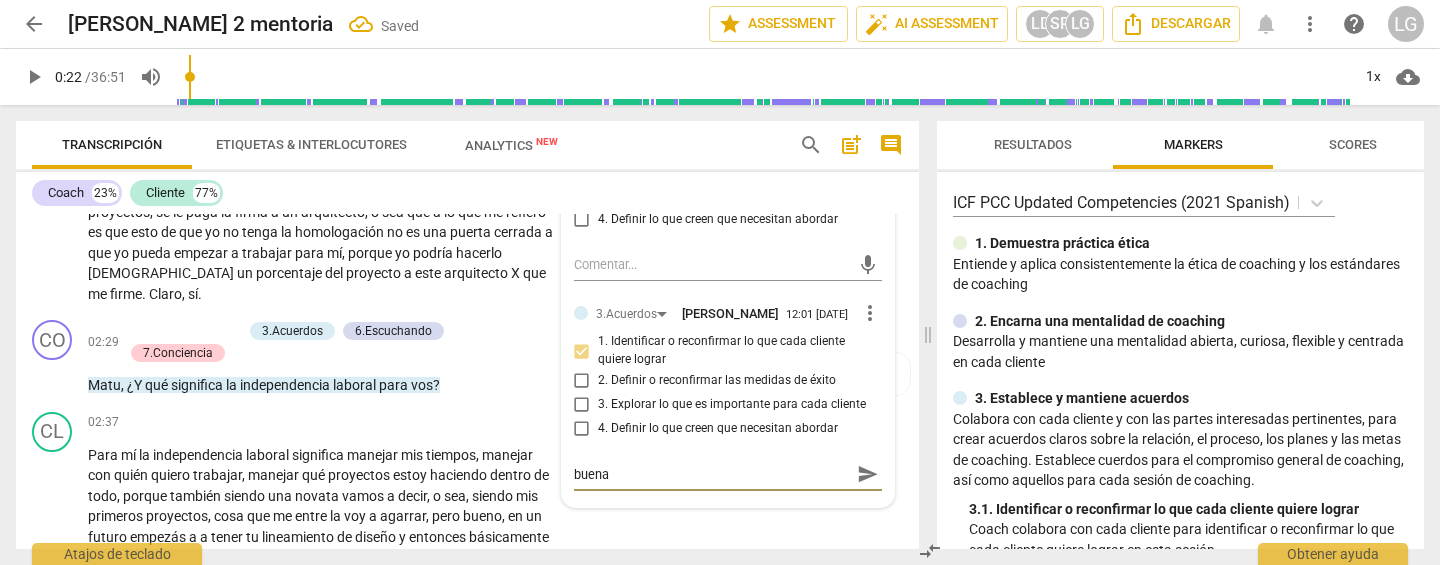 type on "buena" 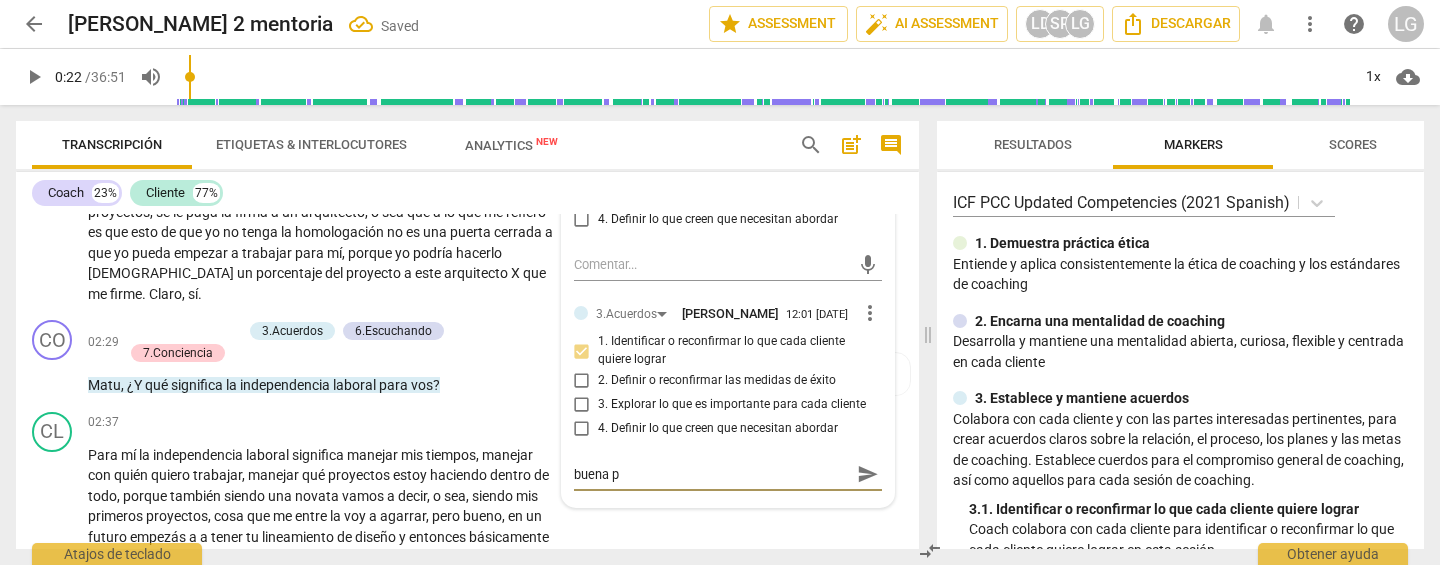 type on "buena pr" 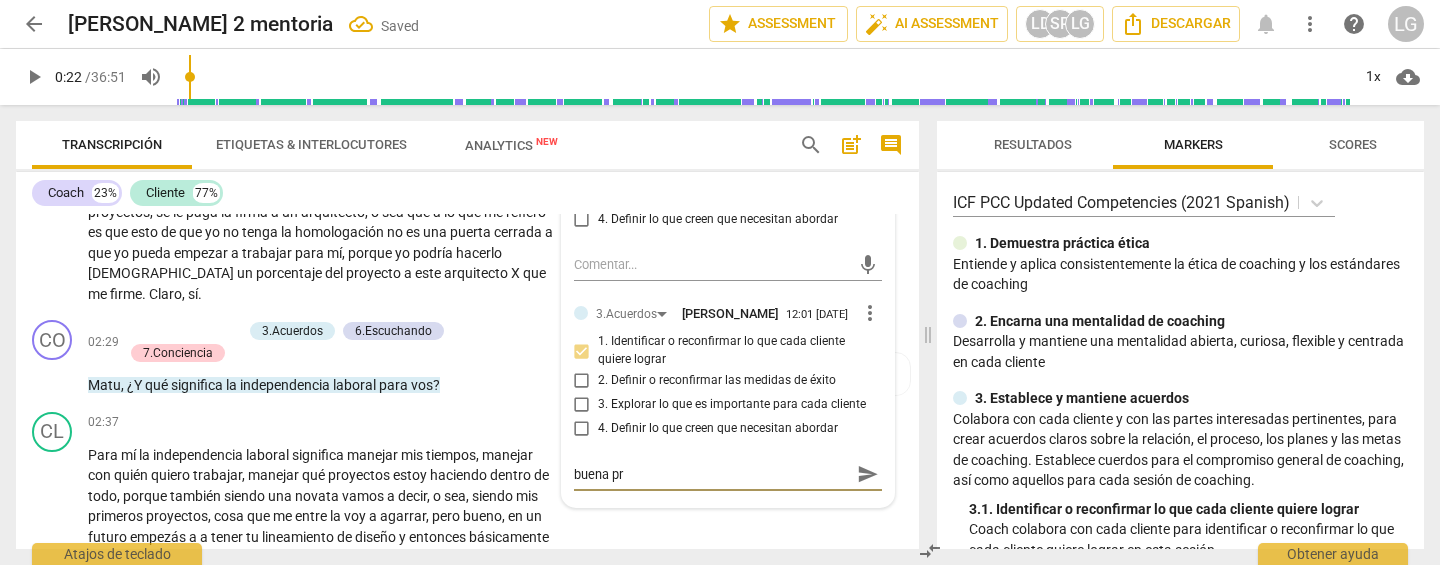 type on "buena pre" 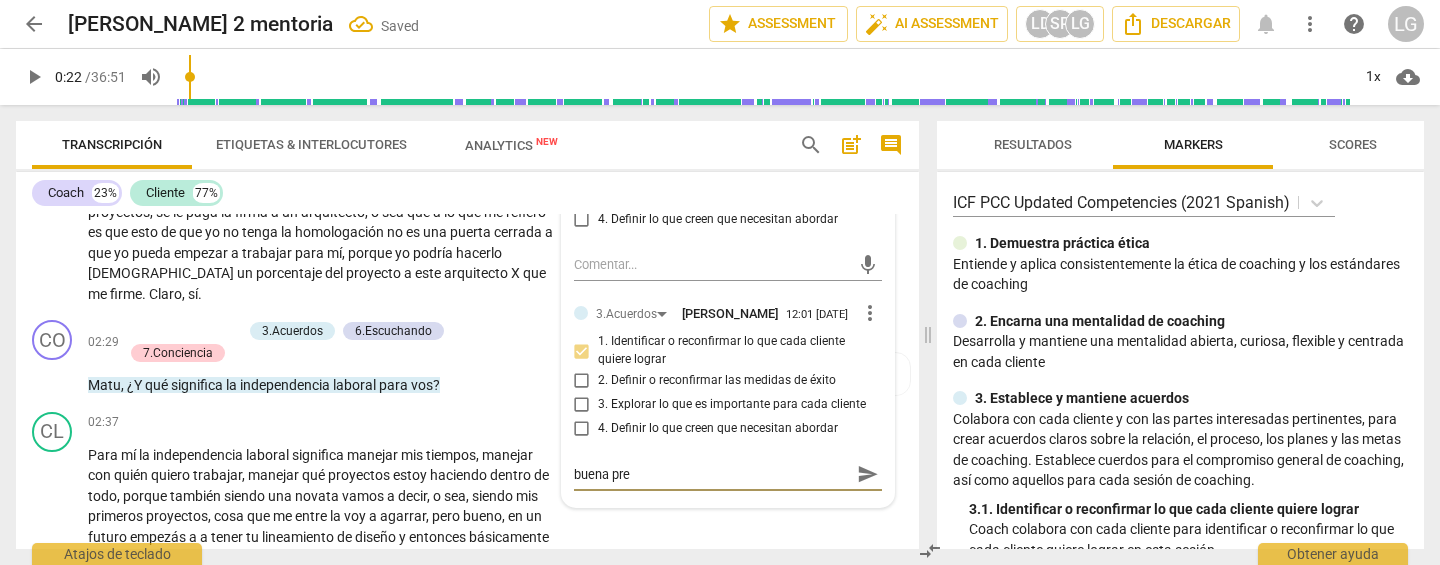 type on "buena preg" 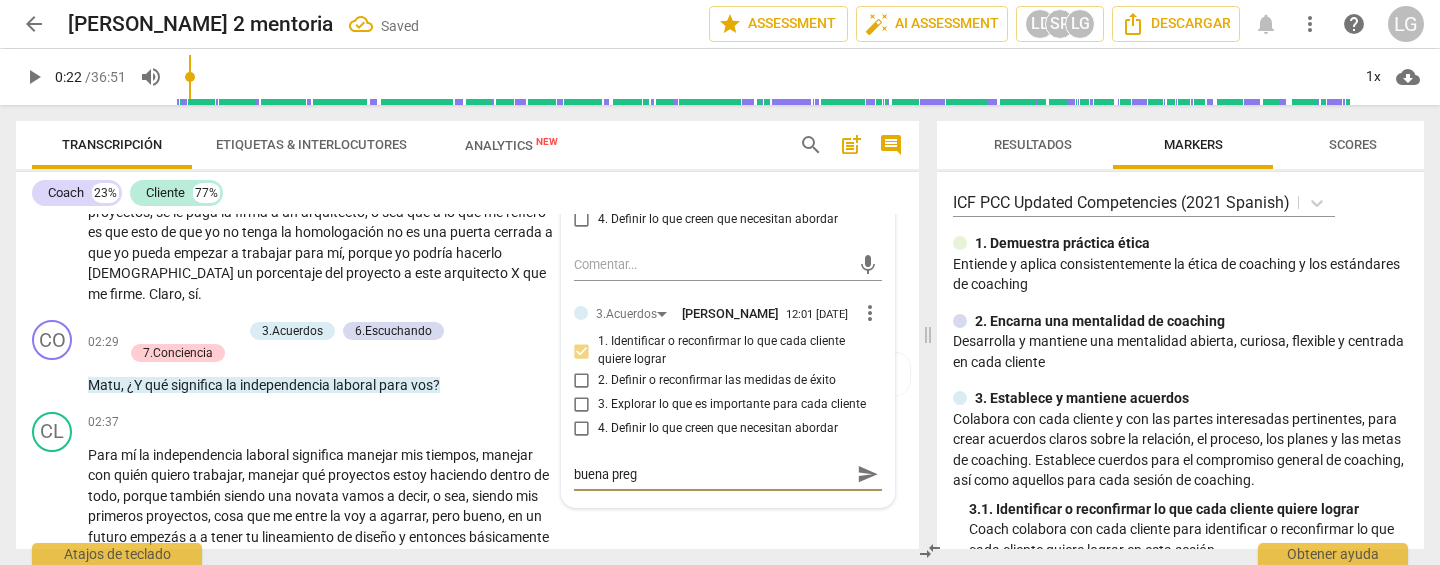 type on "buena pregu" 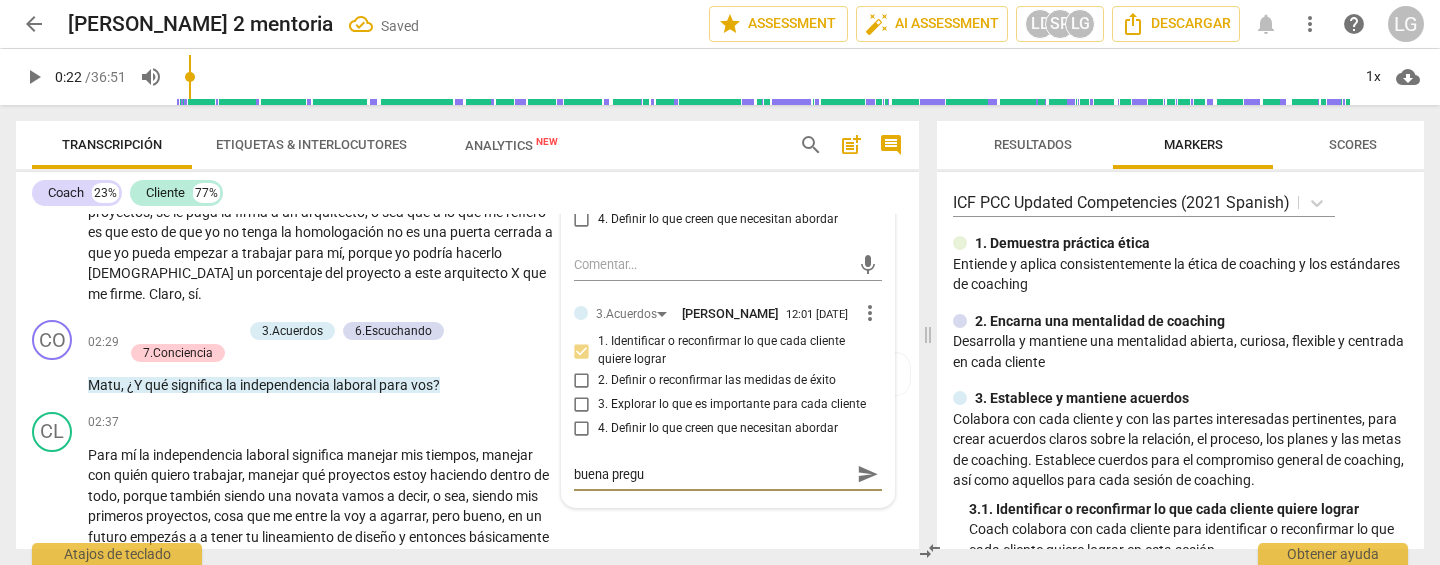 type on "buena pregun" 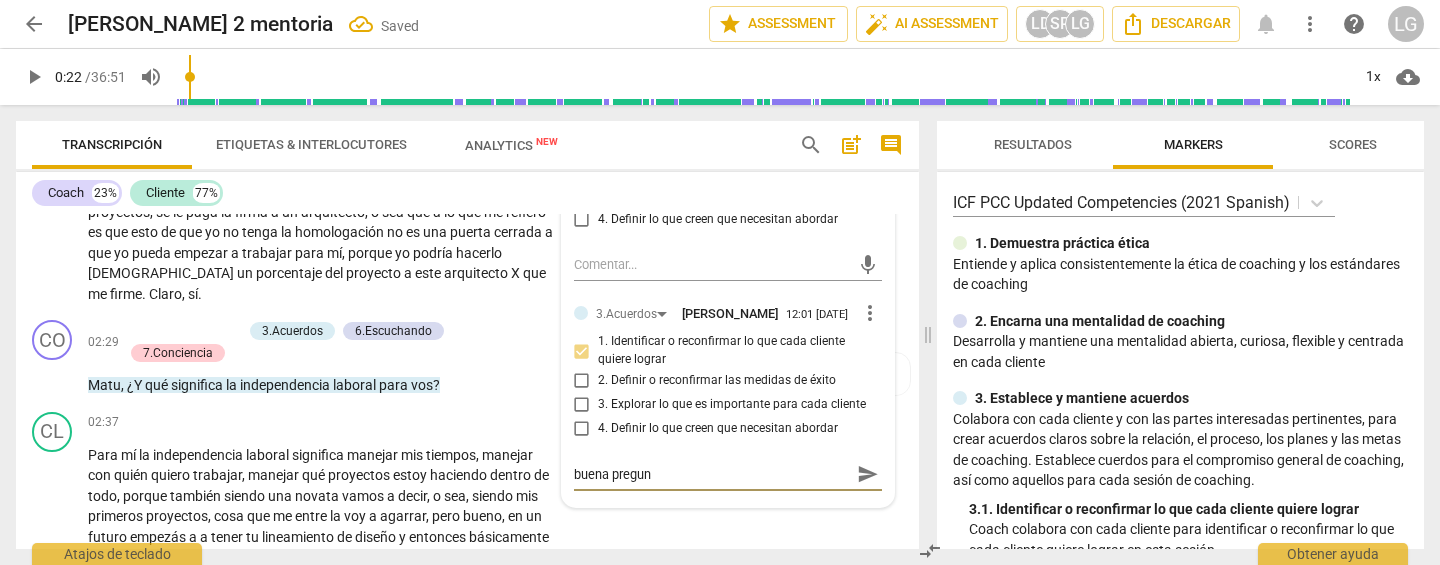 type on "buena pregunt" 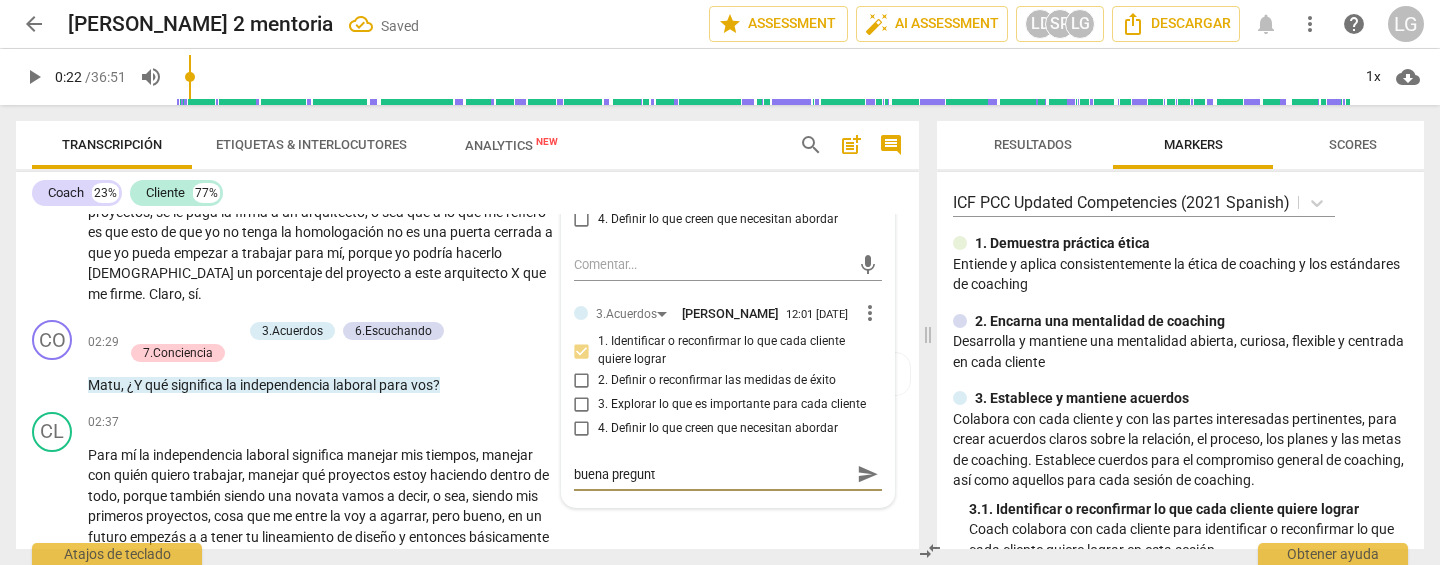 type on "buena pregunta" 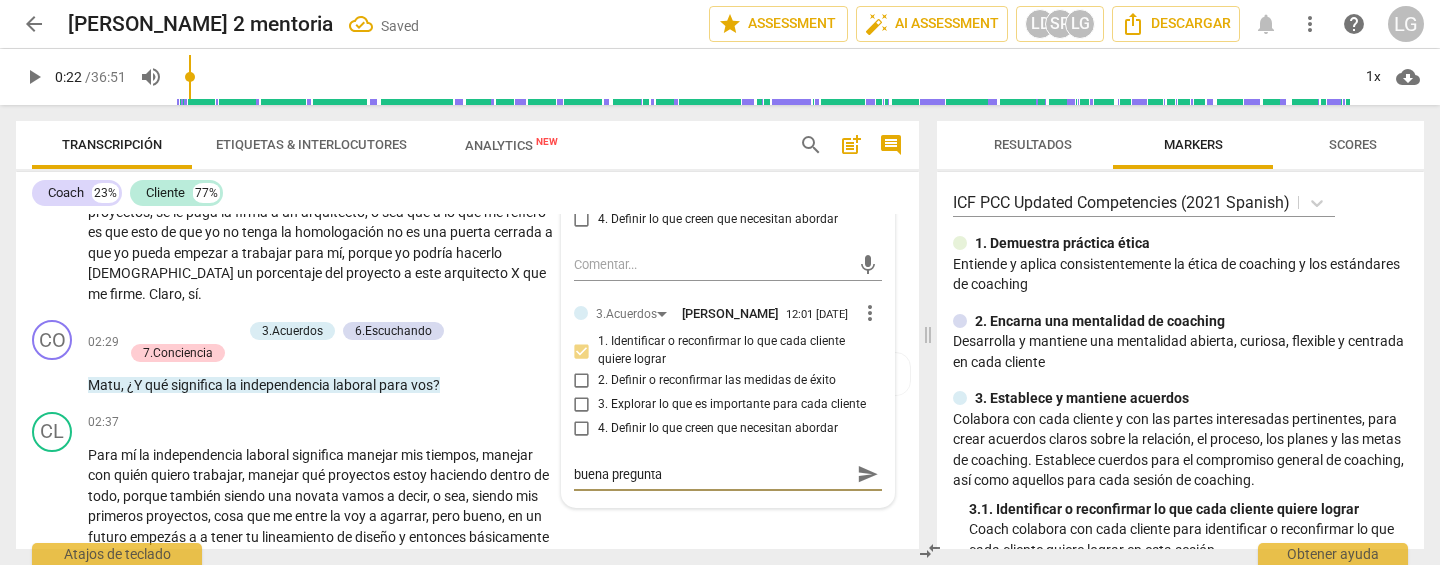 type on "buena pregunta" 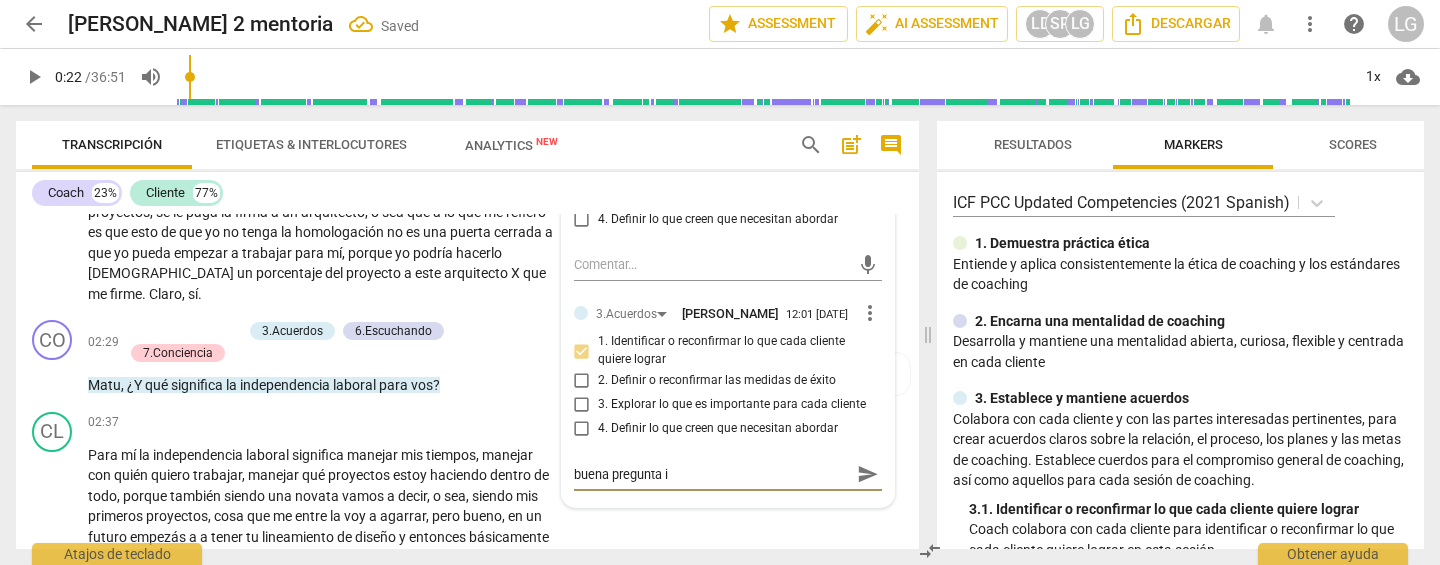type on "buena pregunta in" 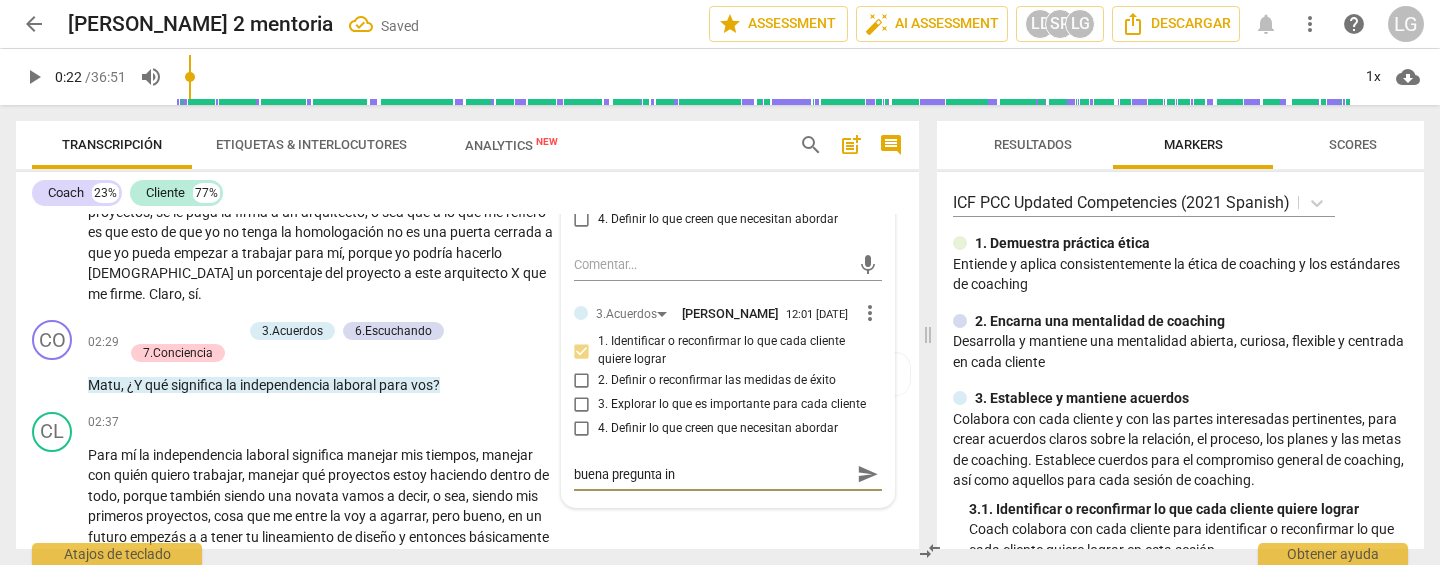 type on "buena pregunta ini" 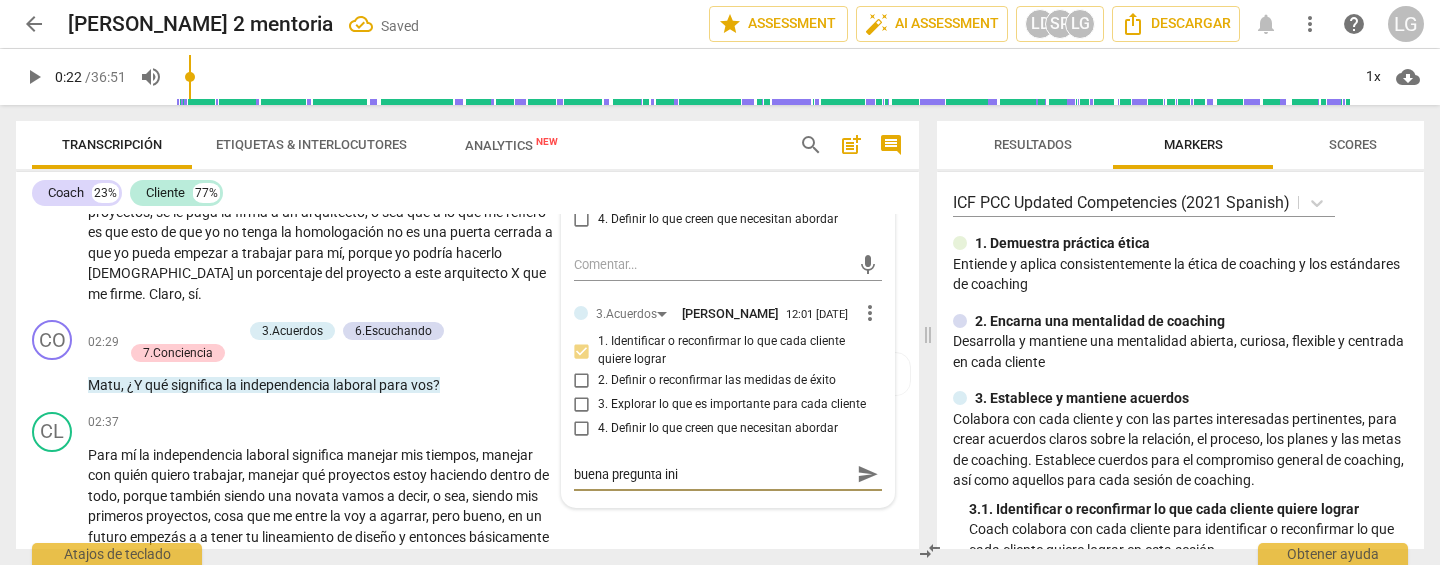 type on "buena pregunta inic" 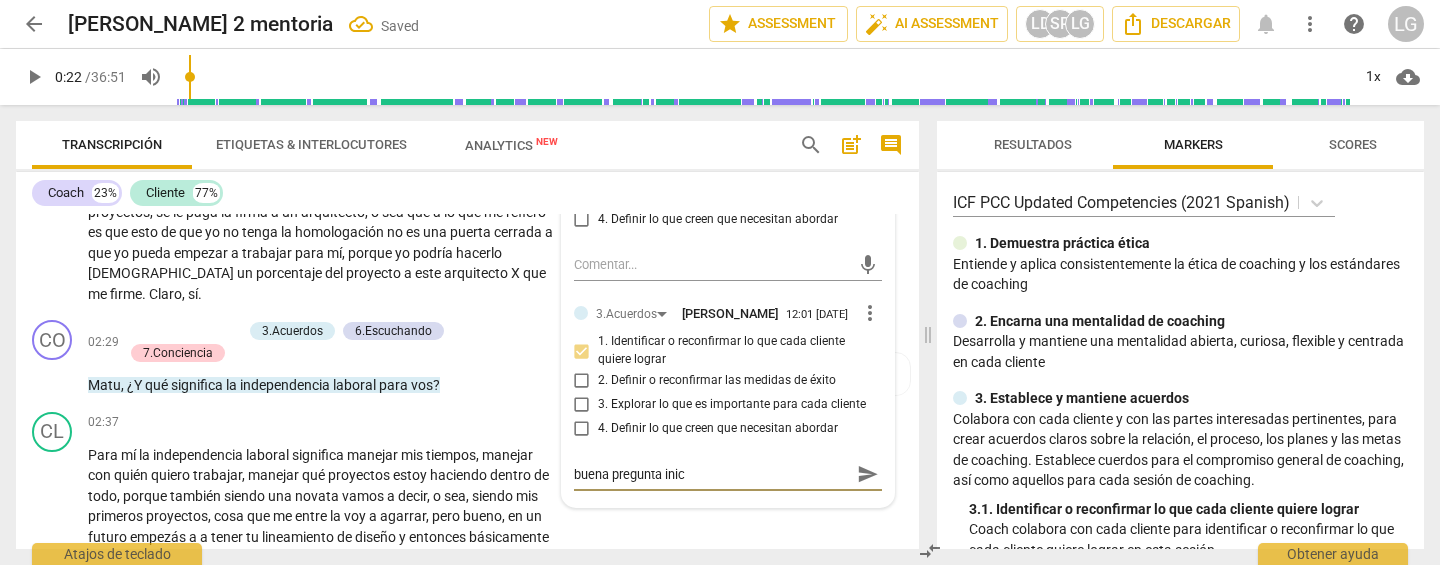 type on "buena pregunta inici" 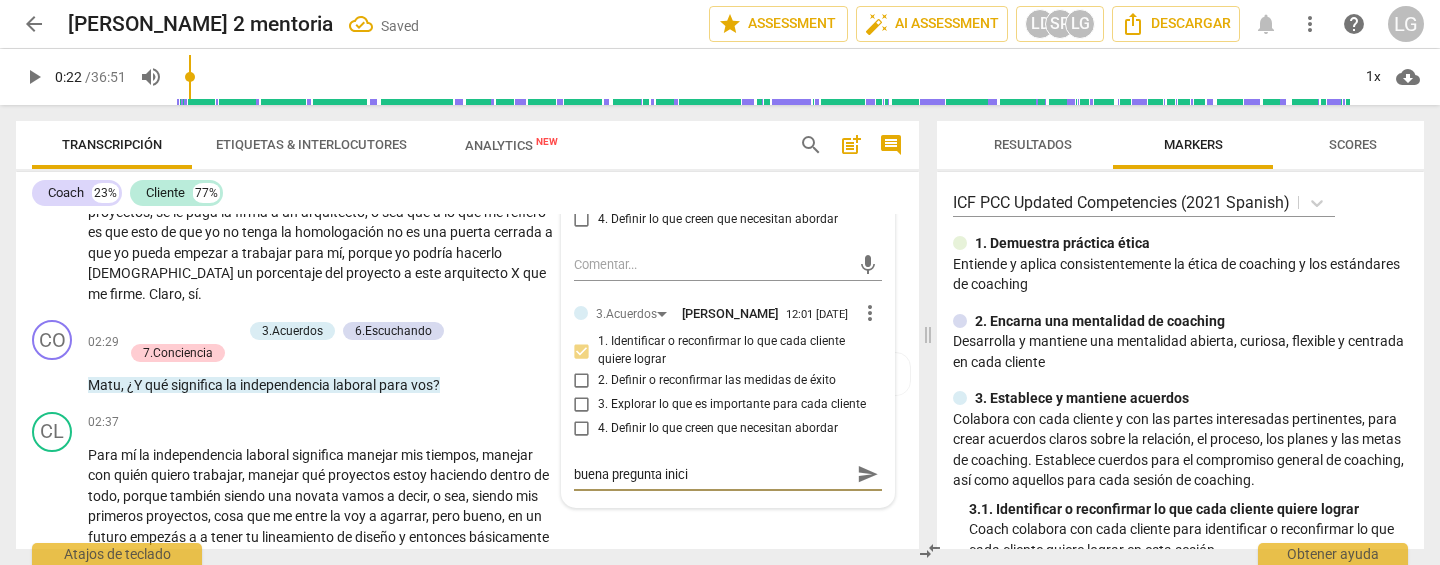 type on "buena pregunta inicia" 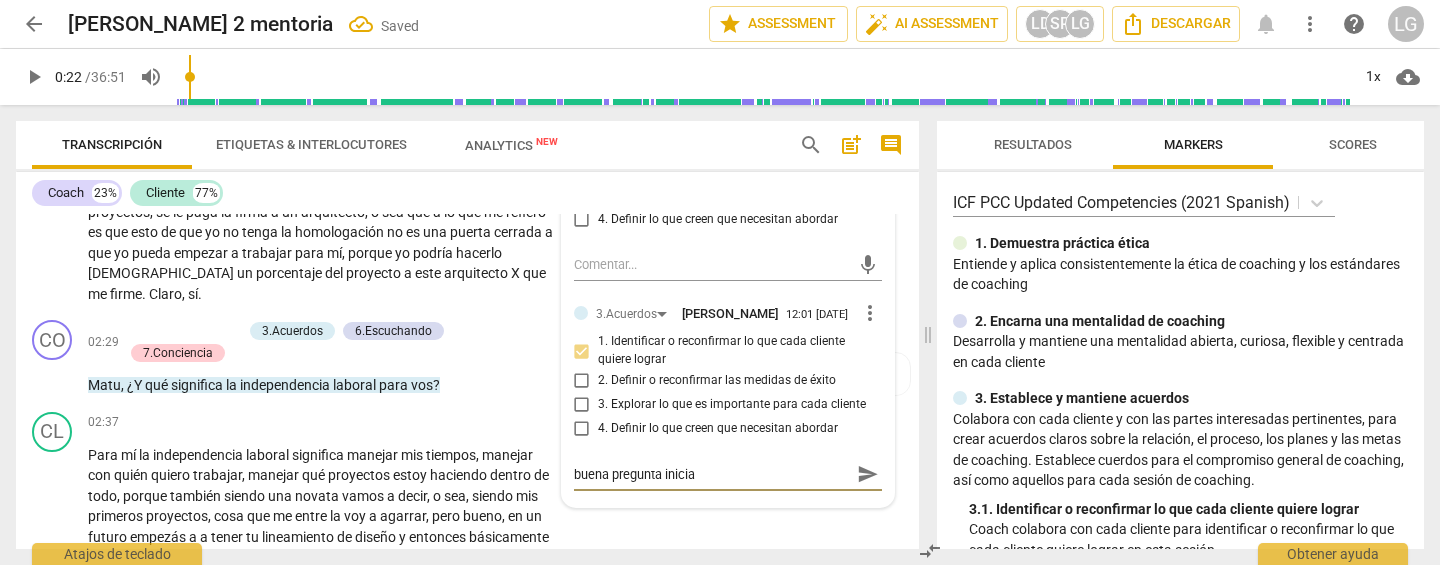 type on "buena pregunta inicial" 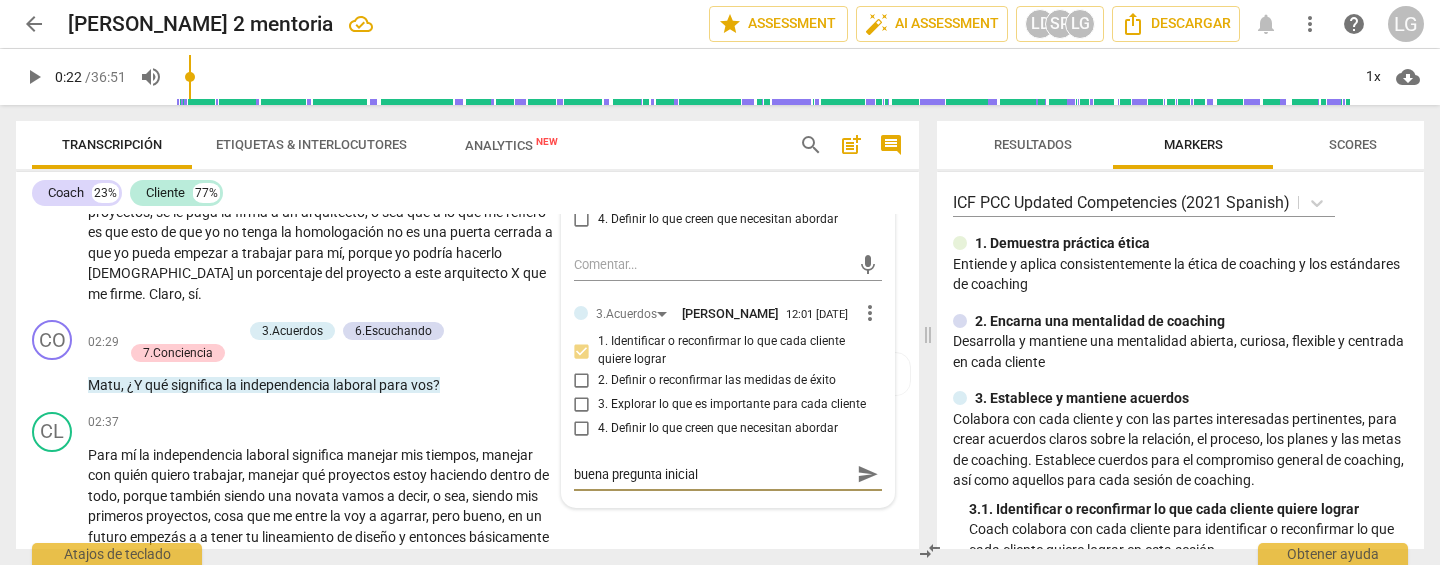 type on "buena pregunta inicial" 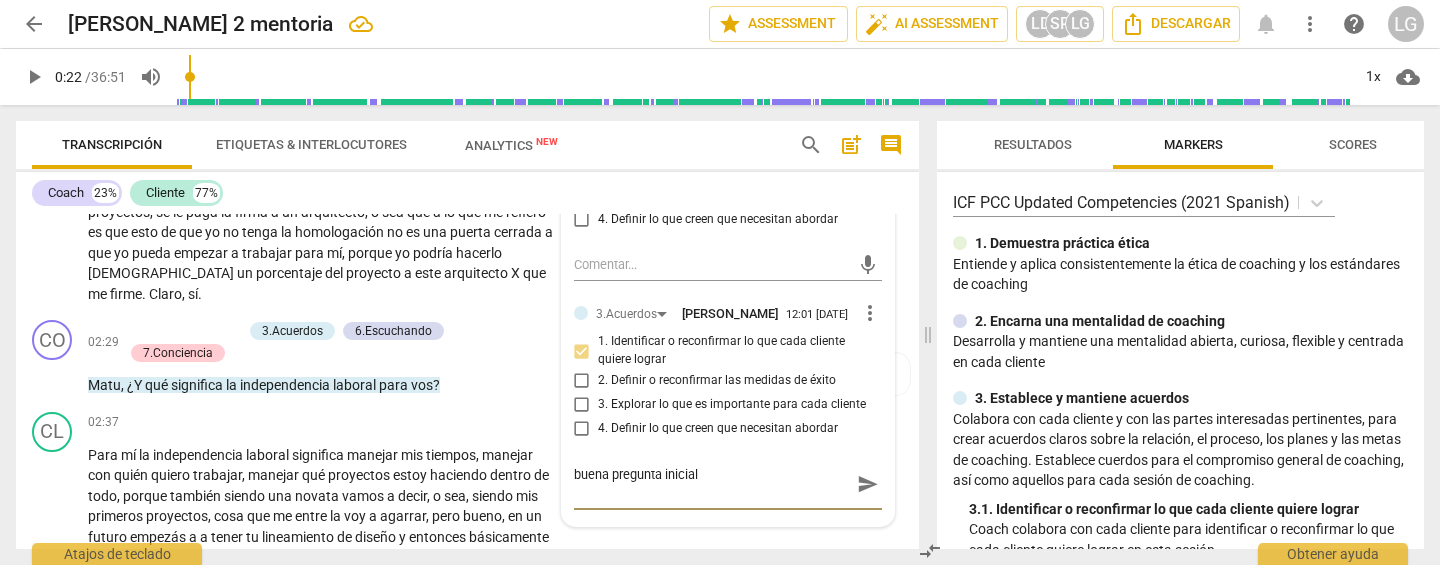 type on "buena pregunta inicial" 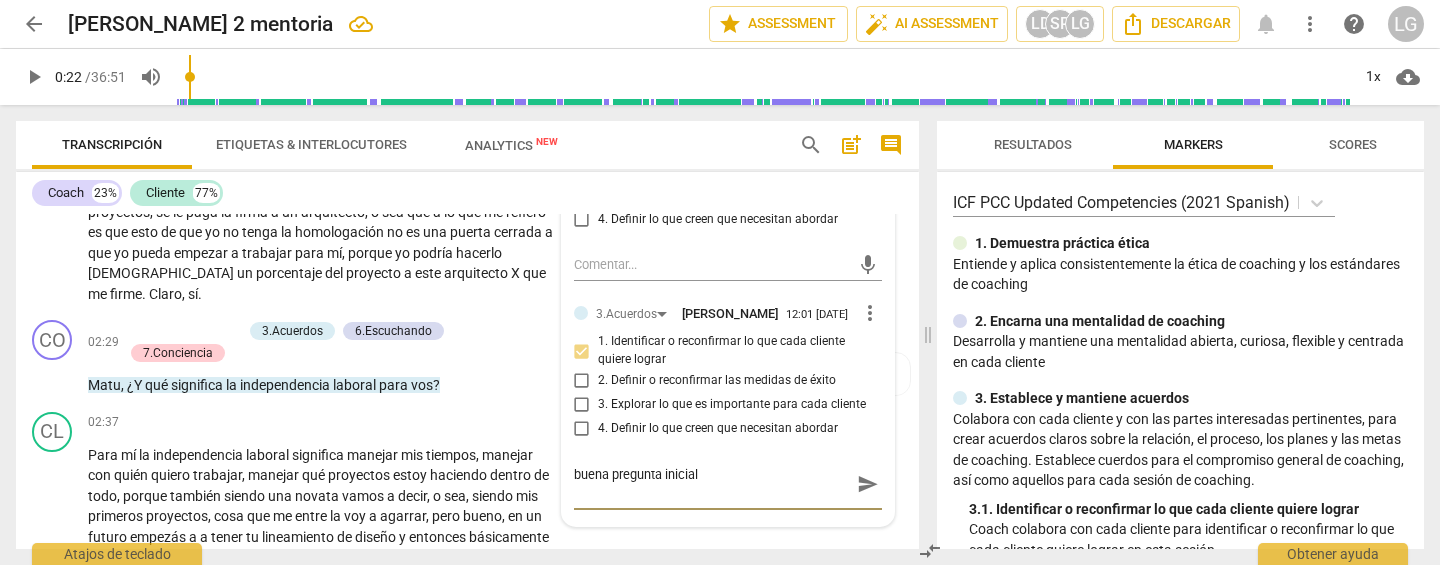 type 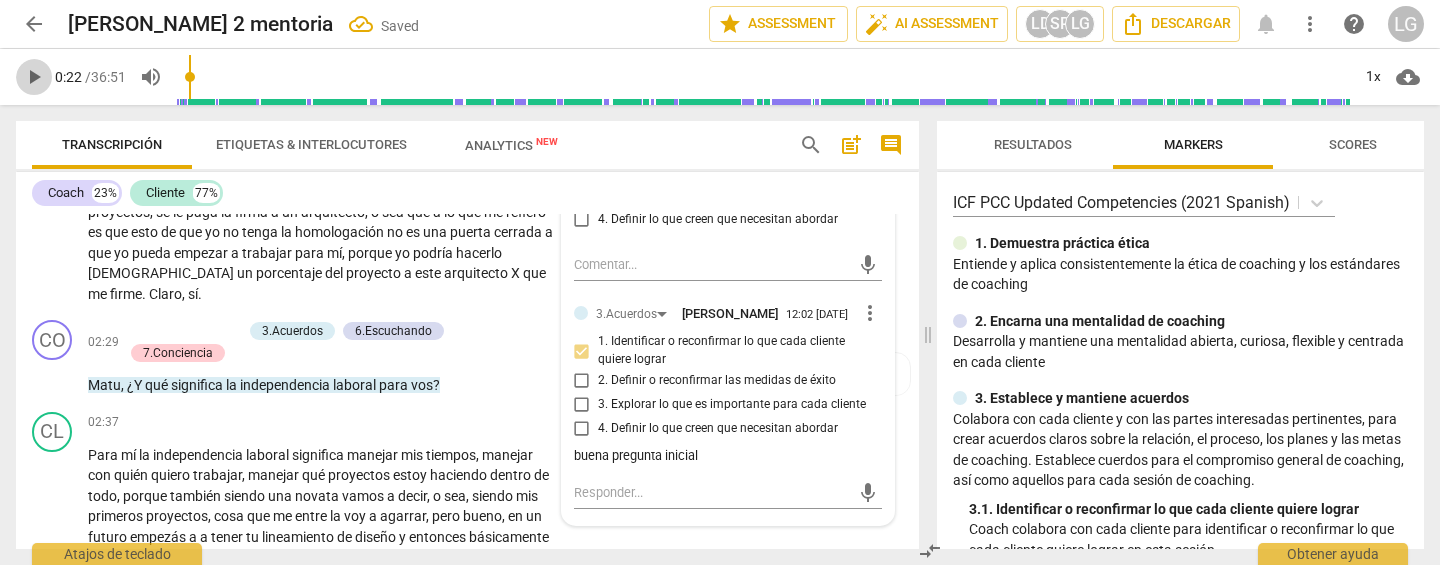 click on "play_arrow" at bounding box center (34, 77) 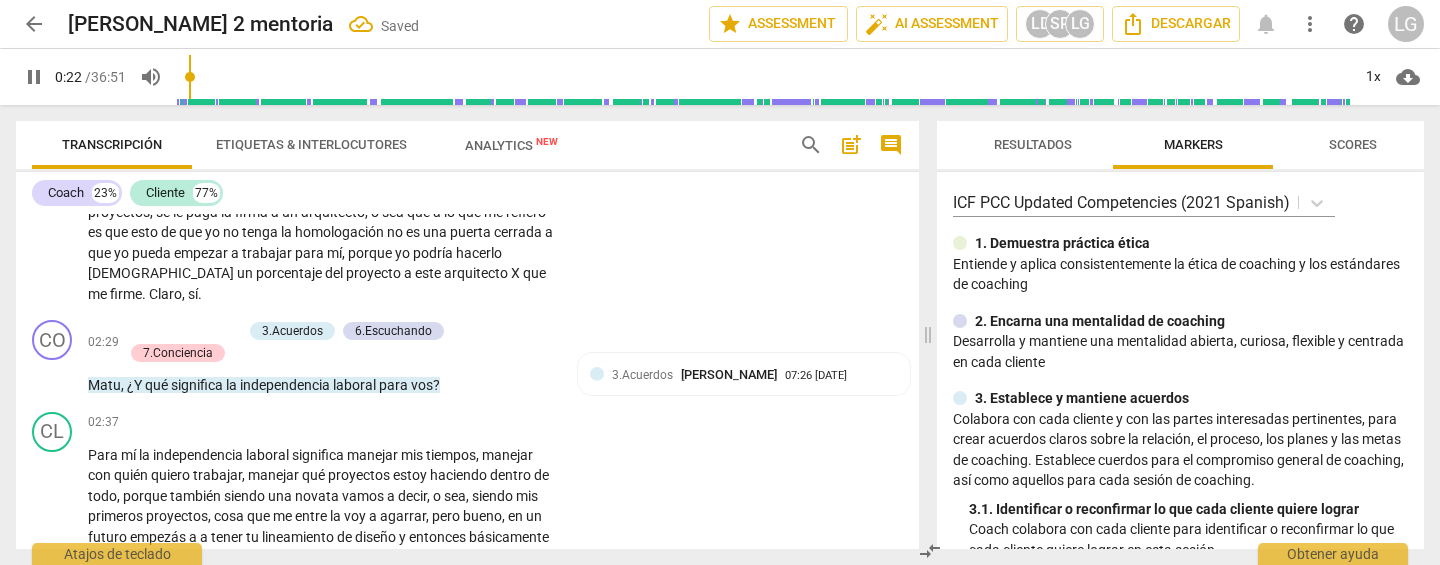 scroll, scrollTop: 483, scrollLeft: 0, axis: vertical 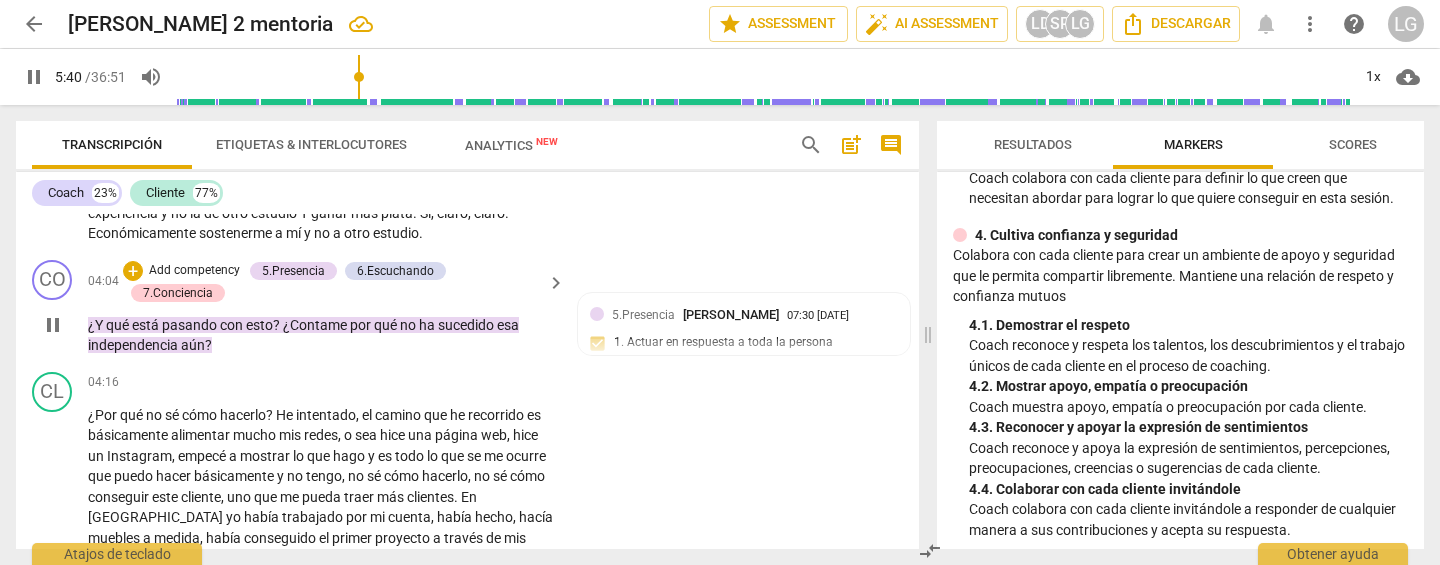 click on "Add competency" at bounding box center (194, 271) 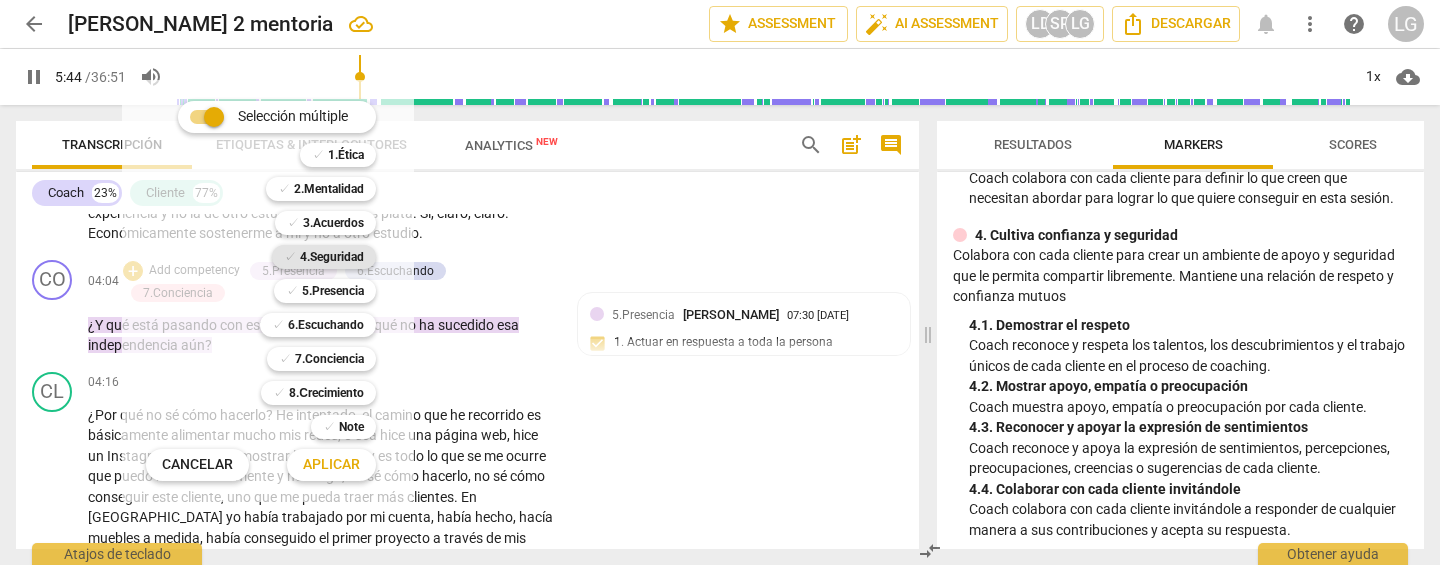 click on "4.Seguridad" at bounding box center (332, 257) 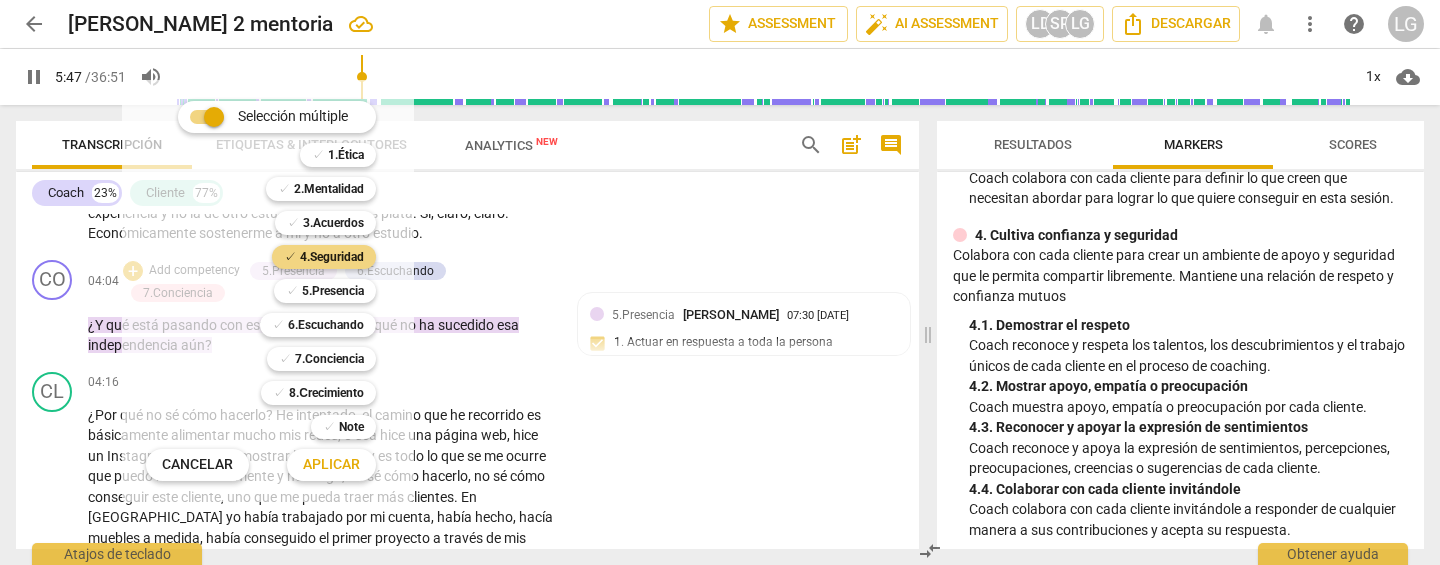 scroll, scrollTop: 1946, scrollLeft: 0, axis: vertical 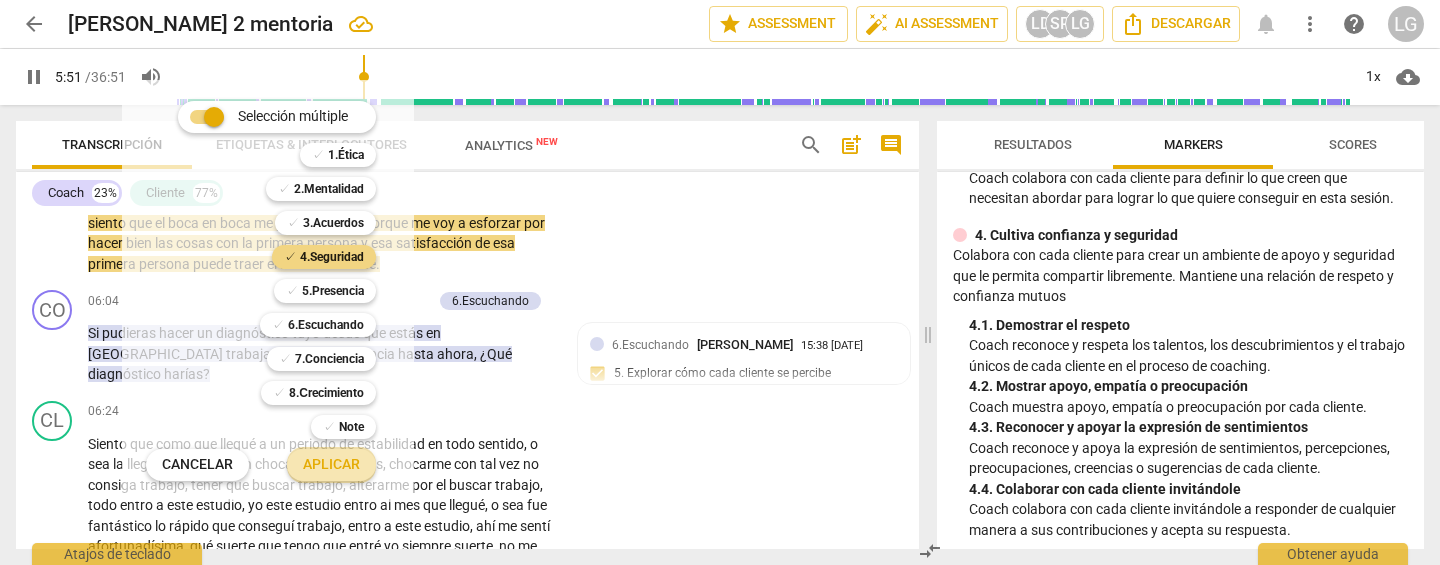 click on "Aplicar" at bounding box center (331, 465) 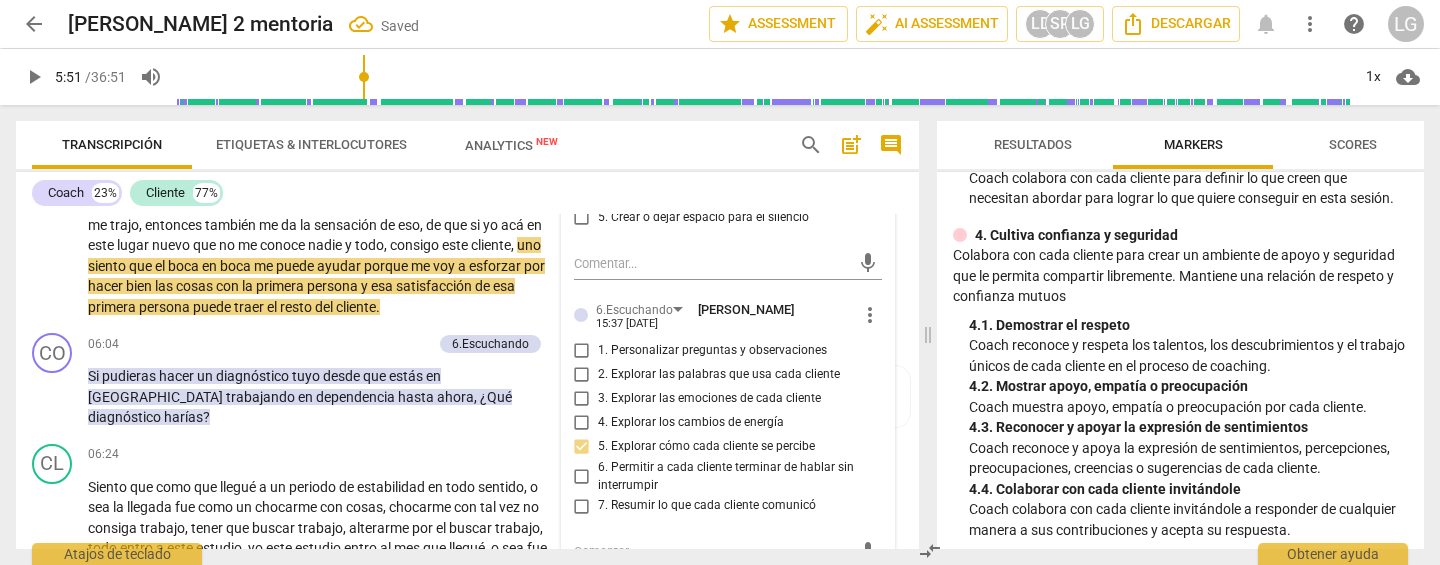 scroll, scrollTop: 1567, scrollLeft: 0, axis: vertical 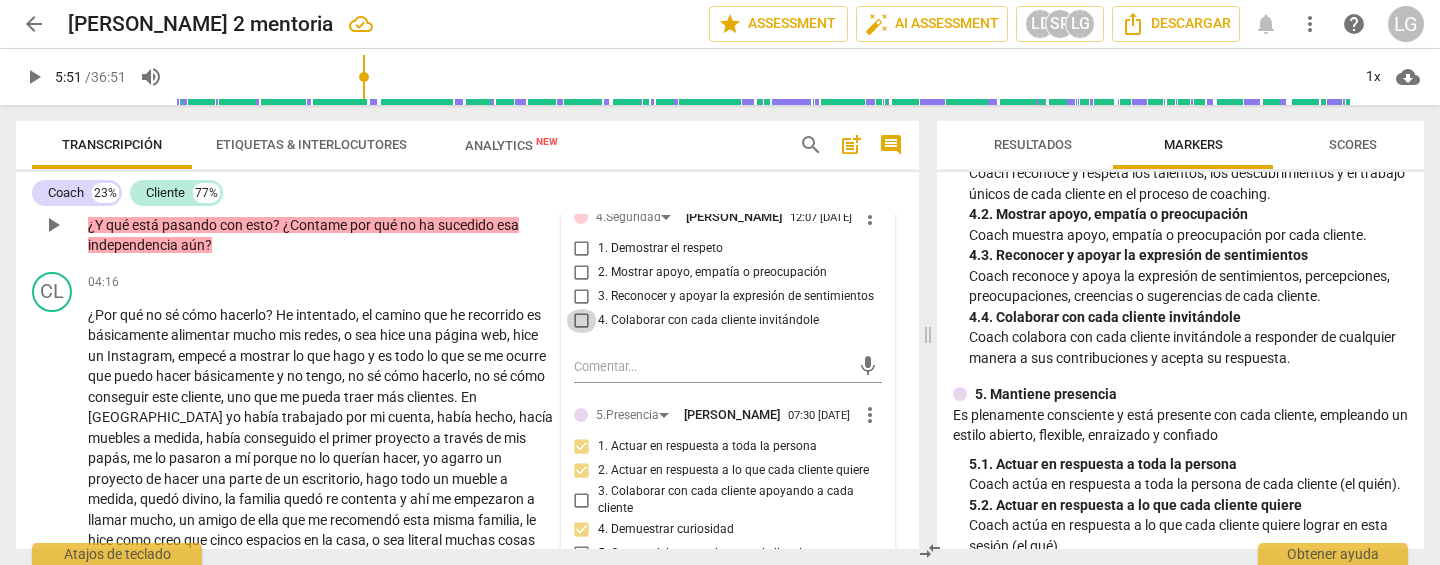 click on "4. Colaborar con cada cliente invitándole" at bounding box center (582, 321) 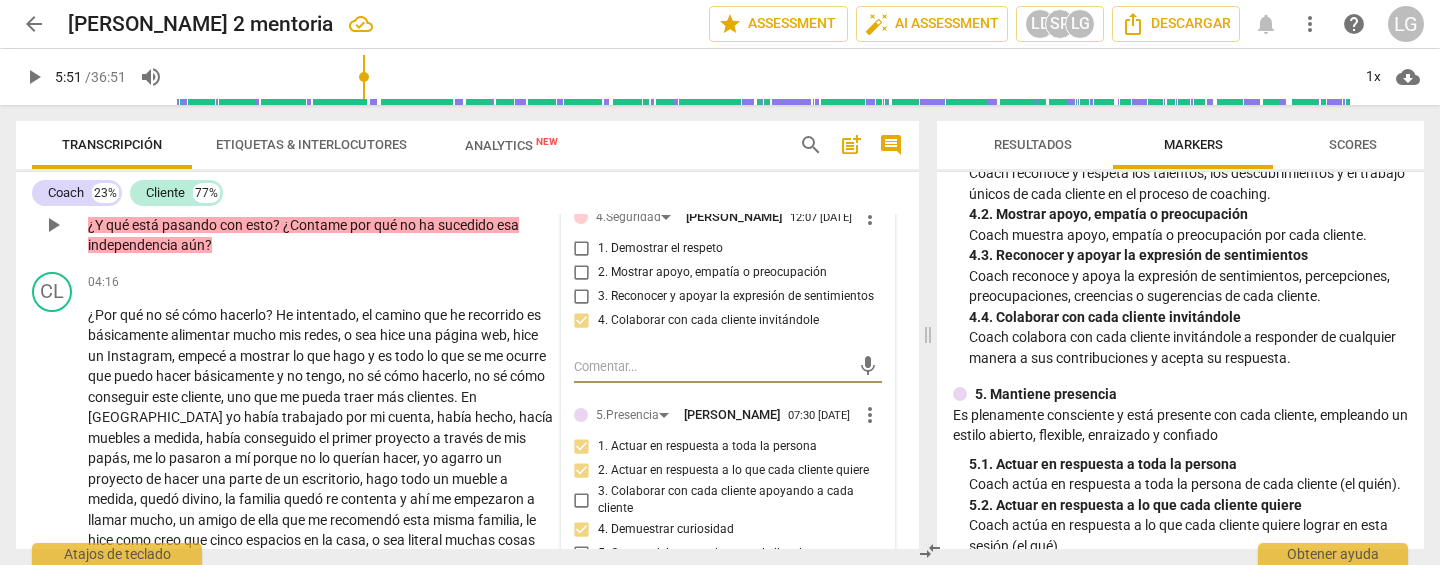 click at bounding box center (712, 366) 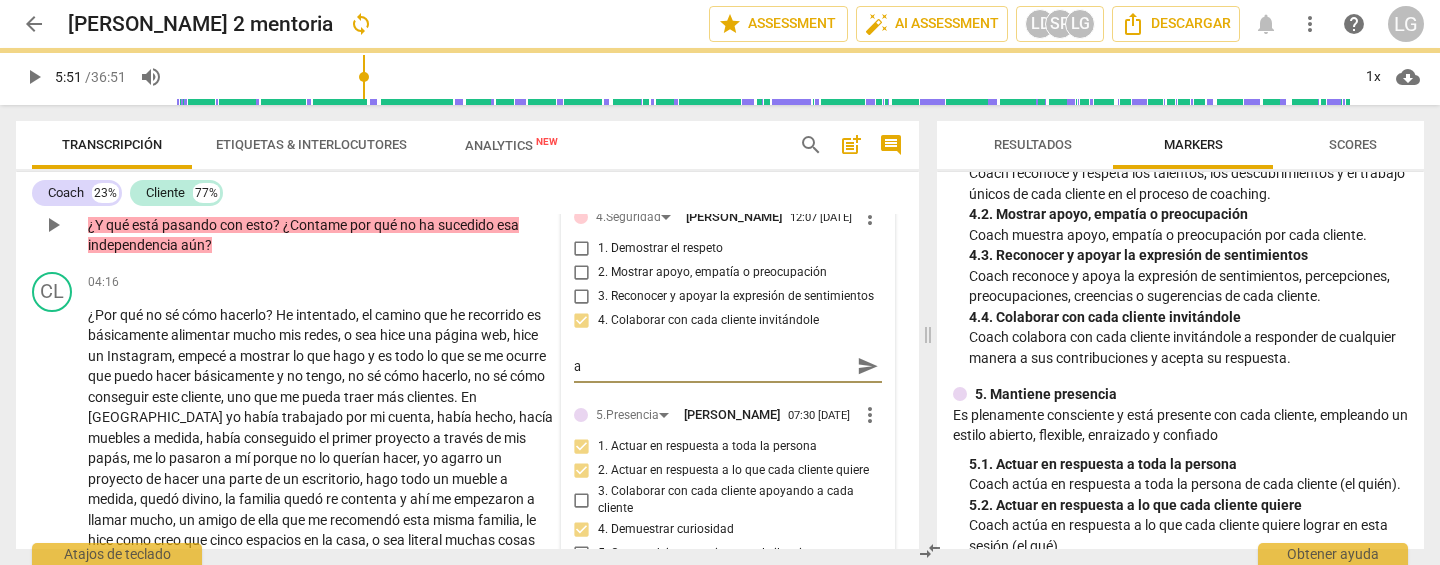 type on "a" 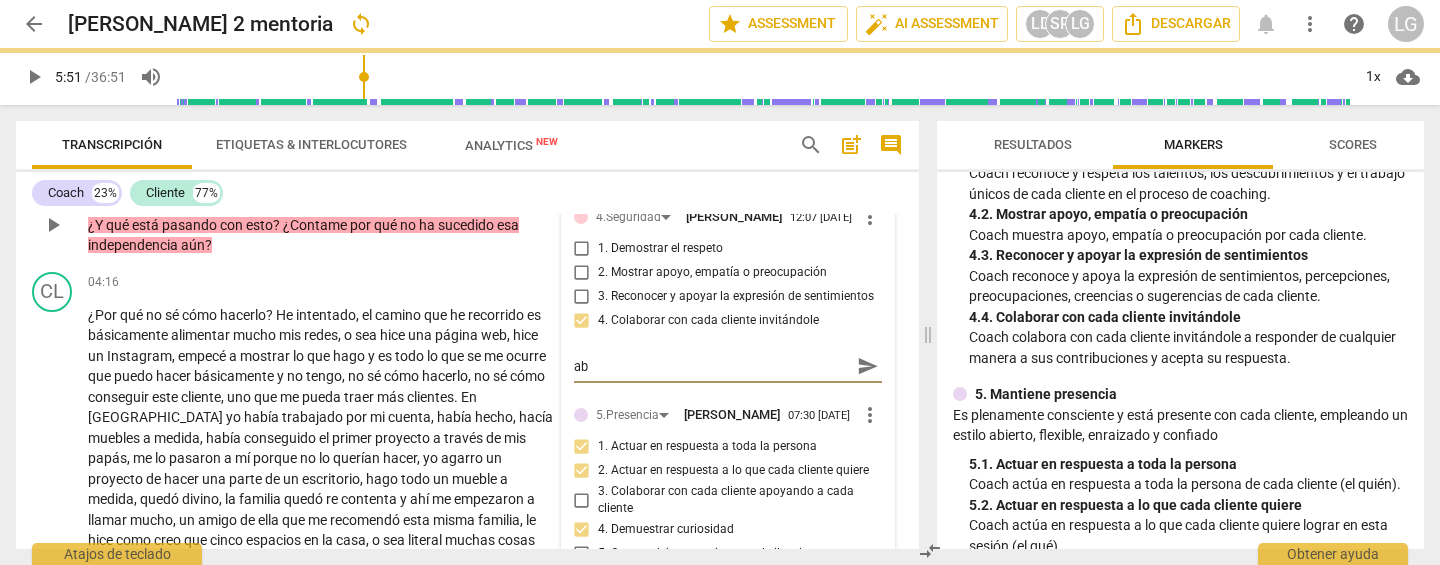 type on "abi" 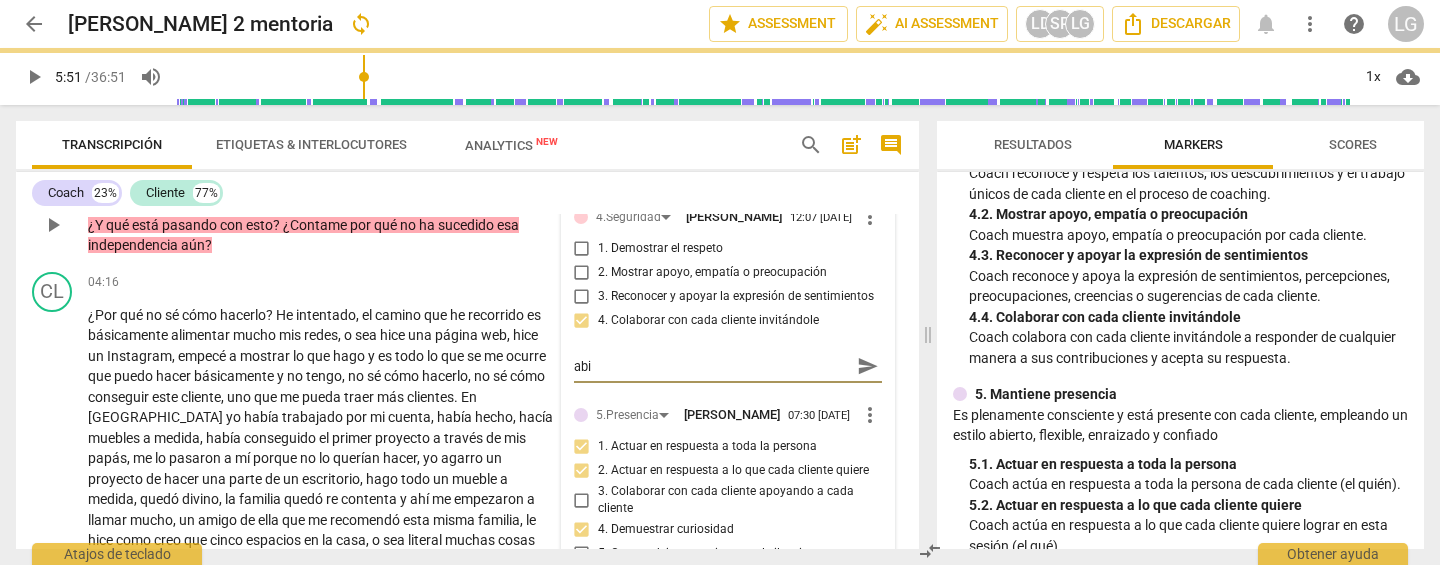 type on "abie" 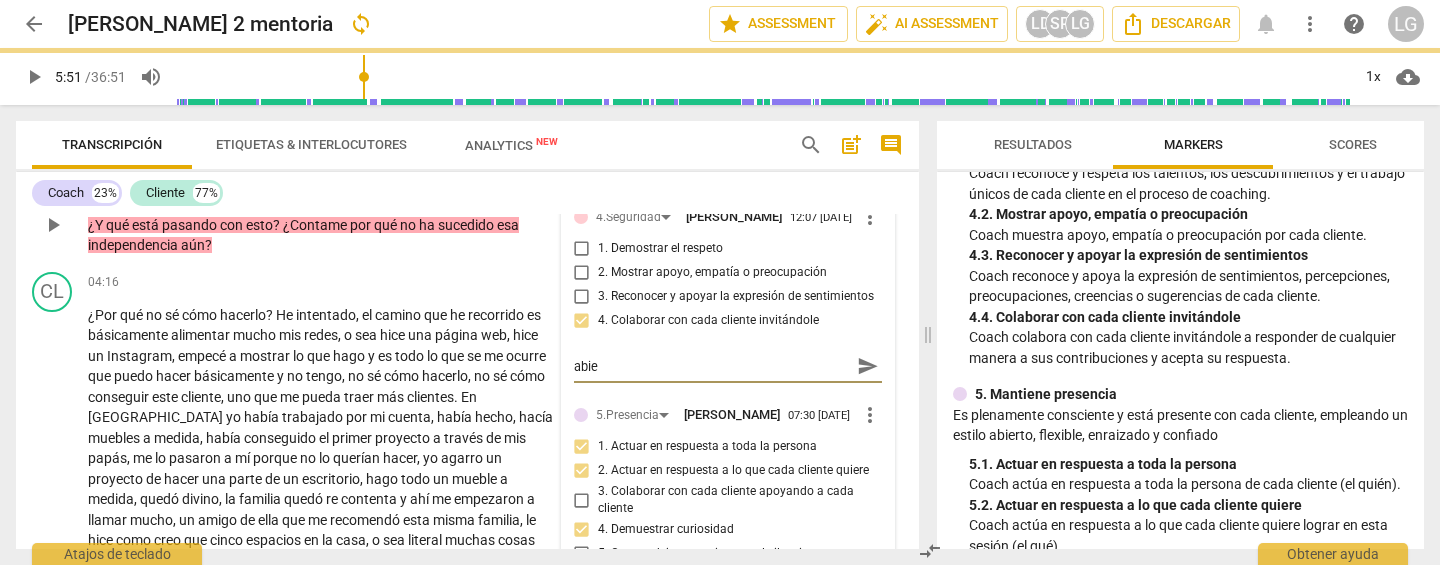 type on "abier" 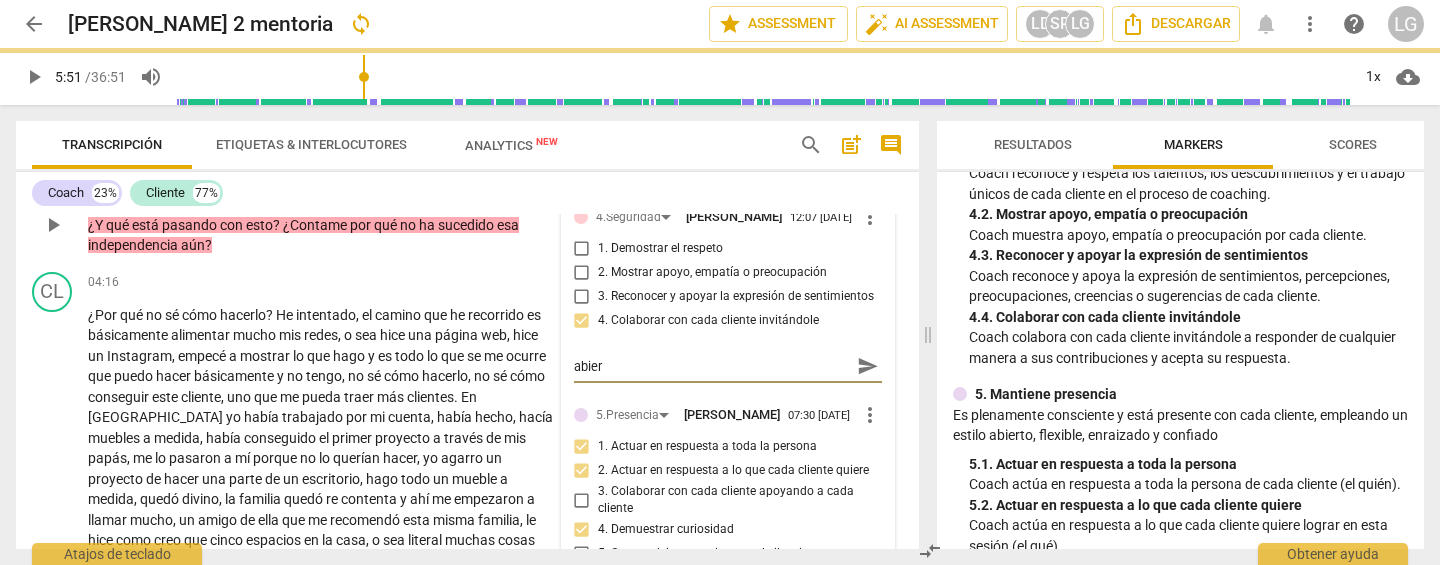 type on "abier" 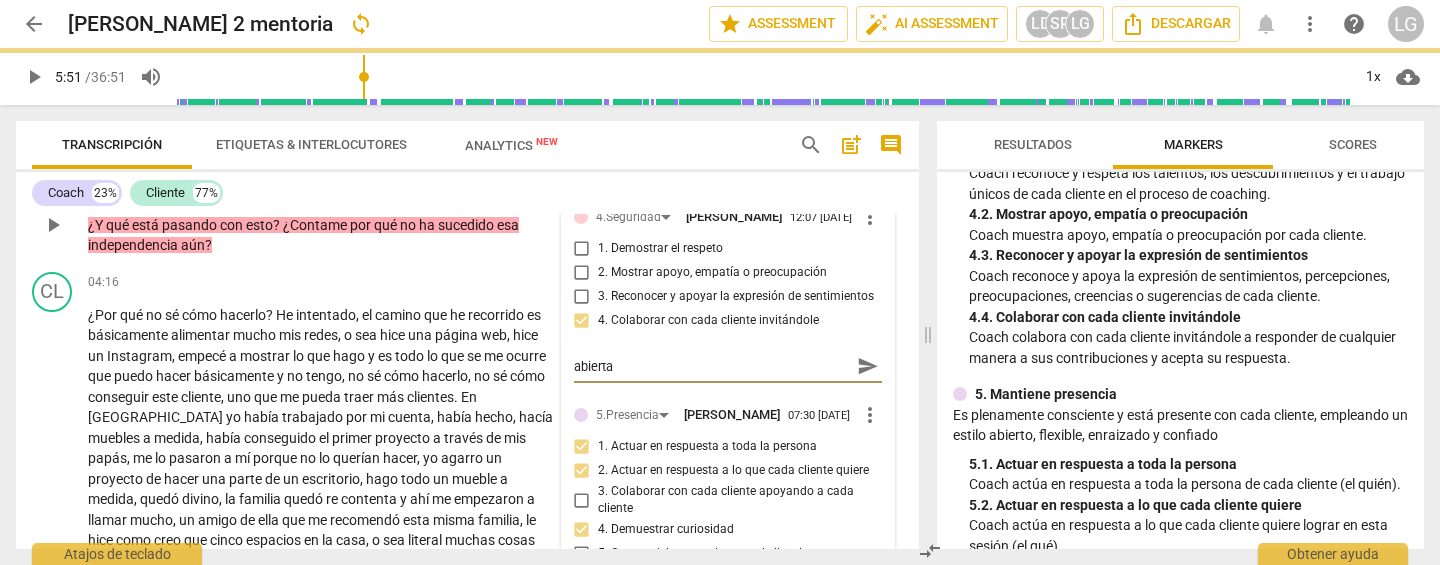 type on "abierta a" 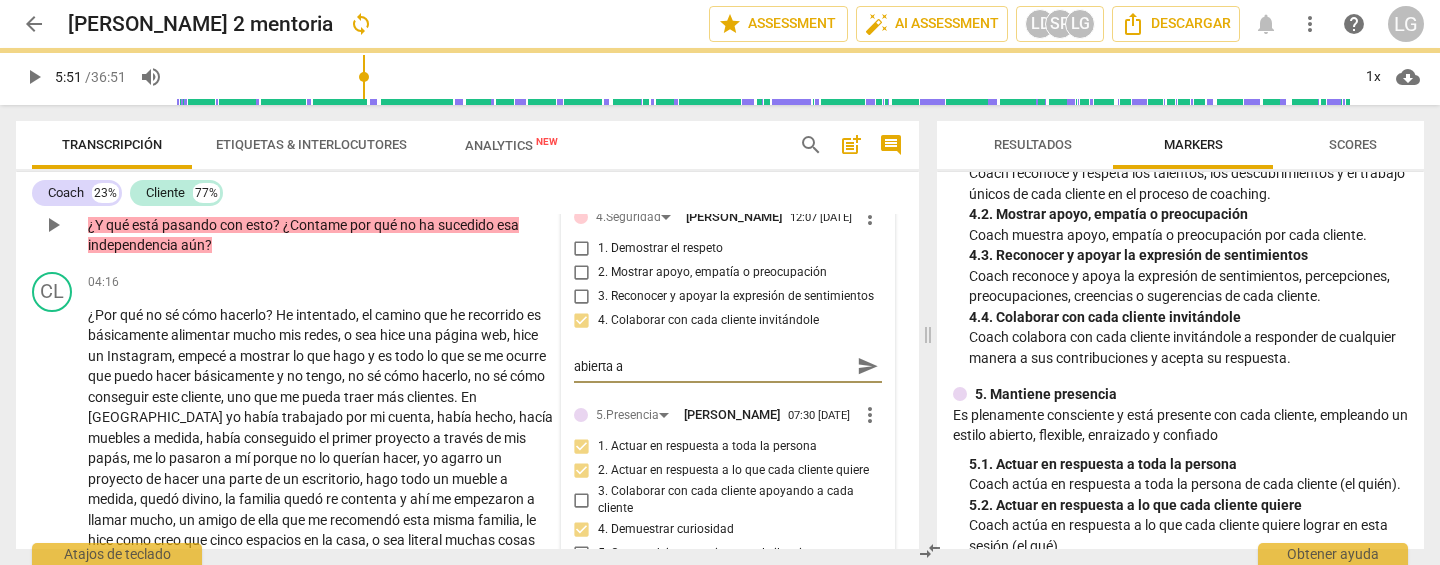 type on "abierta a" 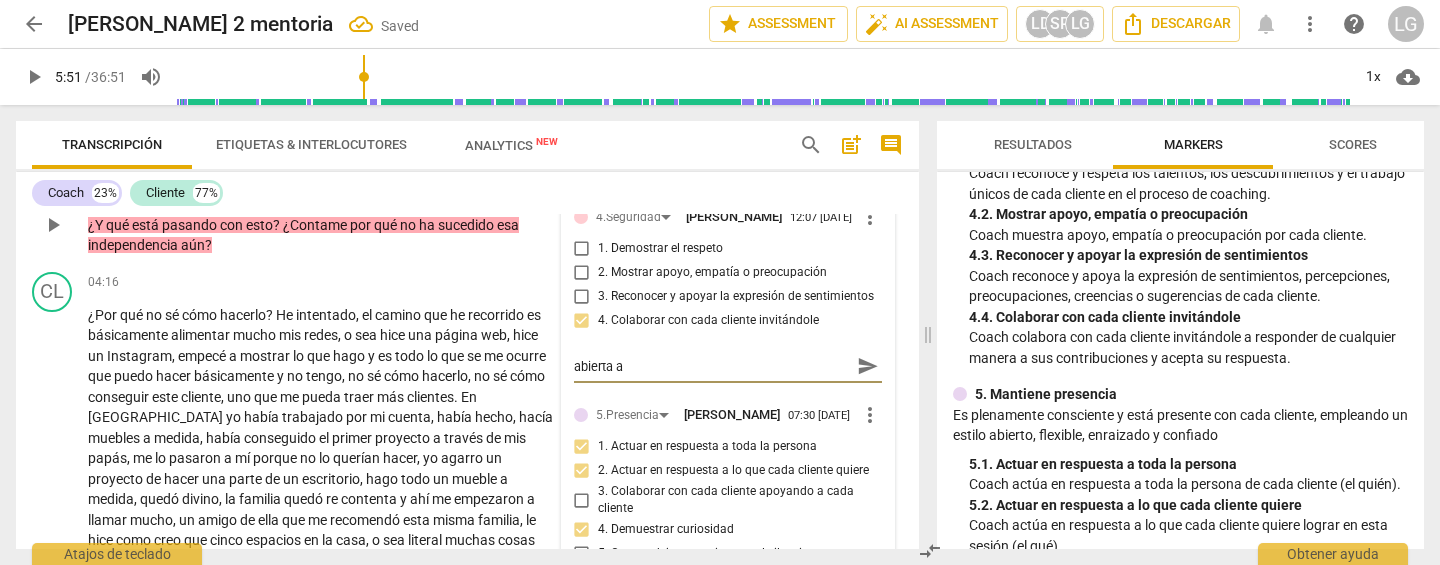 type on "abierta a e" 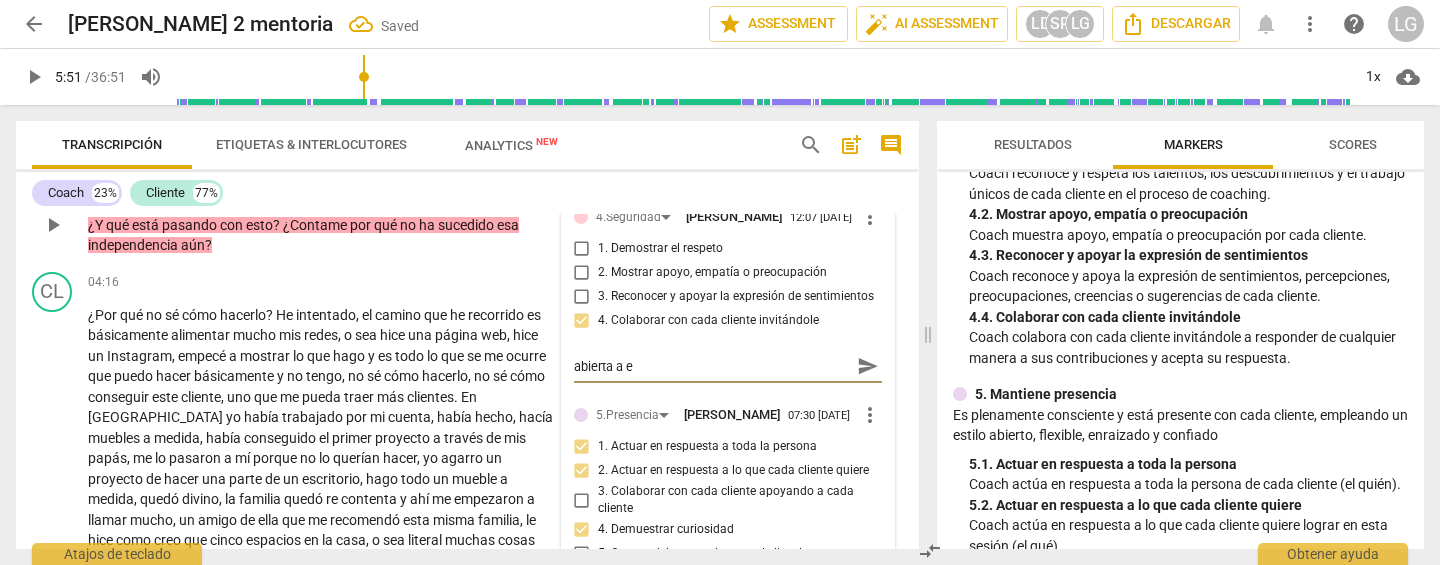 type on "abierta a es" 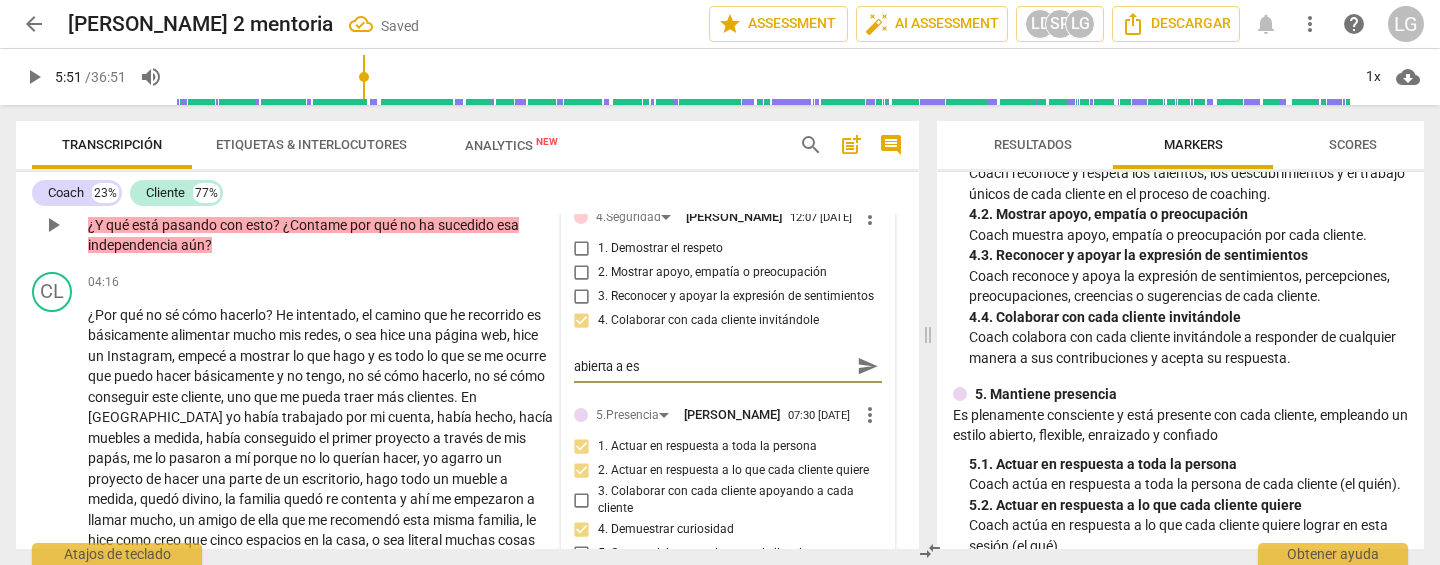 type on "abierta a esc" 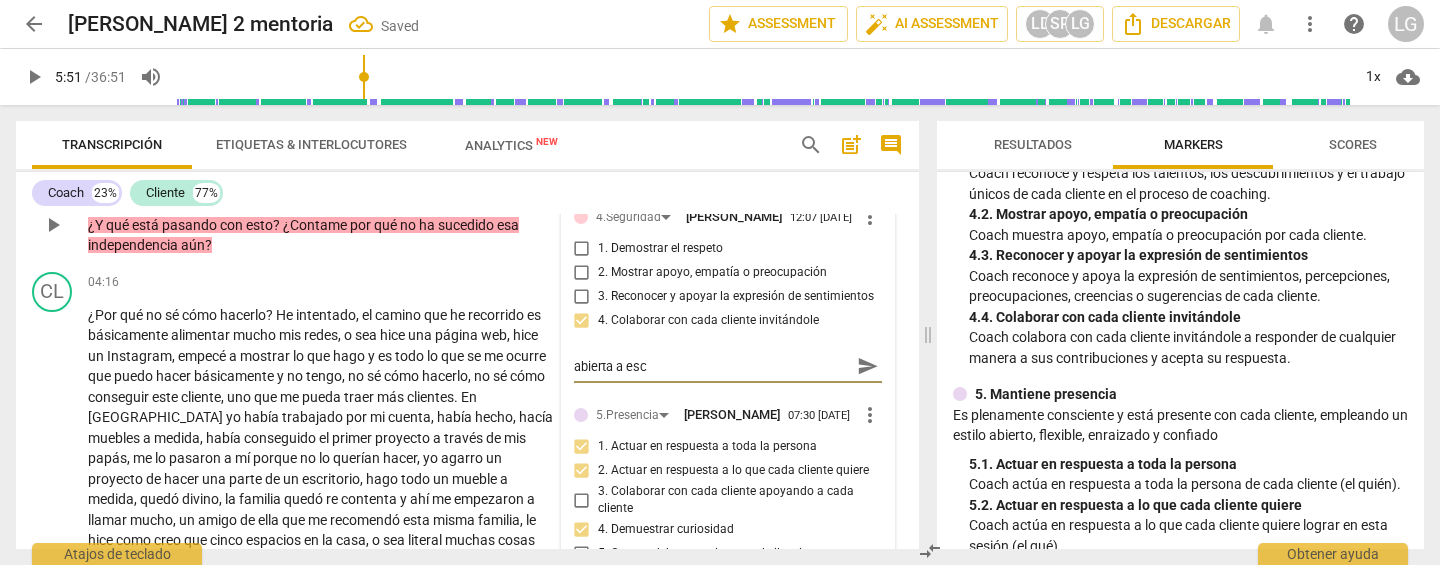 type on "abierta a escu" 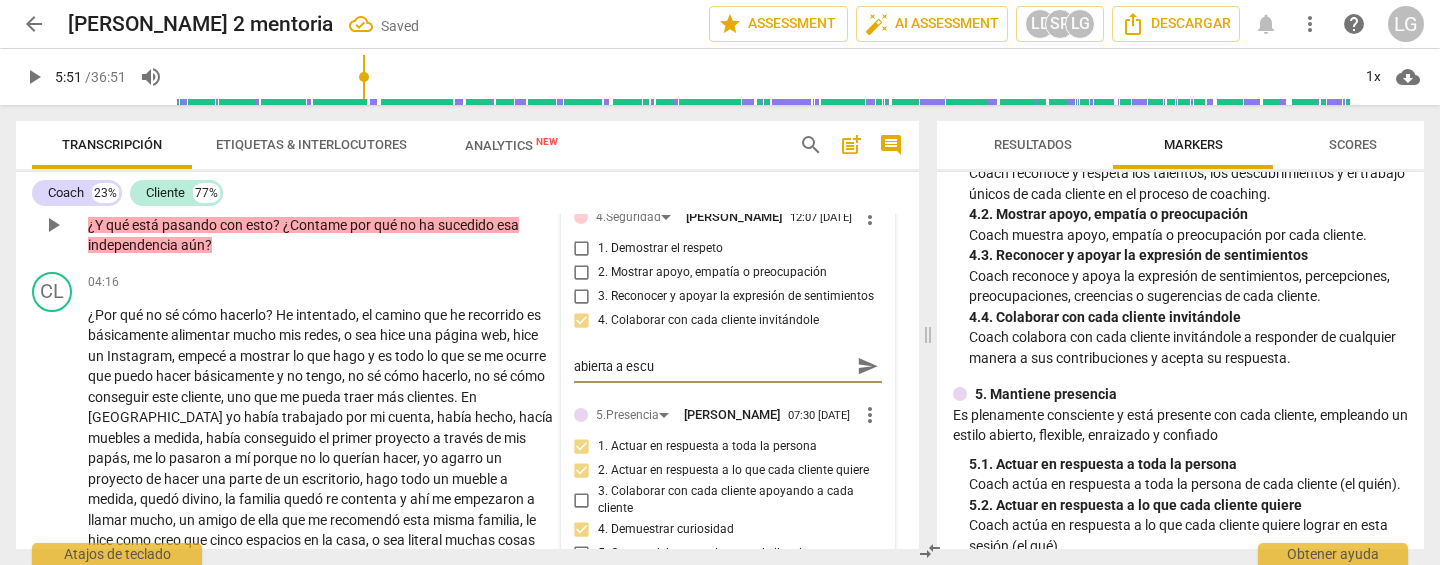 type on "abierta a escu" 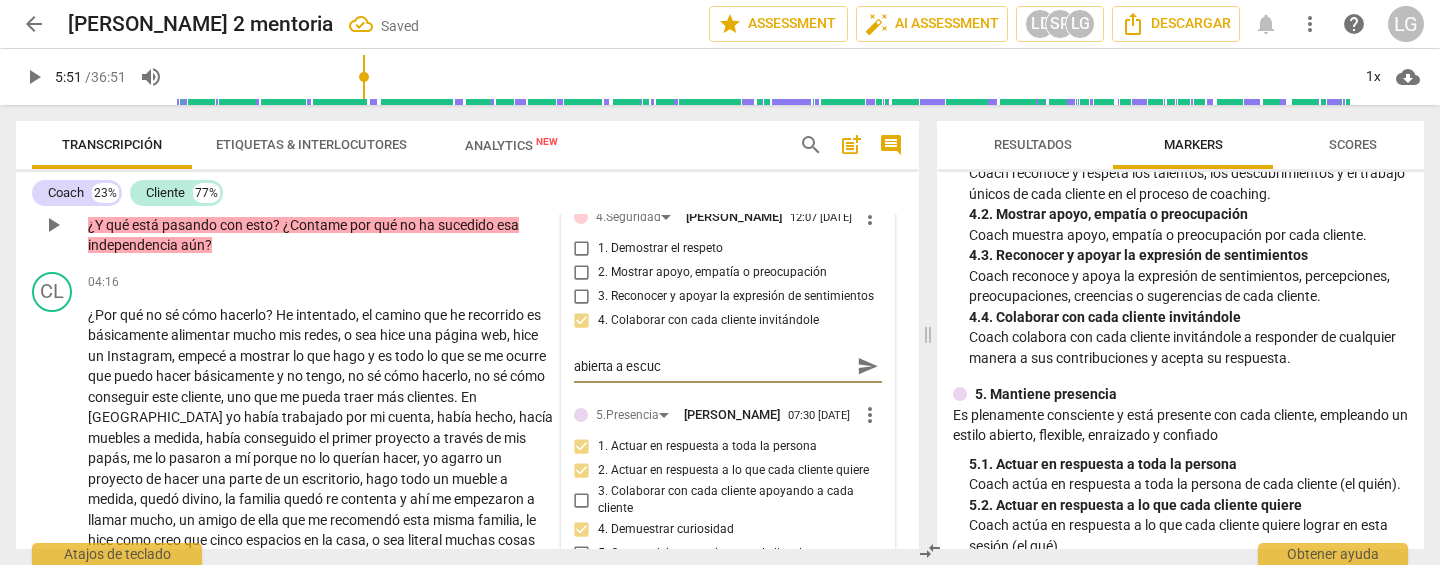 type on "abierta a escuch" 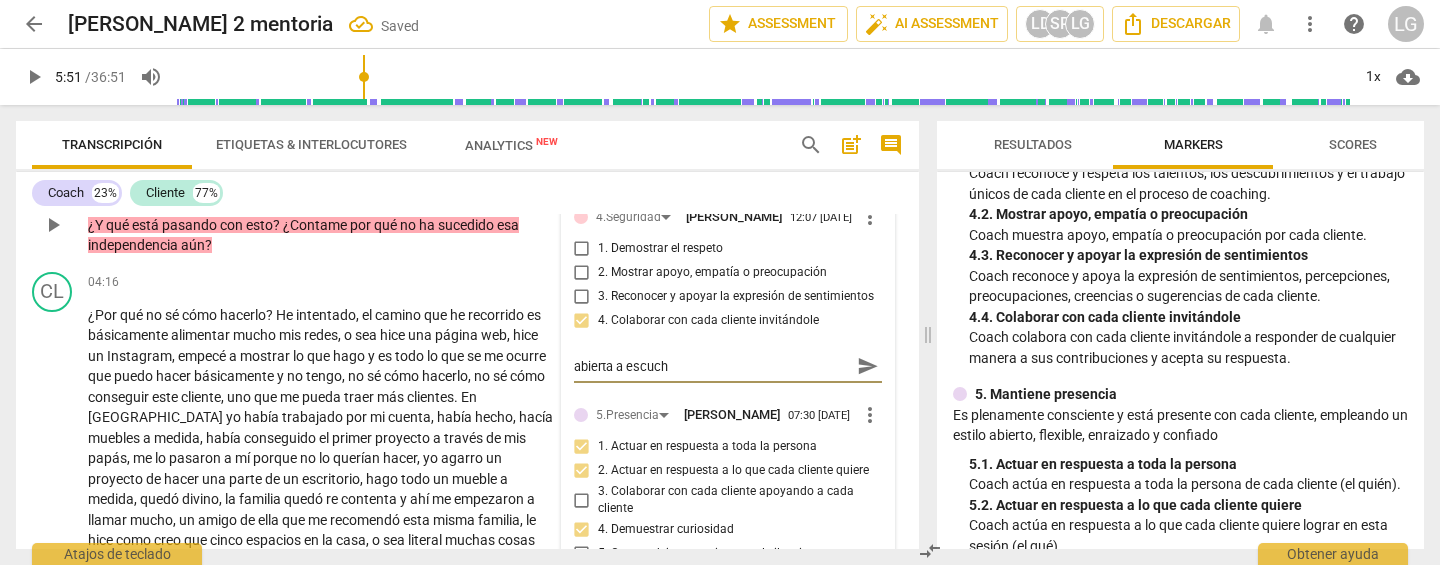 type on "abierta a escucha" 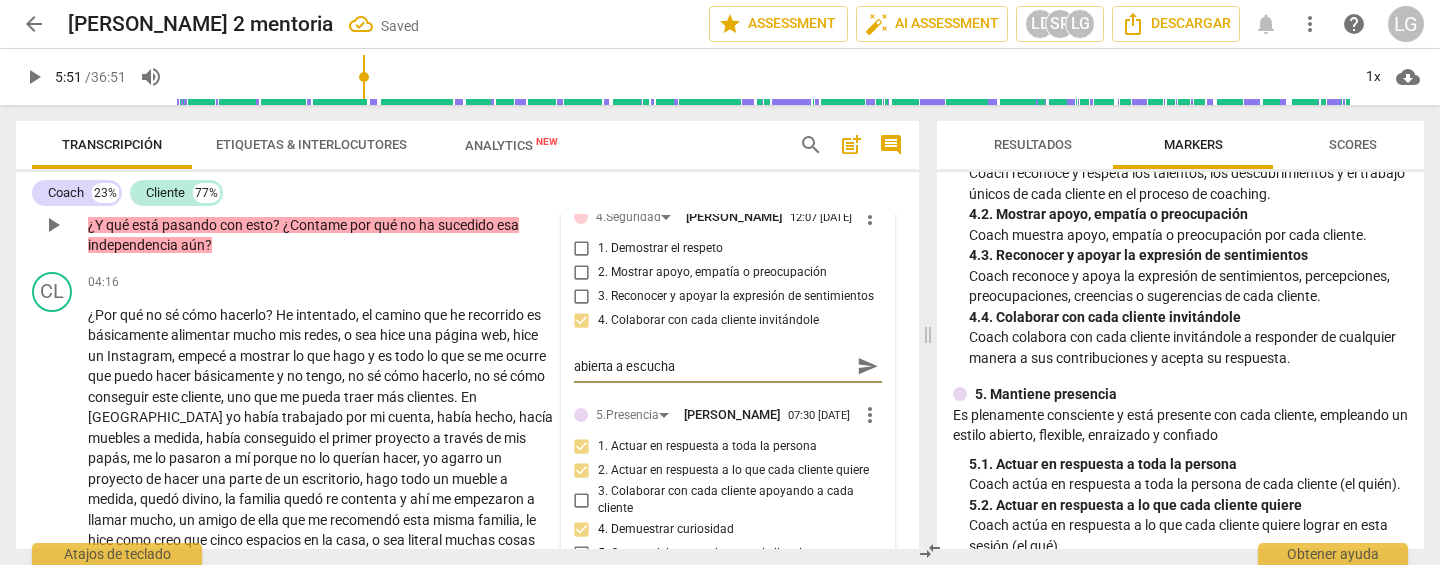 type on "abierta a escuchar" 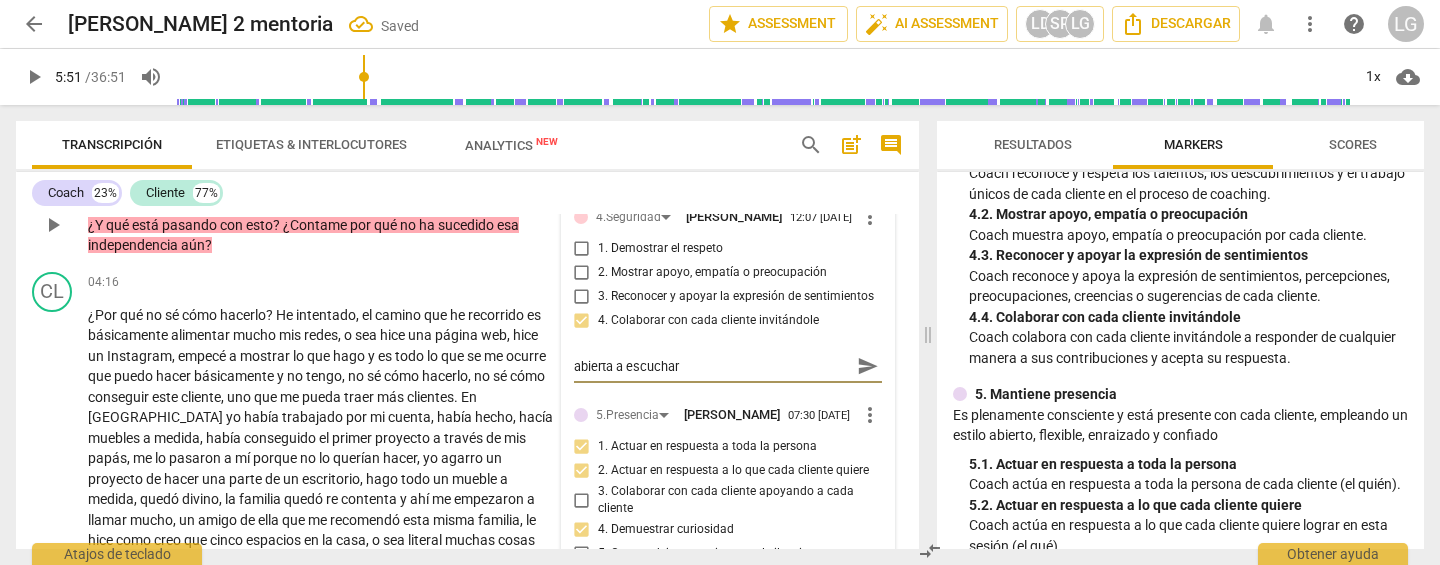 type on "abierta a escuchar" 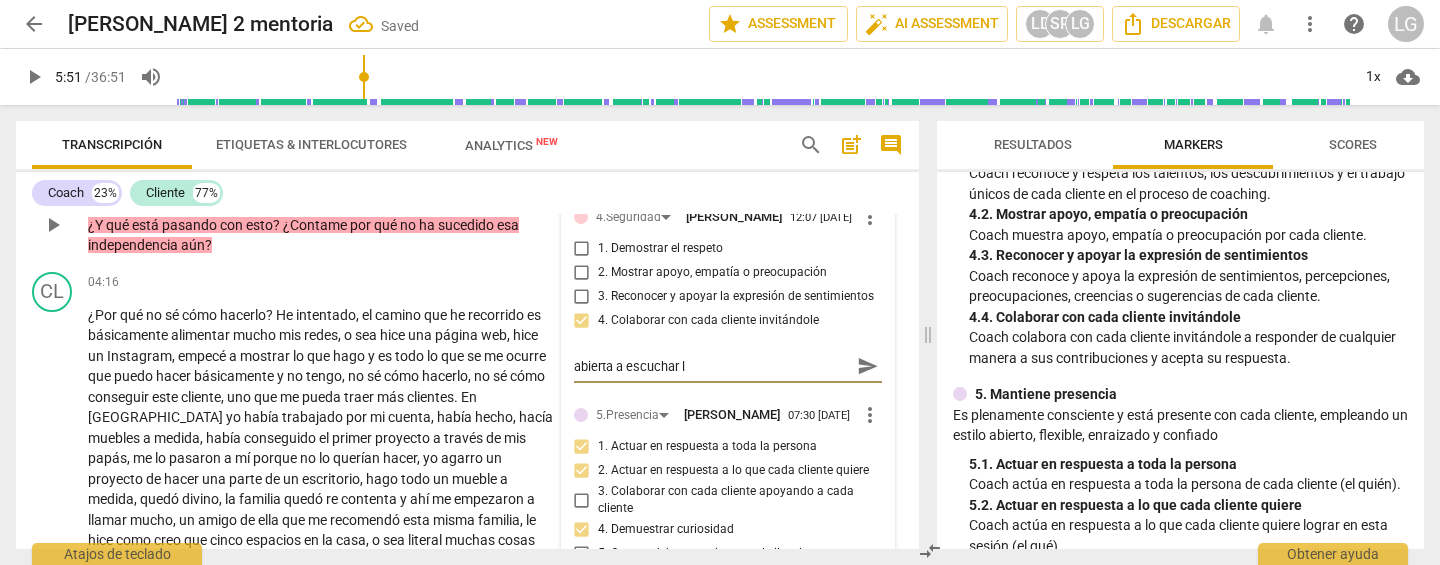 type on "abierta a escuchar lo" 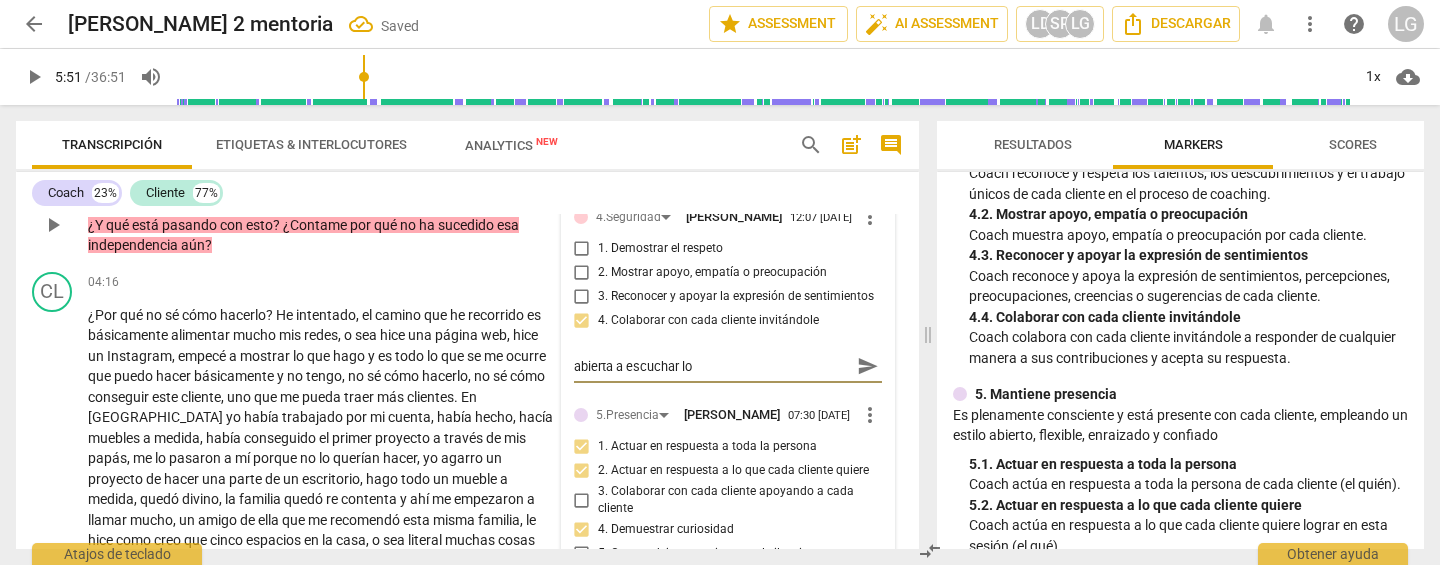 type on "abierta a escuchar lo" 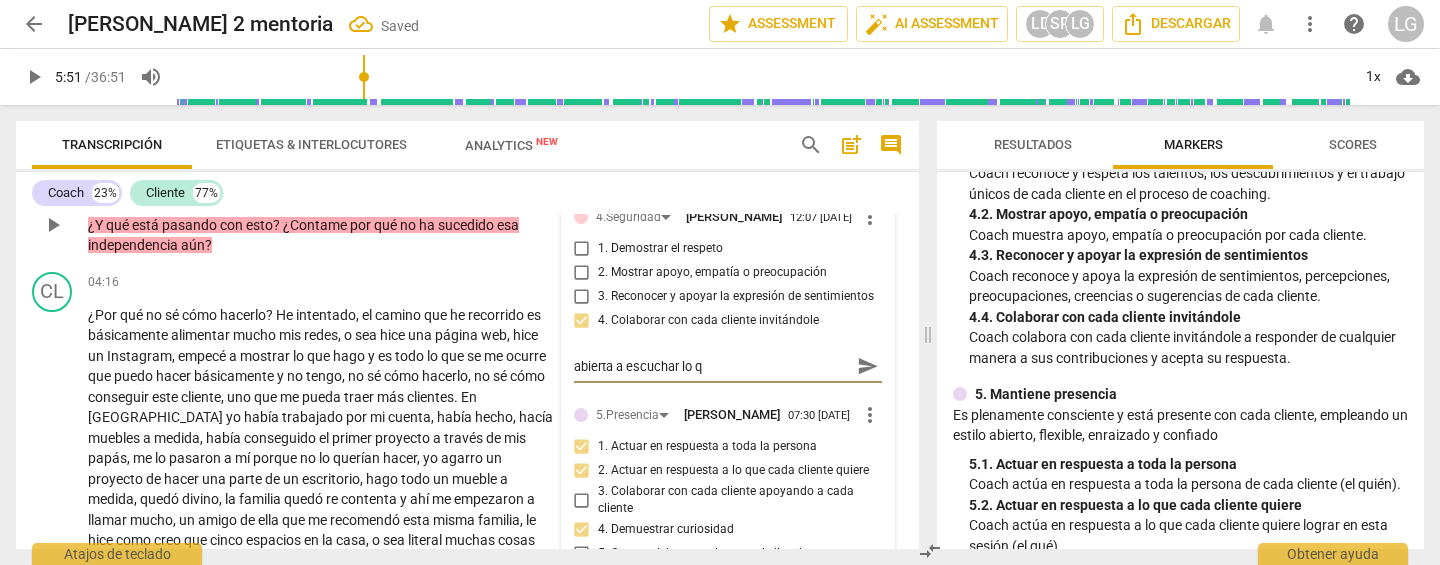 type on "abierta a escuchar lo qu" 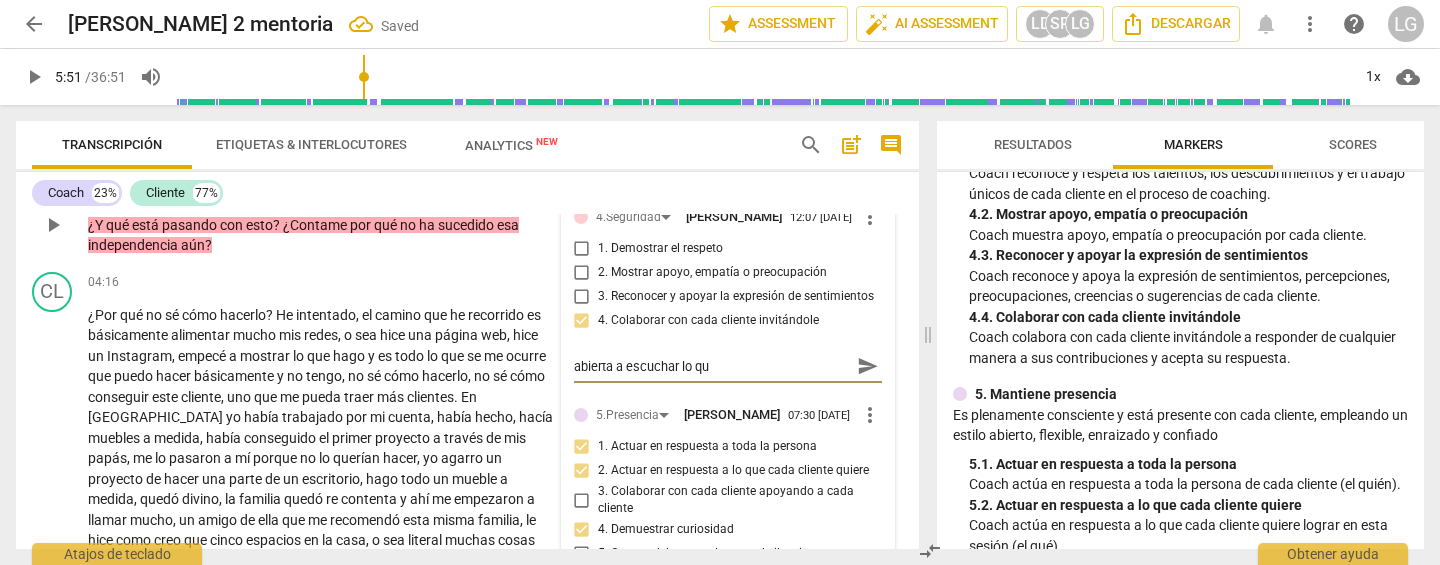 type on "abierta a escuchar lo que" 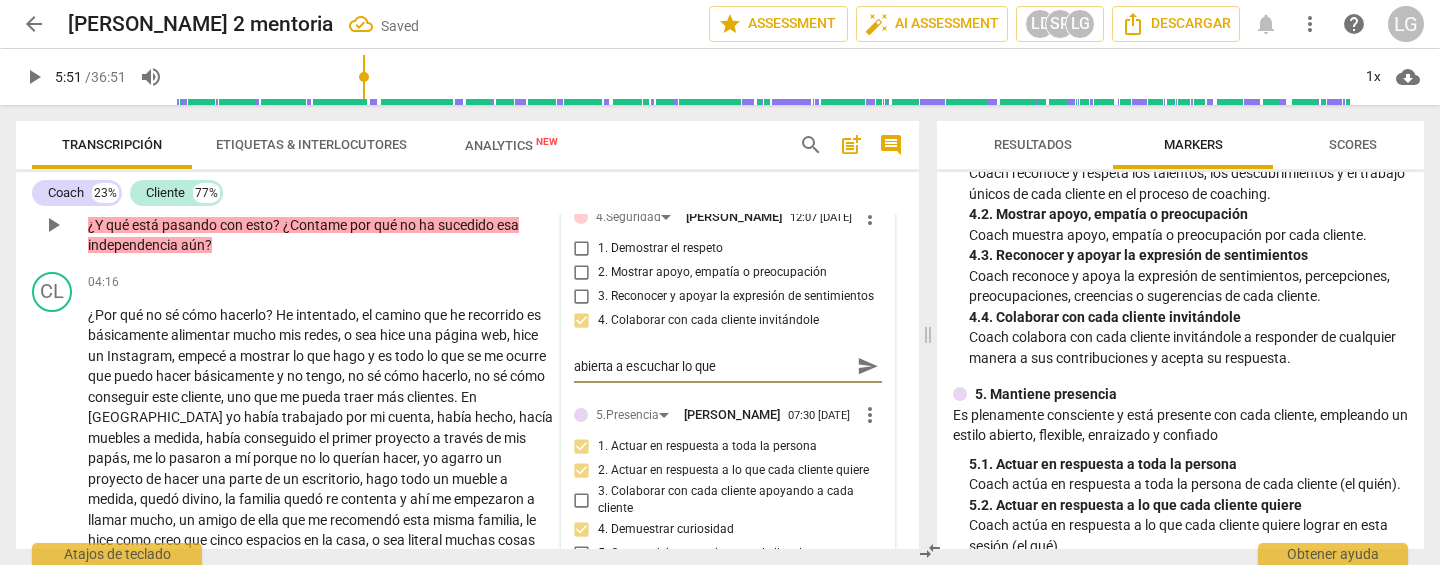 type on "abierta a escuchar lo que" 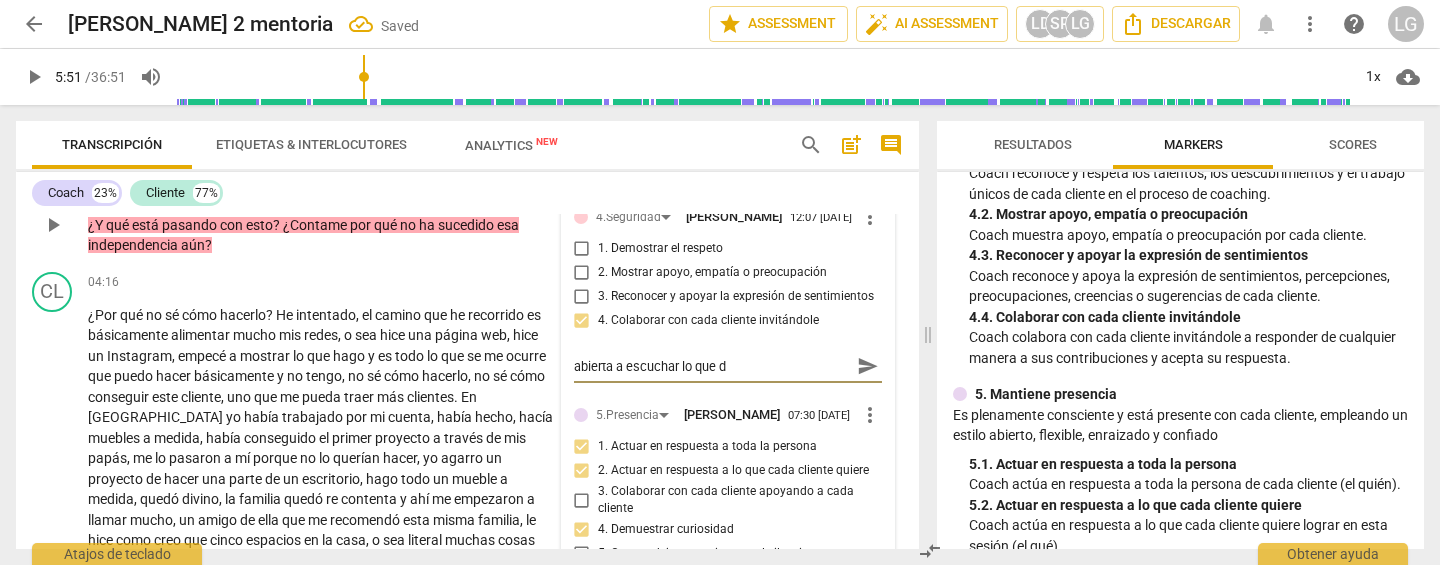 type on "abierta a escuchar lo que di" 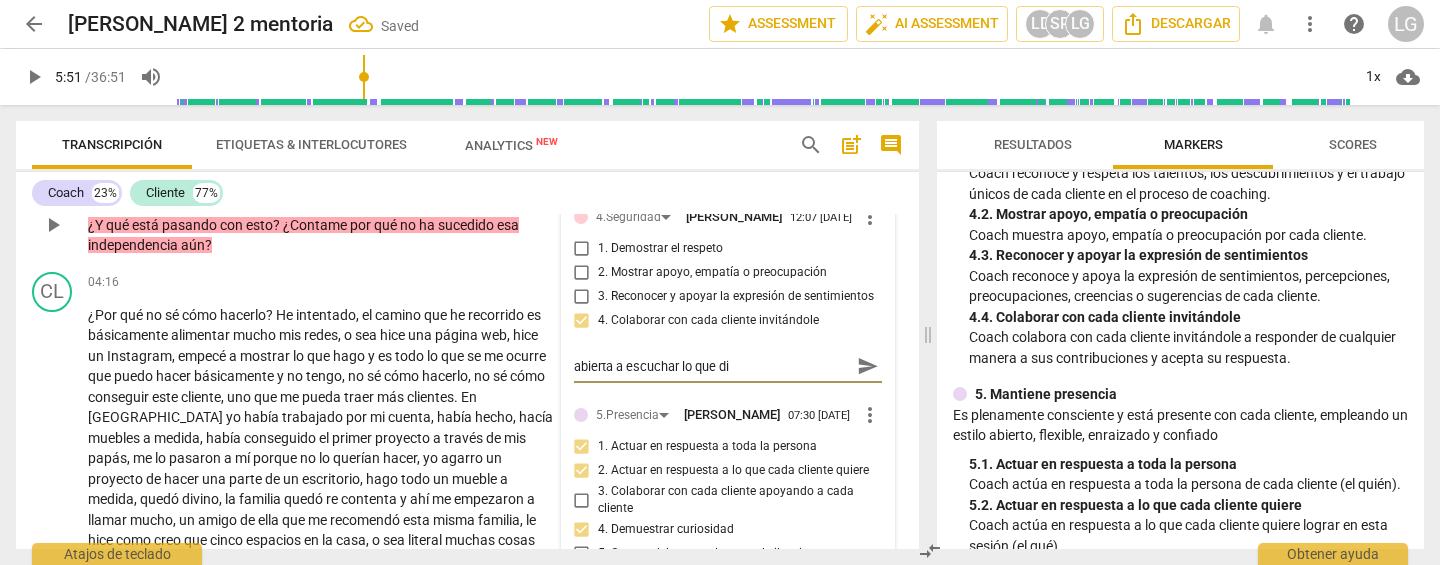 type on "abierta a escuchar lo que dig" 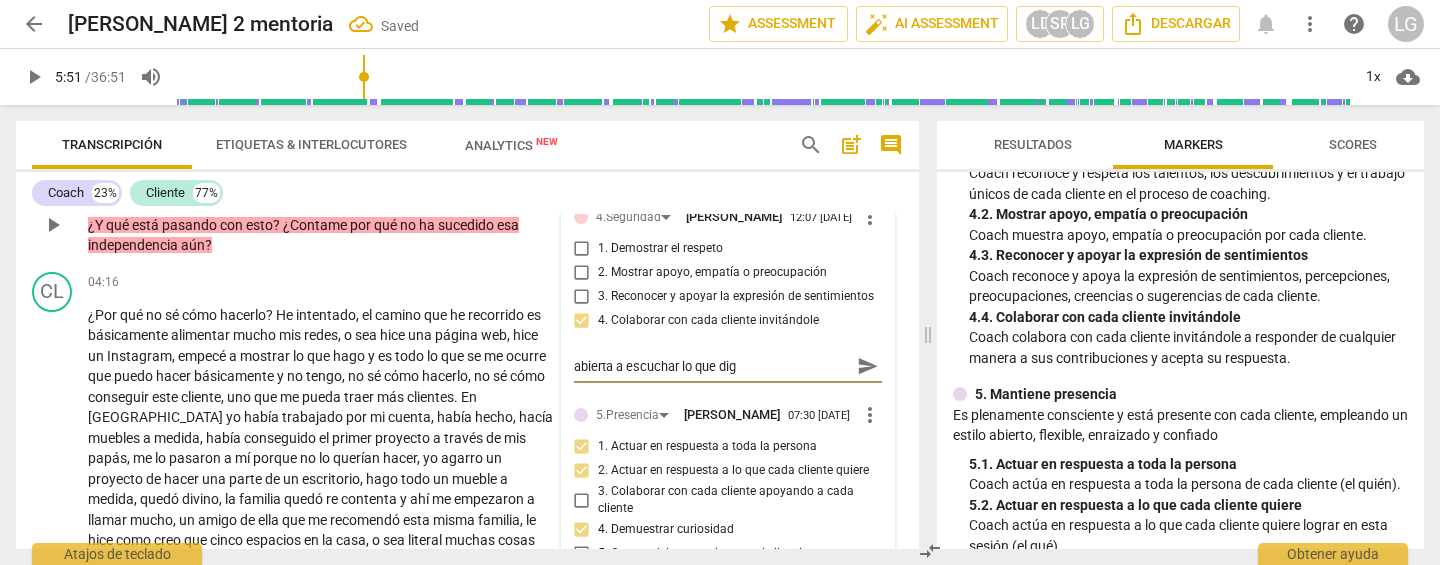 type on "abierta a escuchar lo que diga" 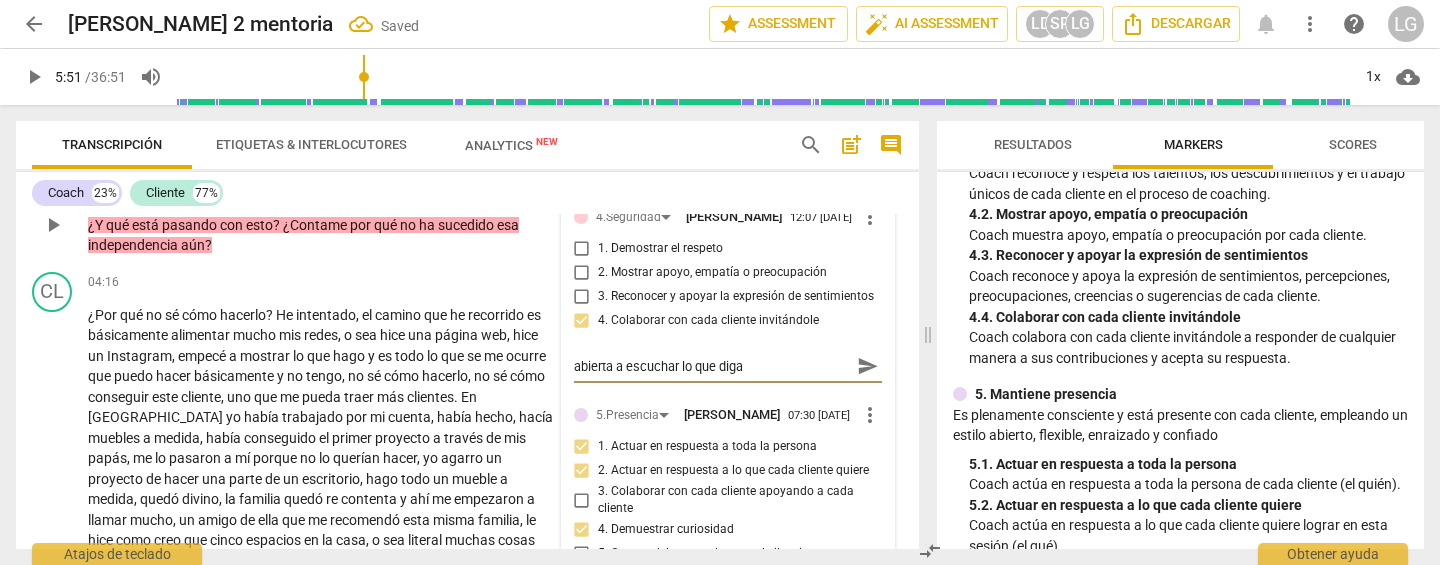 type on "abierta a escuchar lo que diga" 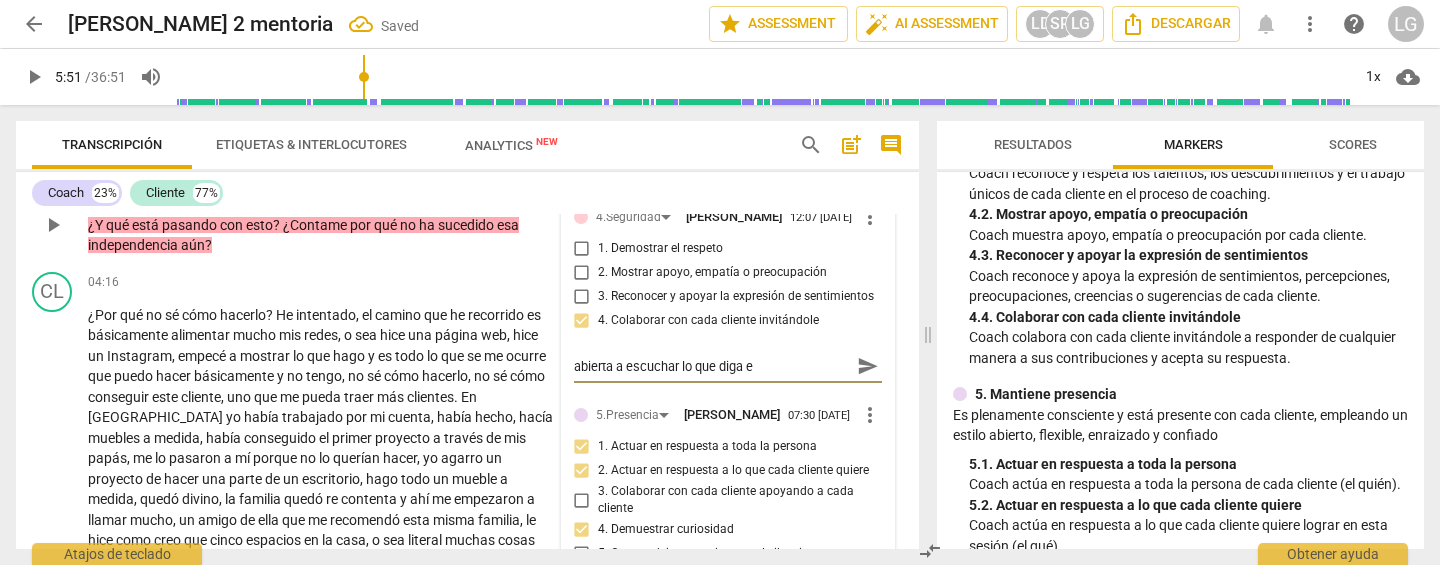 type on "abierta a escuchar lo que diga el" 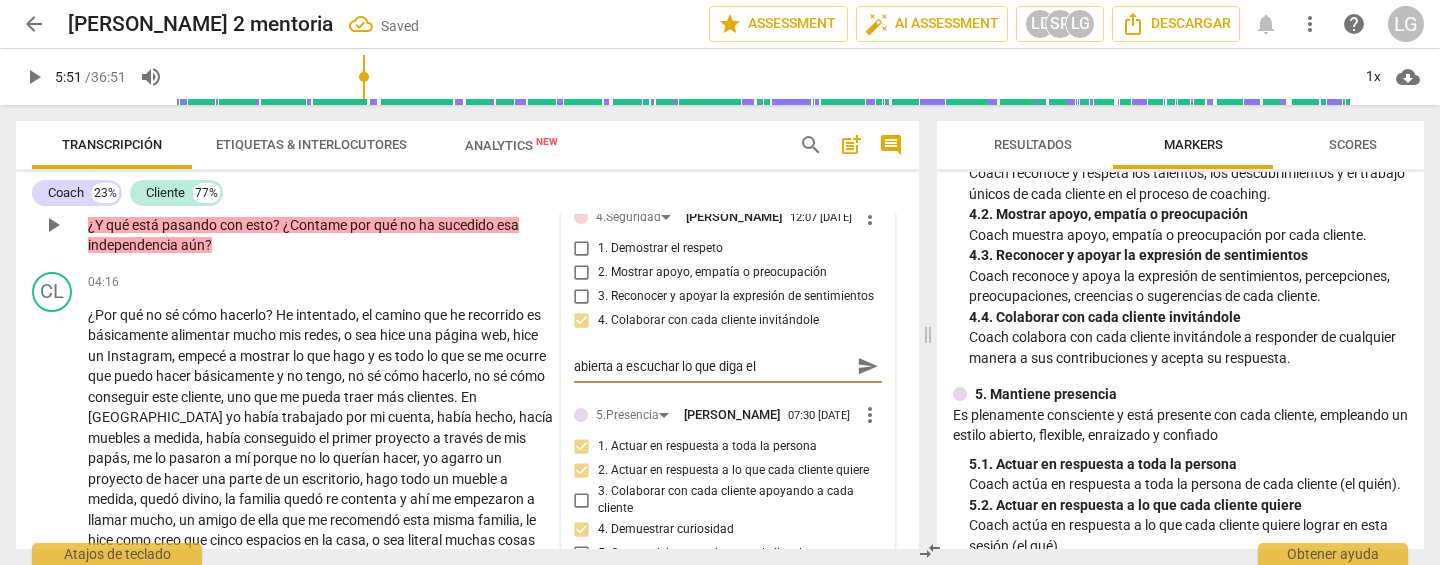 type on "abierta a escuchar lo que diga el" 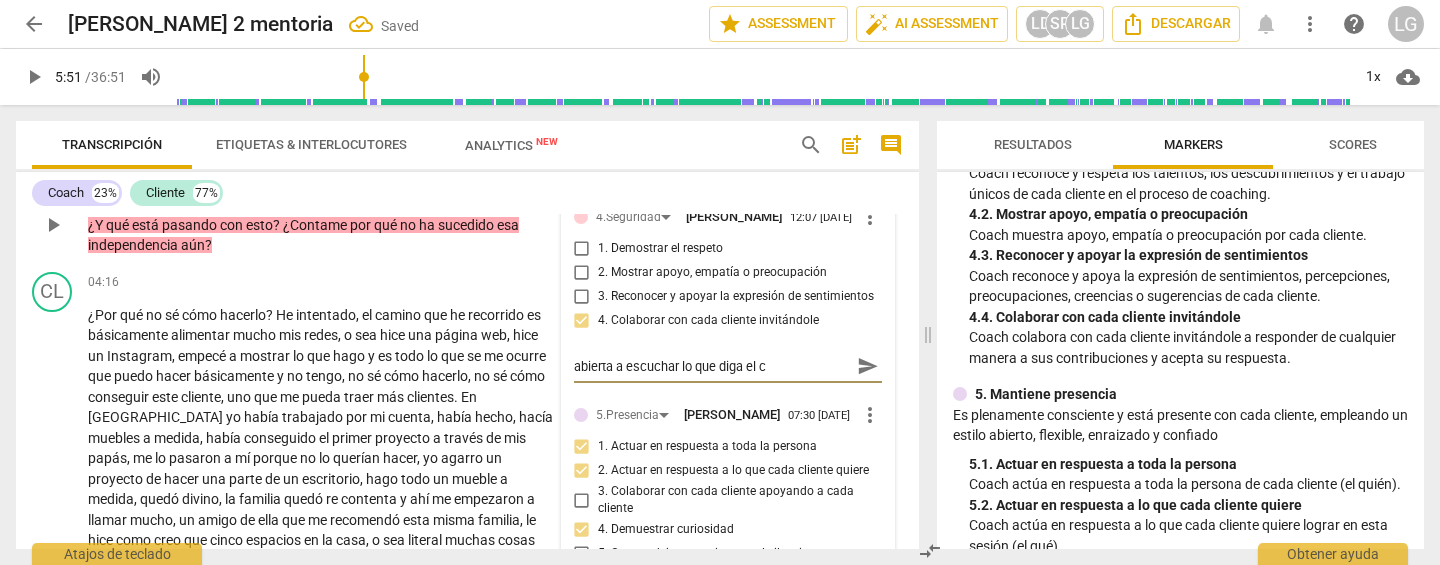 type on "abierta a escuchar lo que diga el cl" 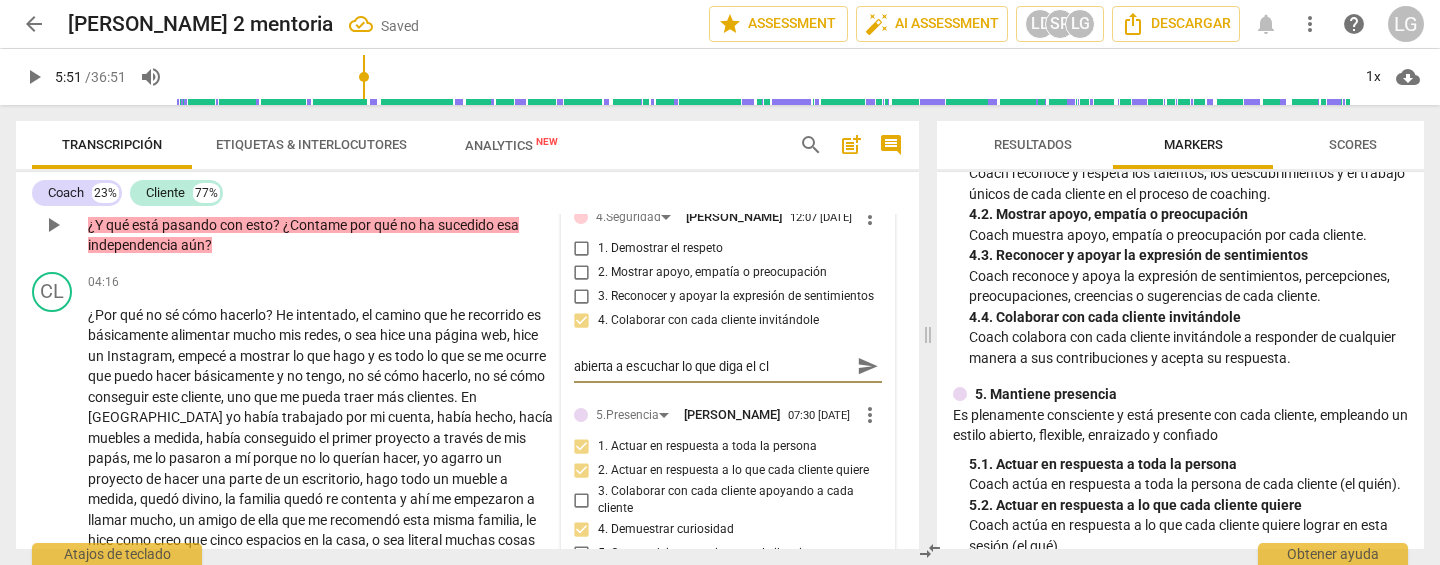 type on "abierta a escuchar lo que diga el cli" 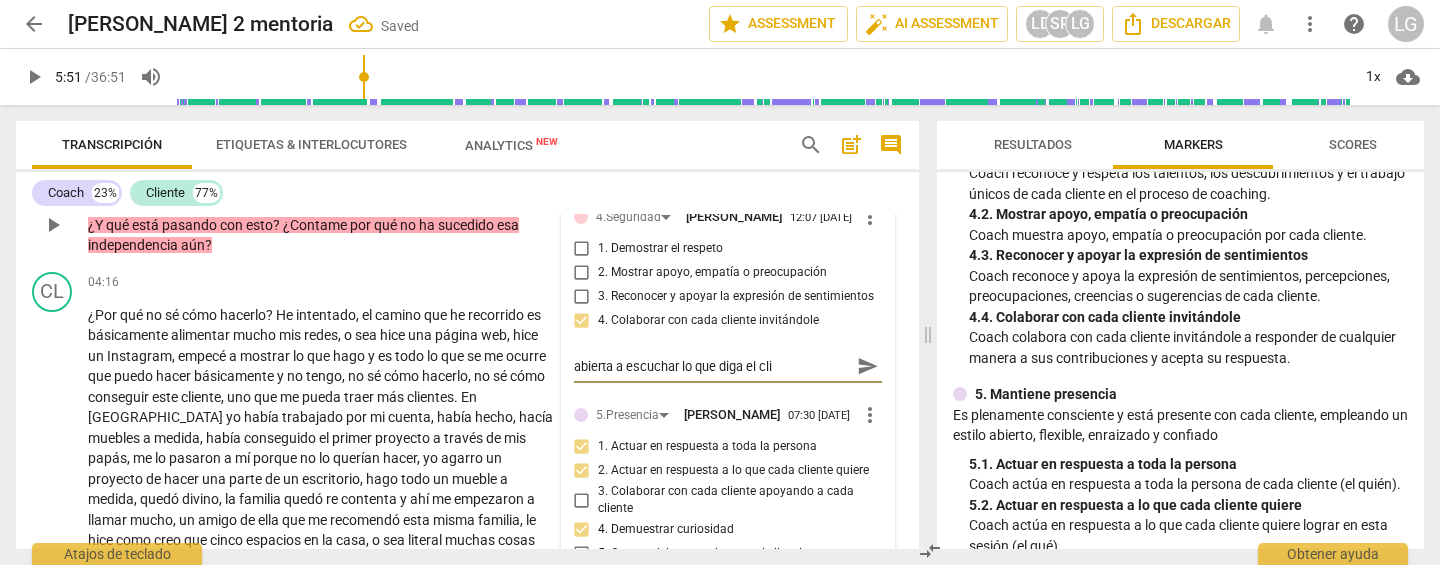 type on "abierta a escuchar lo que diga el clie" 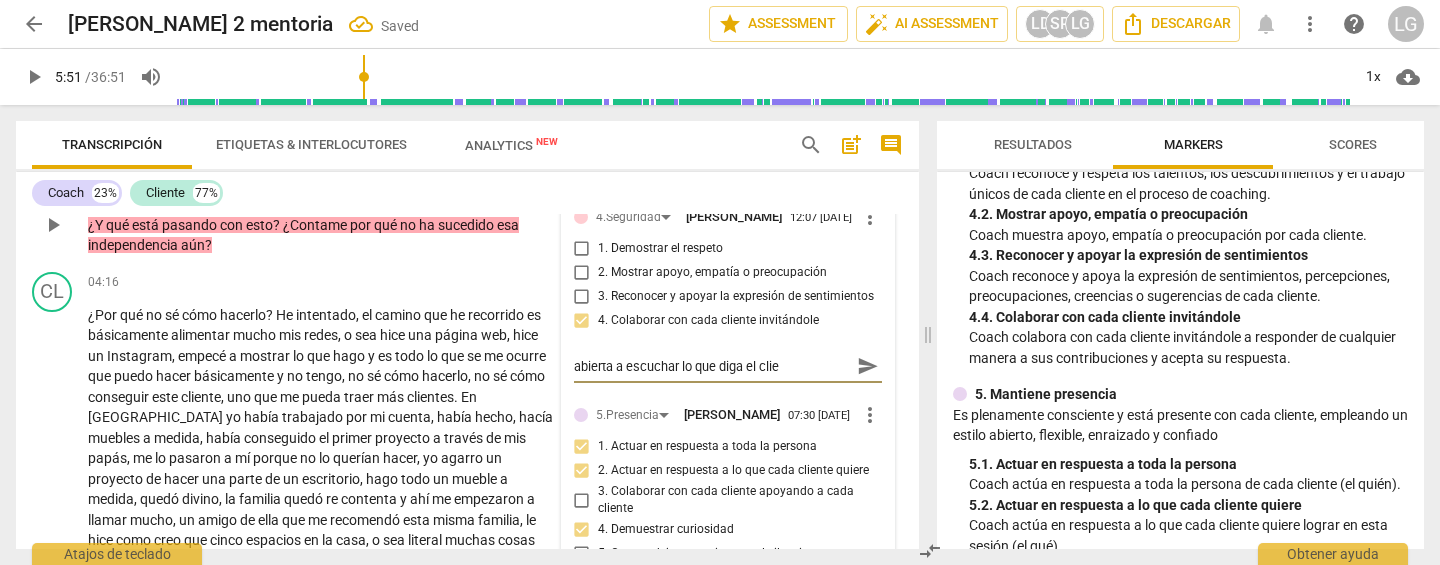 type on "abierta a escuchar lo que diga el clien" 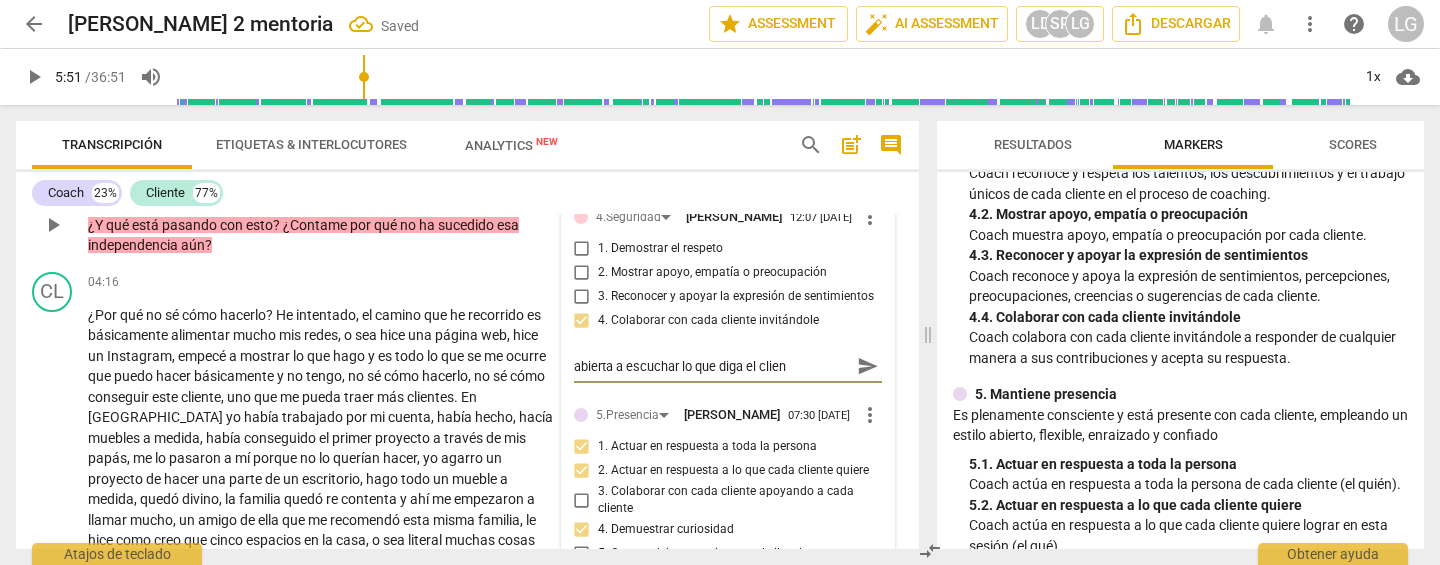 type on "abierta a escuchar lo que diga el client" 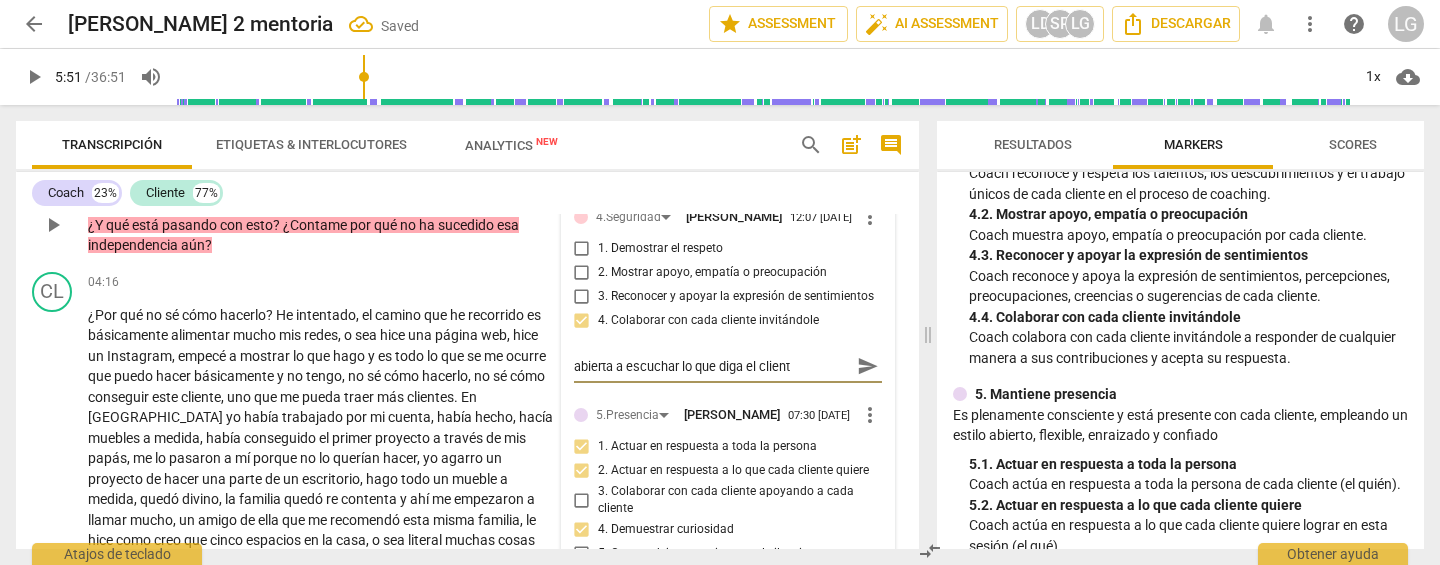 type on "abierta a escuchar lo que diga el cliente" 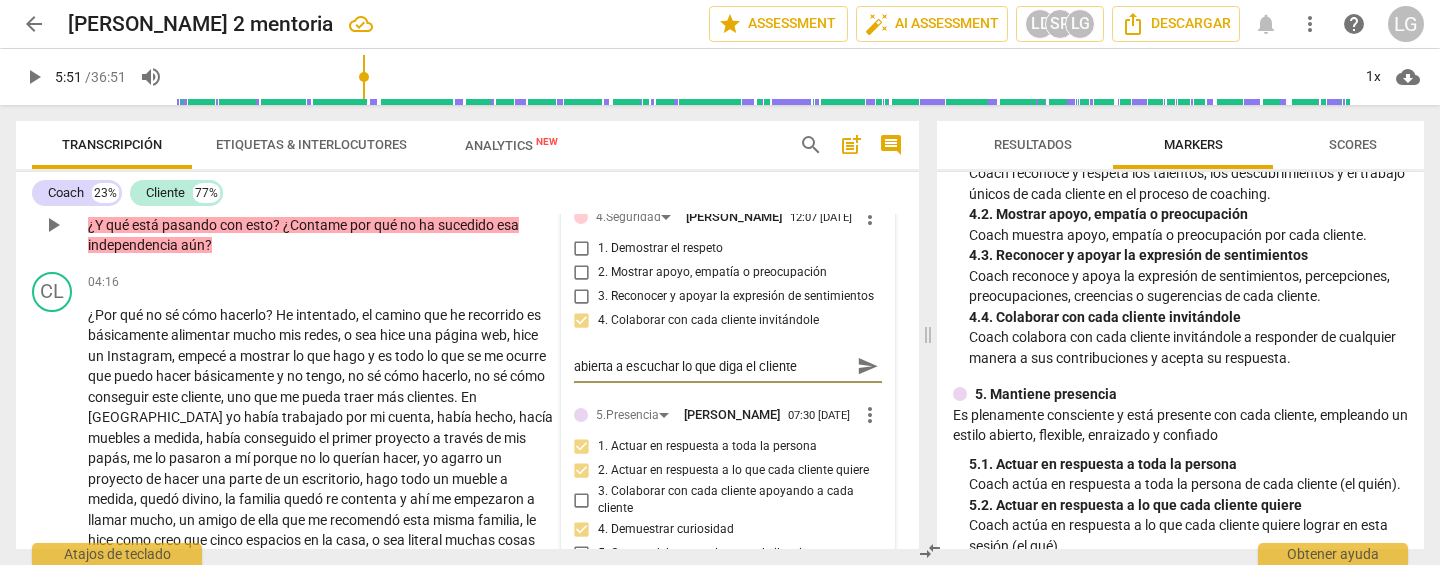 type on "abierta a escuchar lo que diga el cliente" 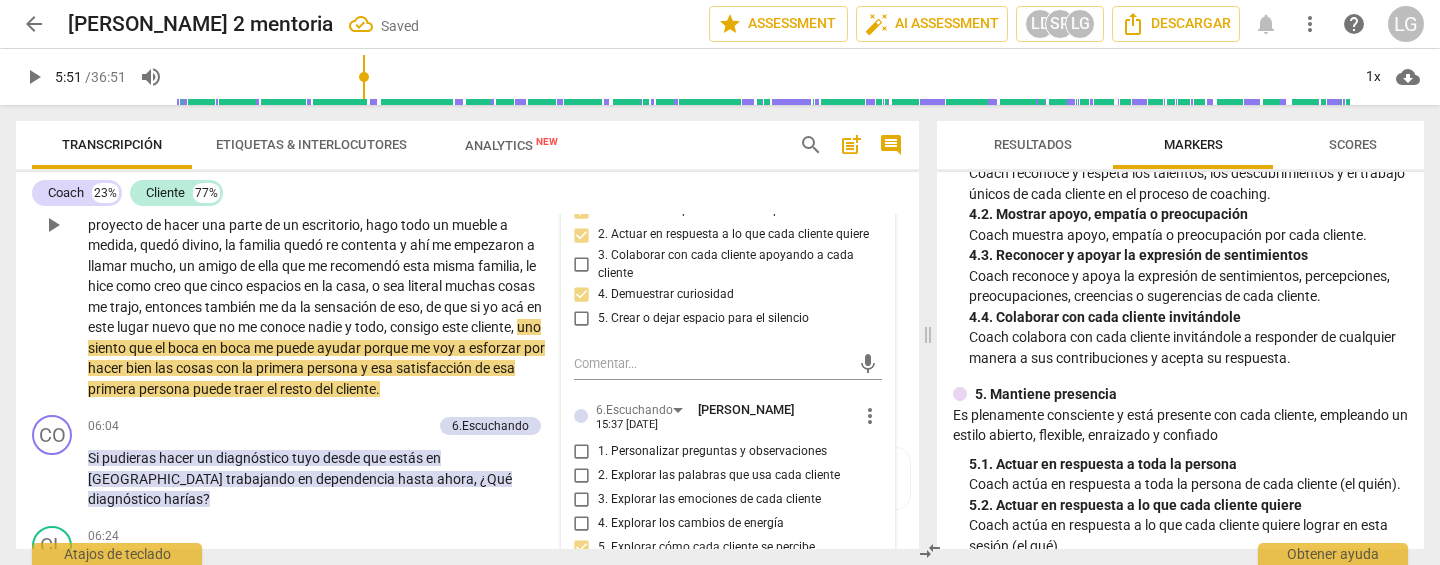 scroll, scrollTop: 1827, scrollLeft: 0, axis: vertical 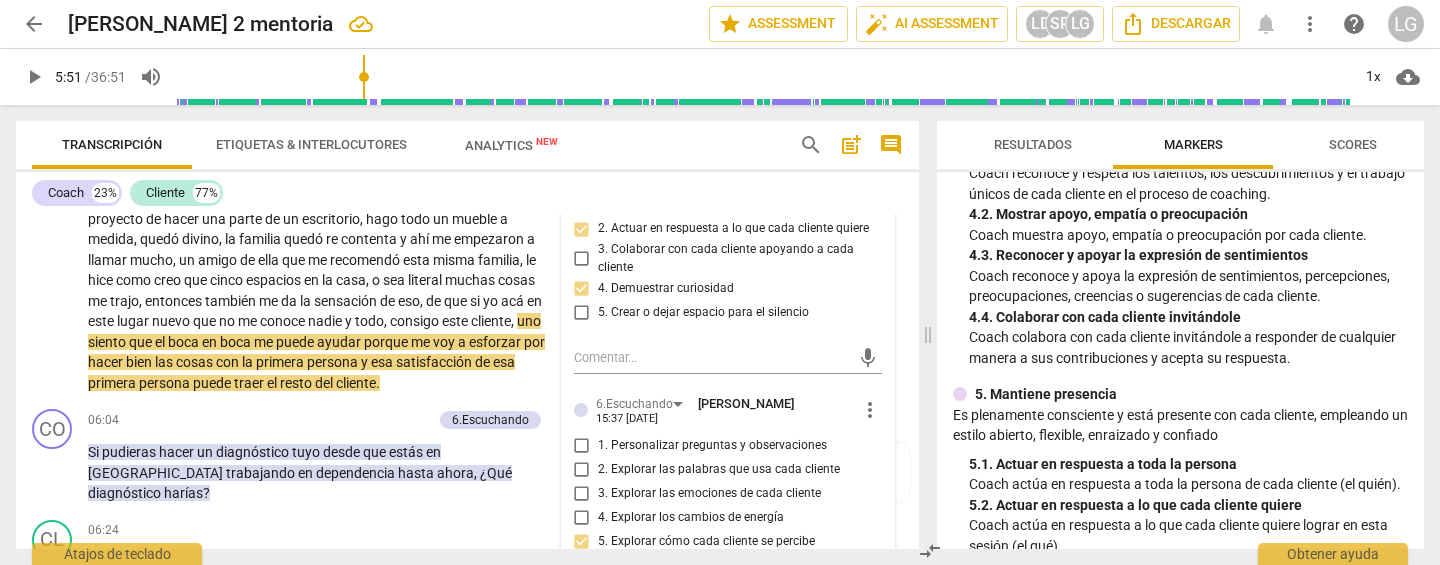 click on "play_arrow" at bounding box center [34, 77] 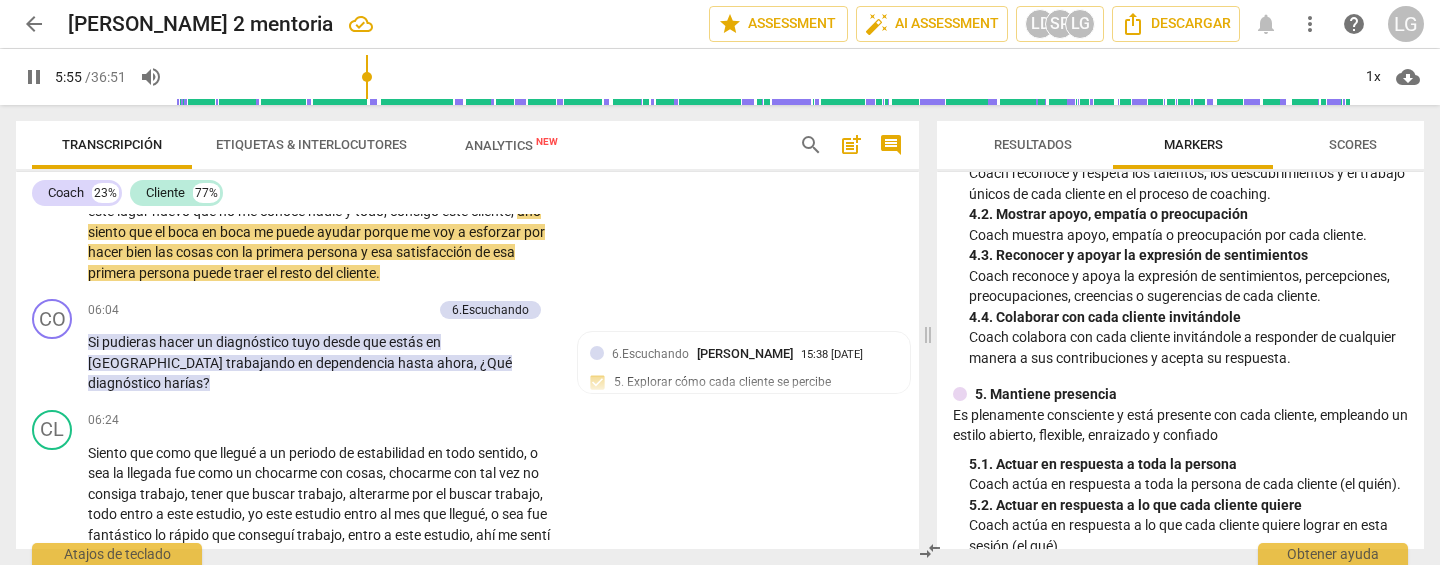 scroll, scrollTop: 1939, scrollLeft: 0, axis: vertical 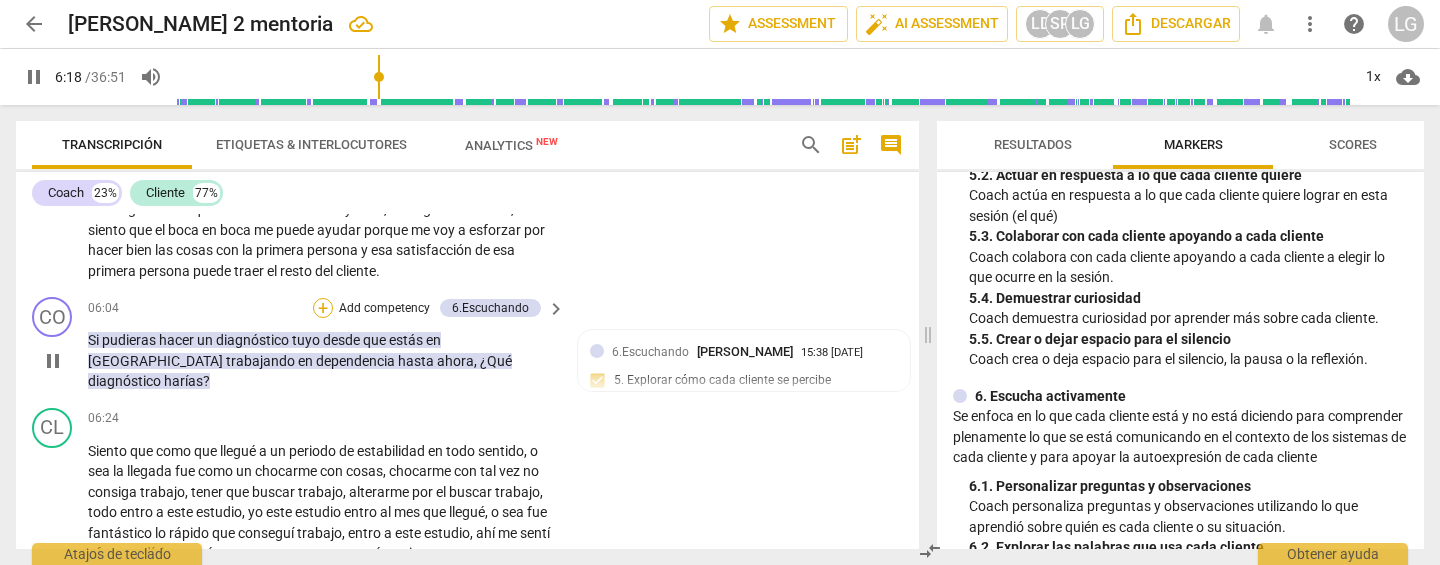 click on "+" at bounding box center (323, 308) 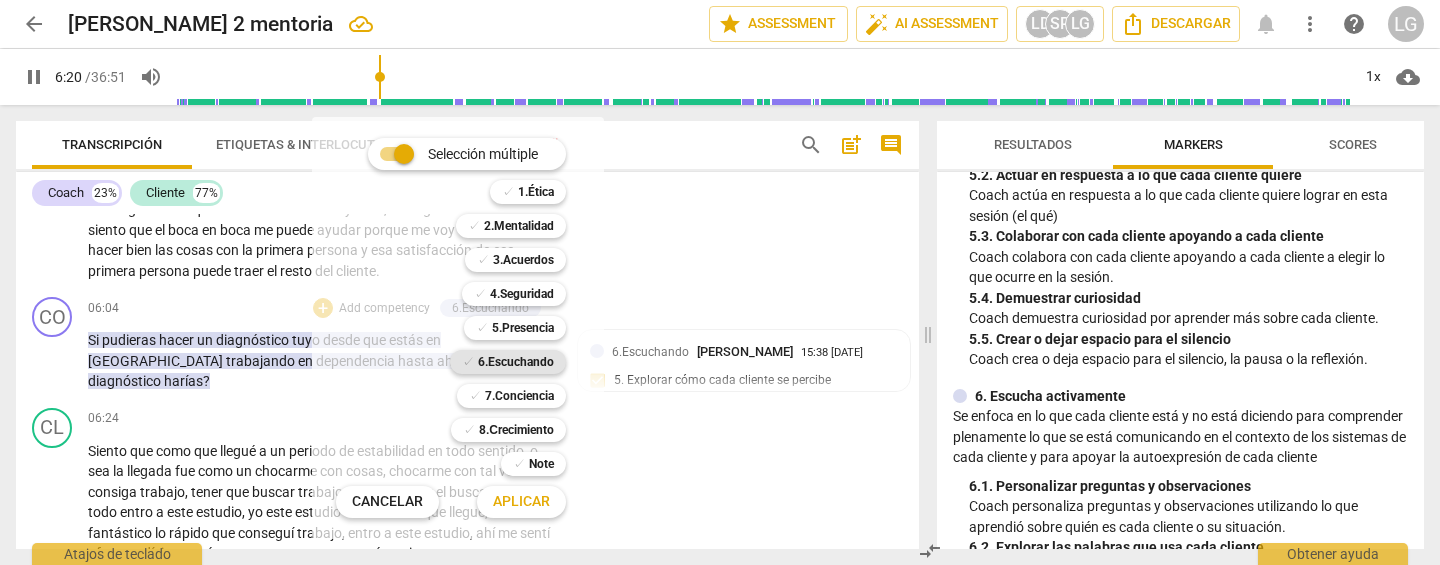 click on "6.Escuchando" at bounding box center [516, 362] 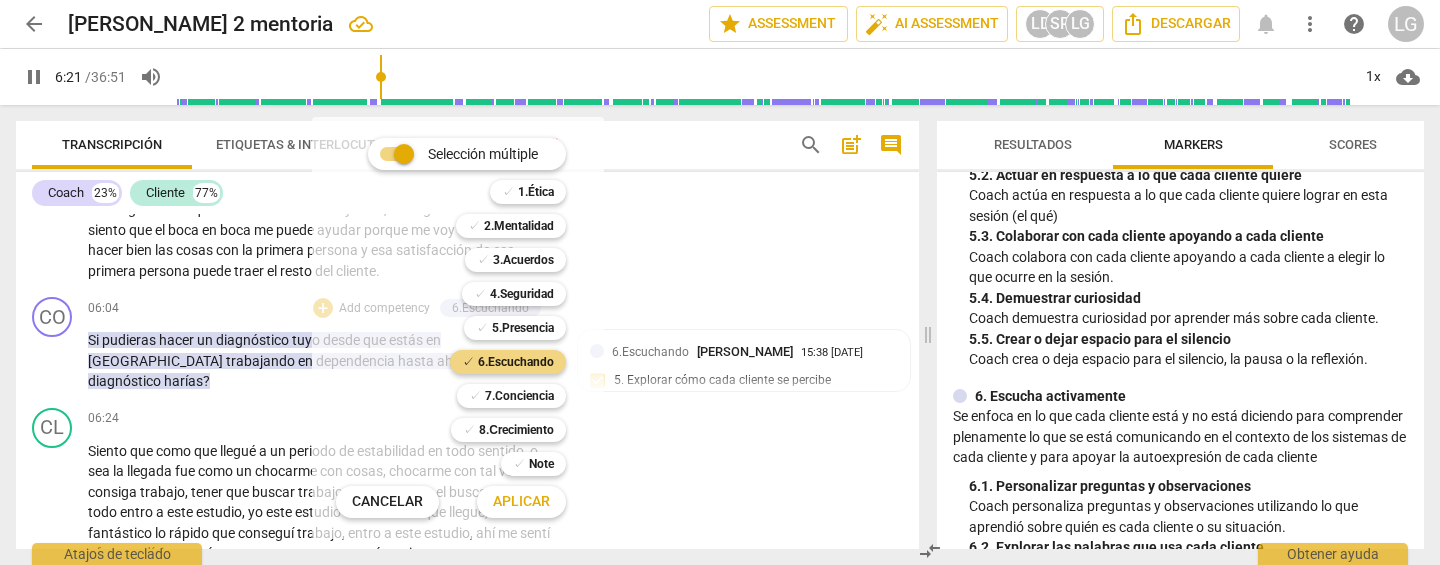 click on "Aplicar" at bounding box center (521, 502) 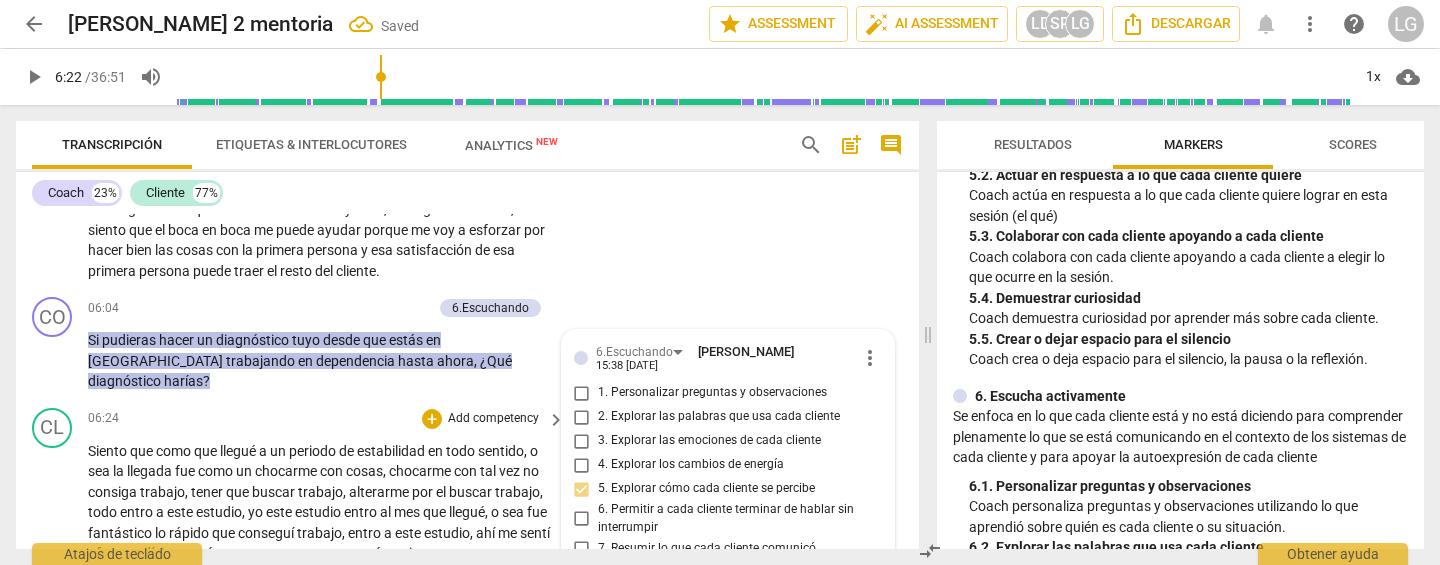 scroll, scrollTop: 2172, scrollLeft: 0, axis: vertical 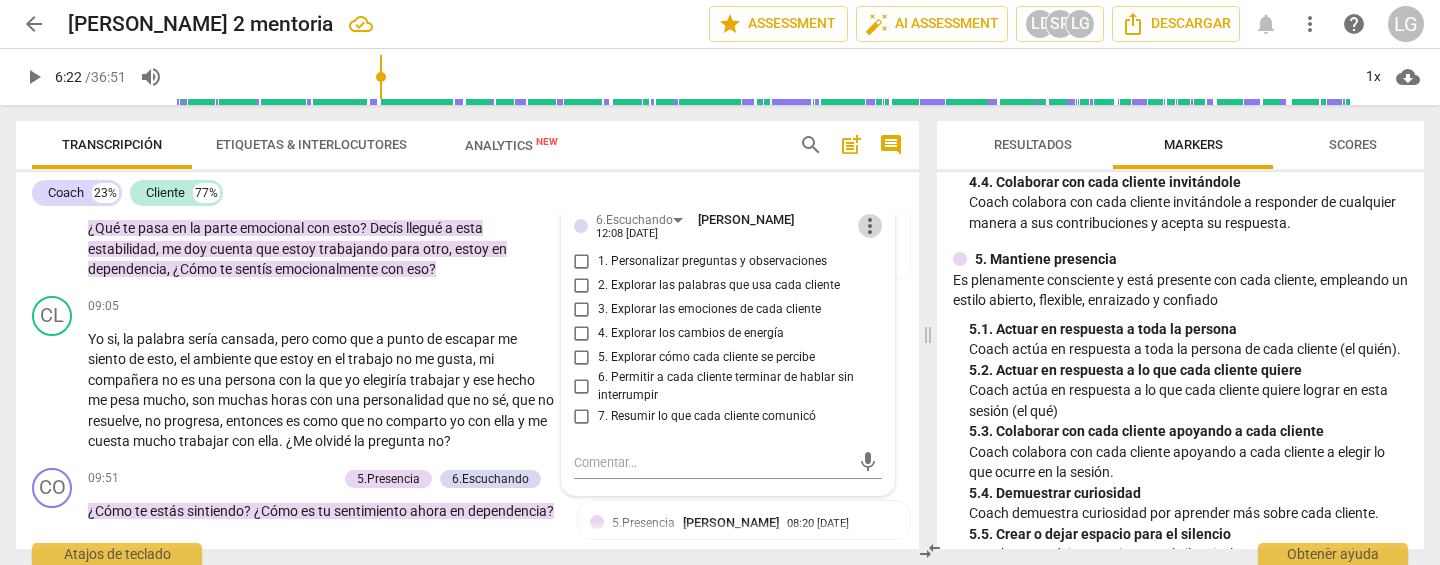 click on "more_vert" at bounding box center [870, 226] 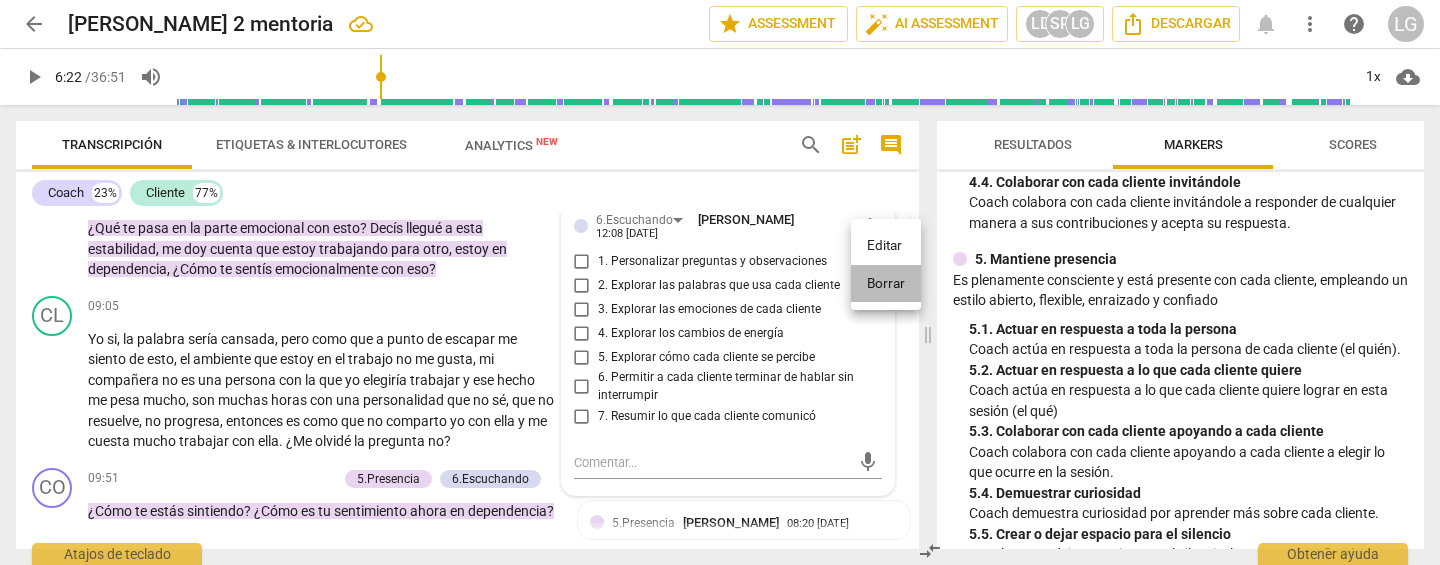 click on "Borrar" at bounding box center (886, 284) 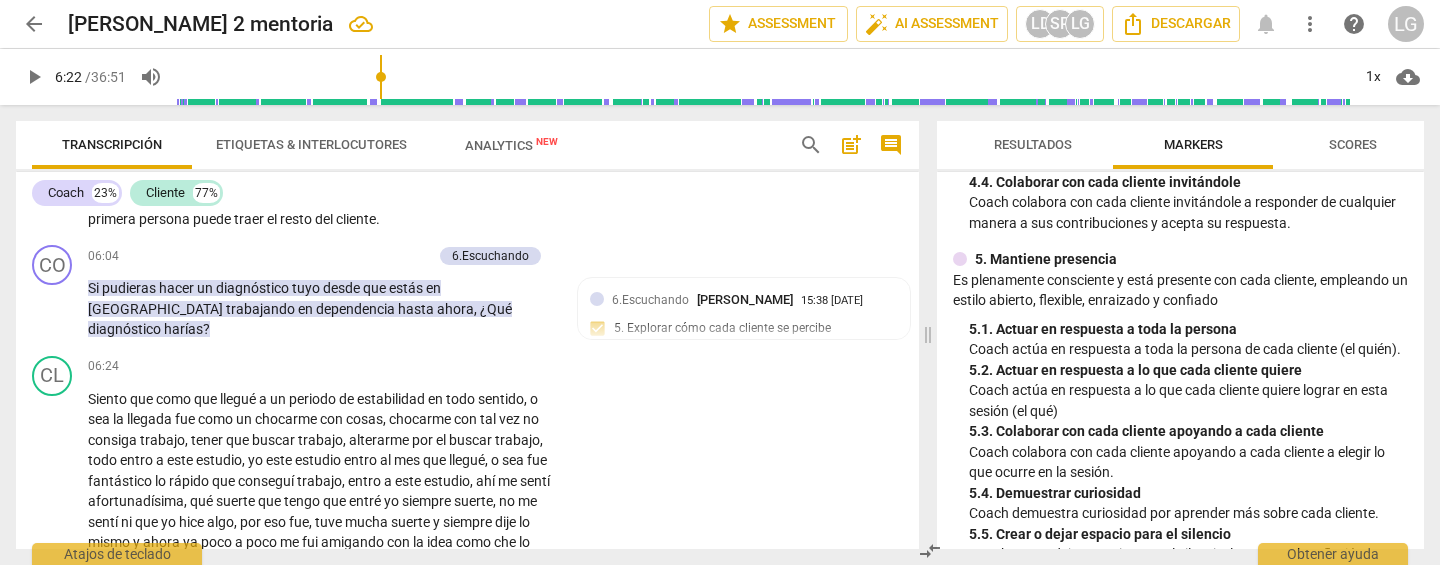 scroll, scrollTop: 1963, scrollLeft: 0, axis: vertical 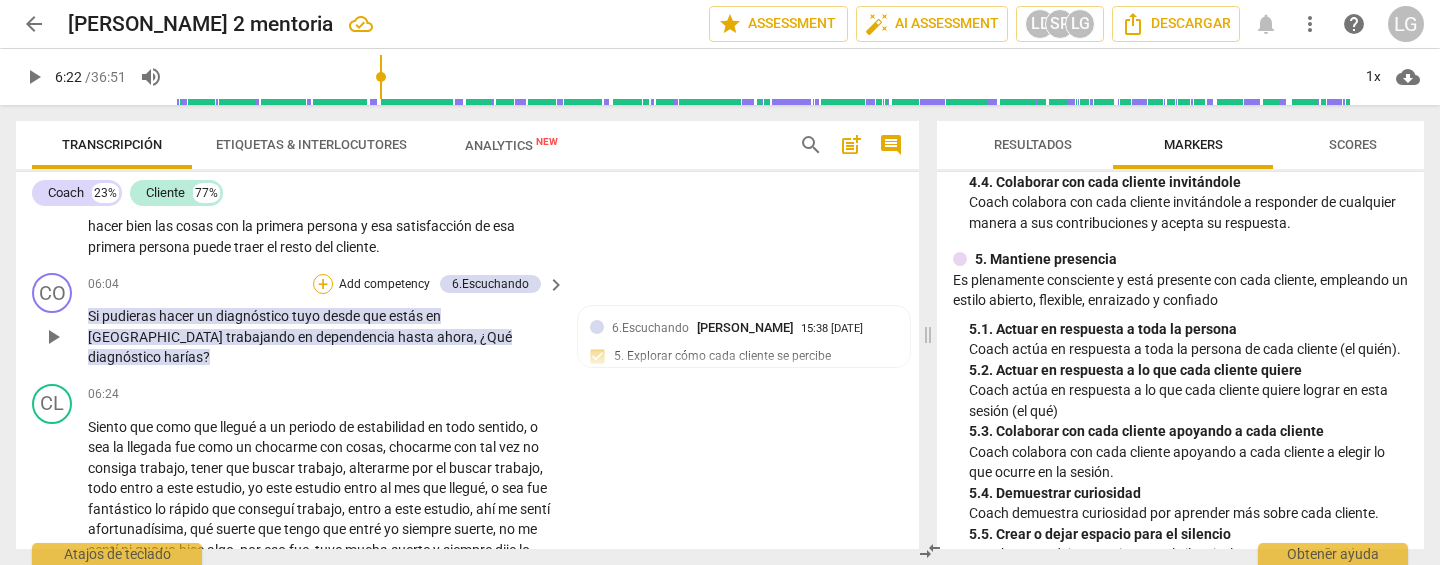 click on "+" at bounding box center [323, 284] 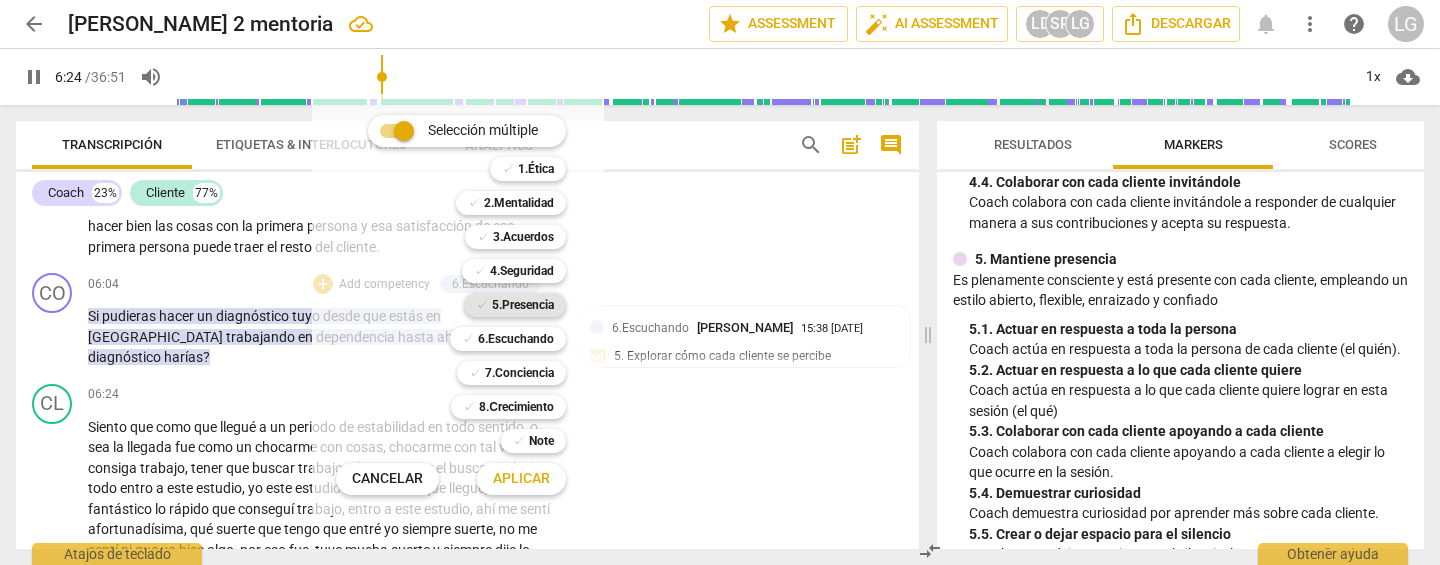 click on "5.Presencia" at bounding box center (523, 305) 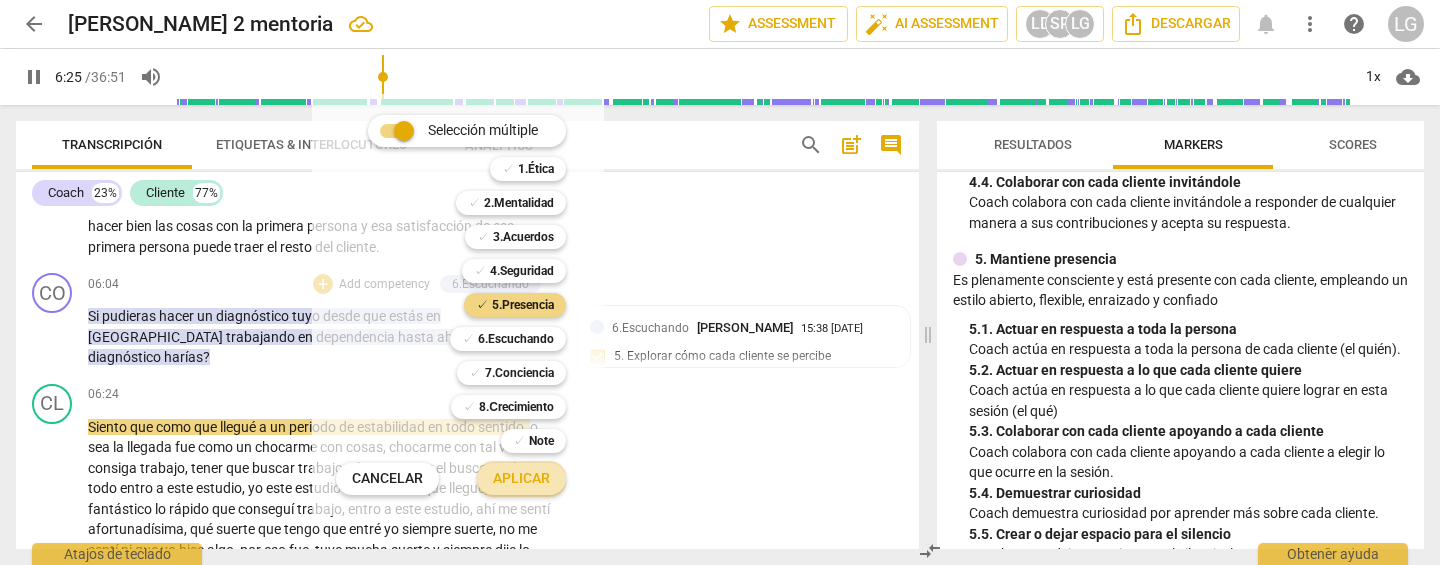 click on "Aplicar" at bounding box center (521, 479) 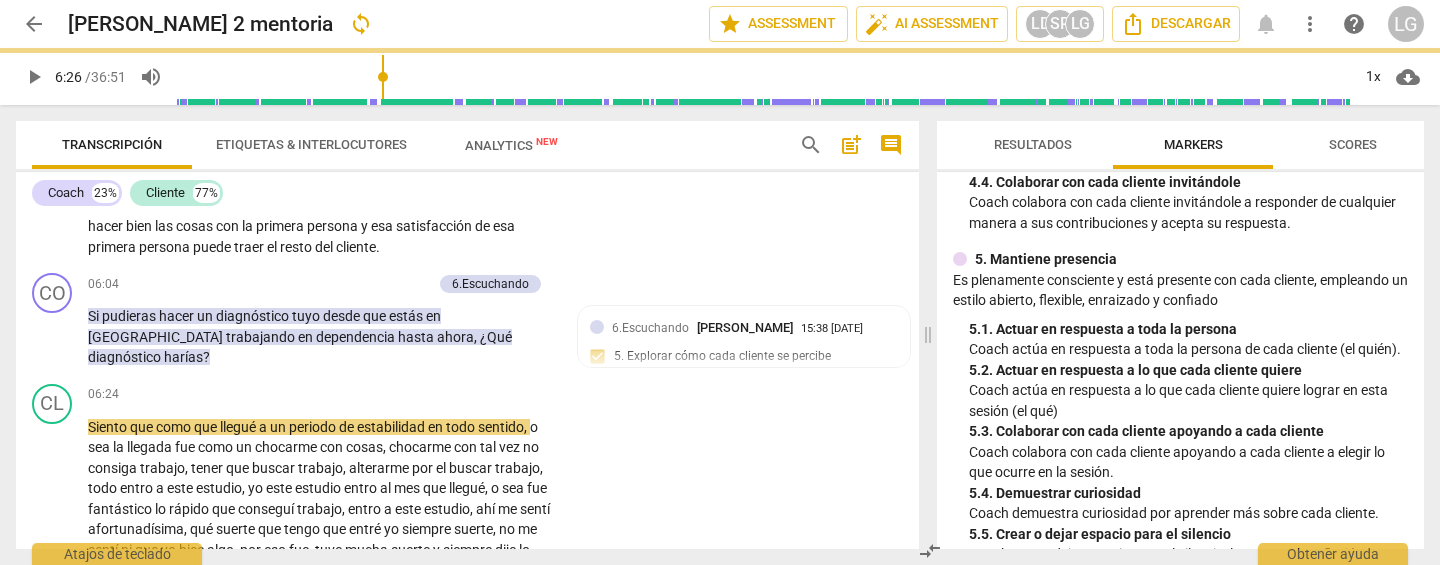type on "386" 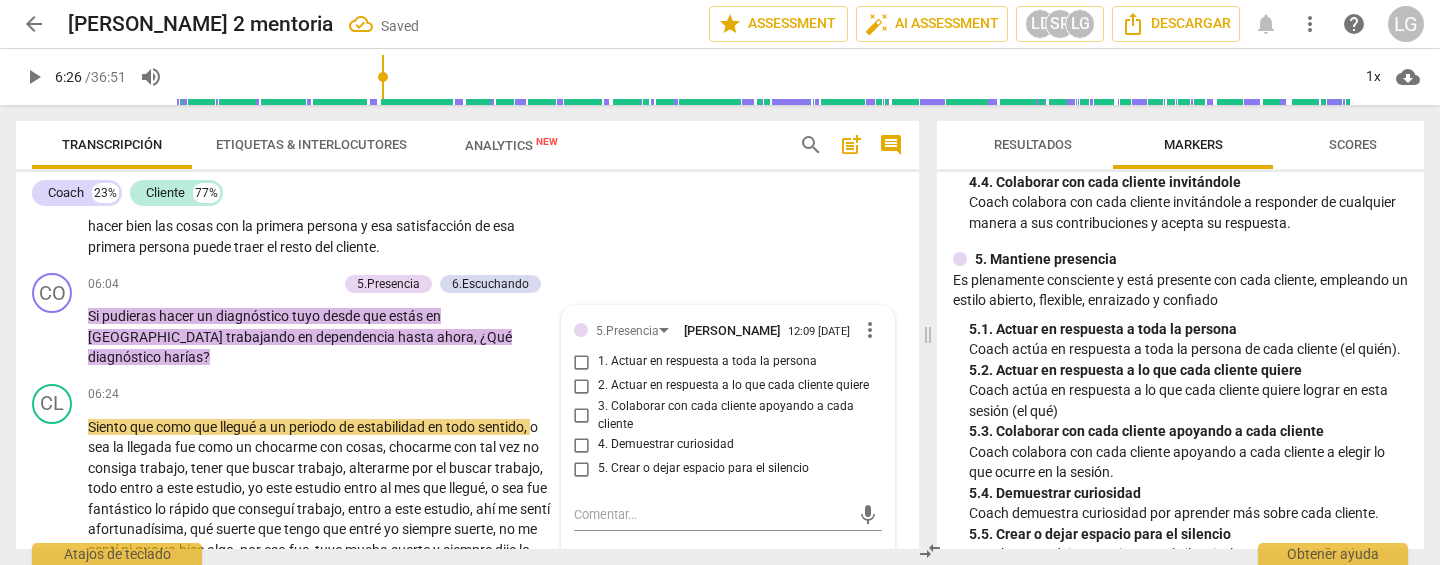 scroll, scrollTop: 1964, scrollLeft: 0, axis: vertical 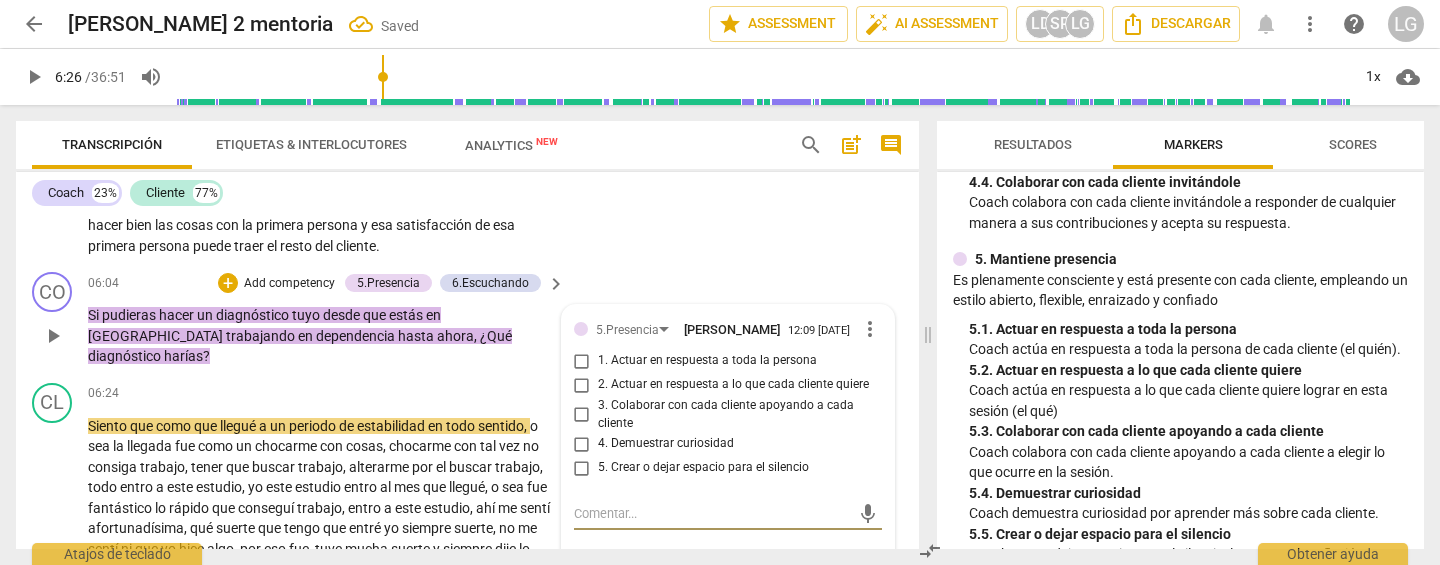 click on "4. Demuestrar curiosidad" at bounding box center (582, 444) 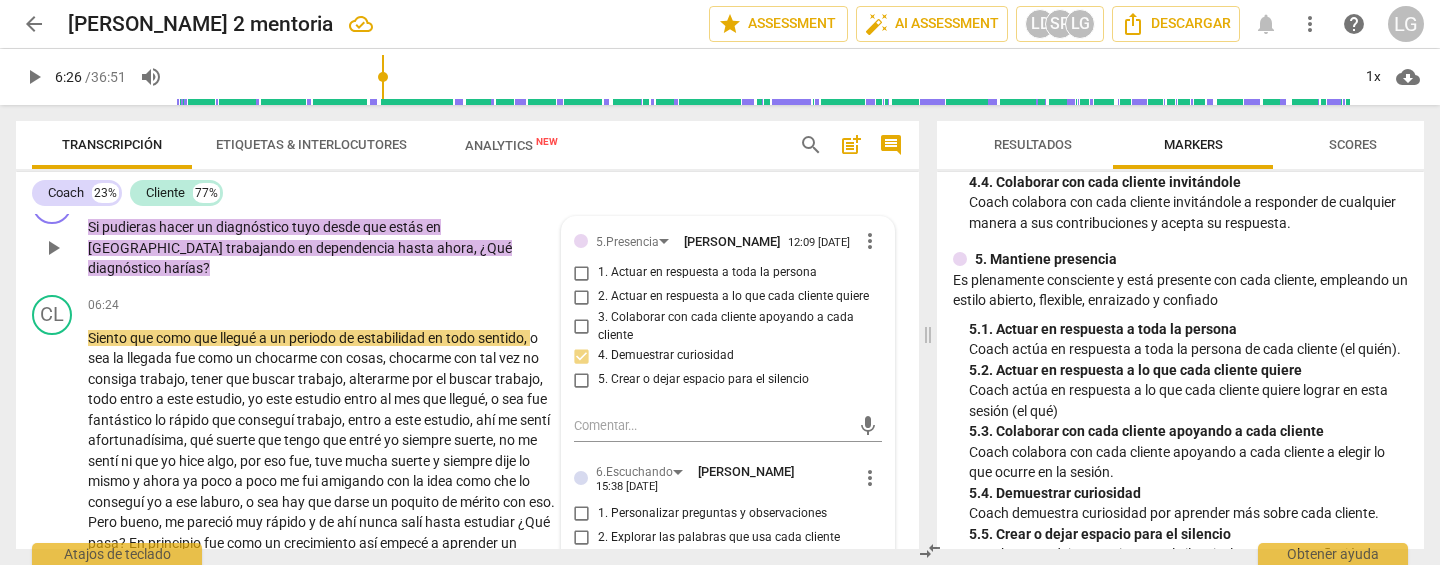 scroll, scrollTop: 2061, scrollLeft: 0, axis: vertical 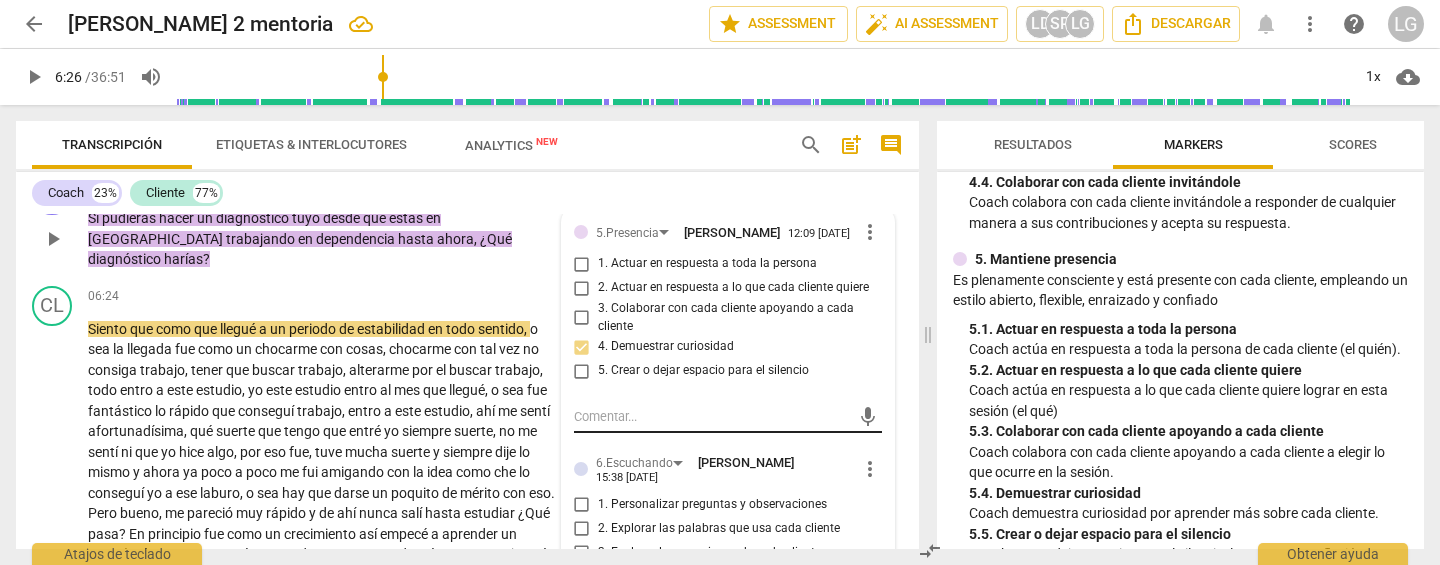 click at bounding box center (712, 416) 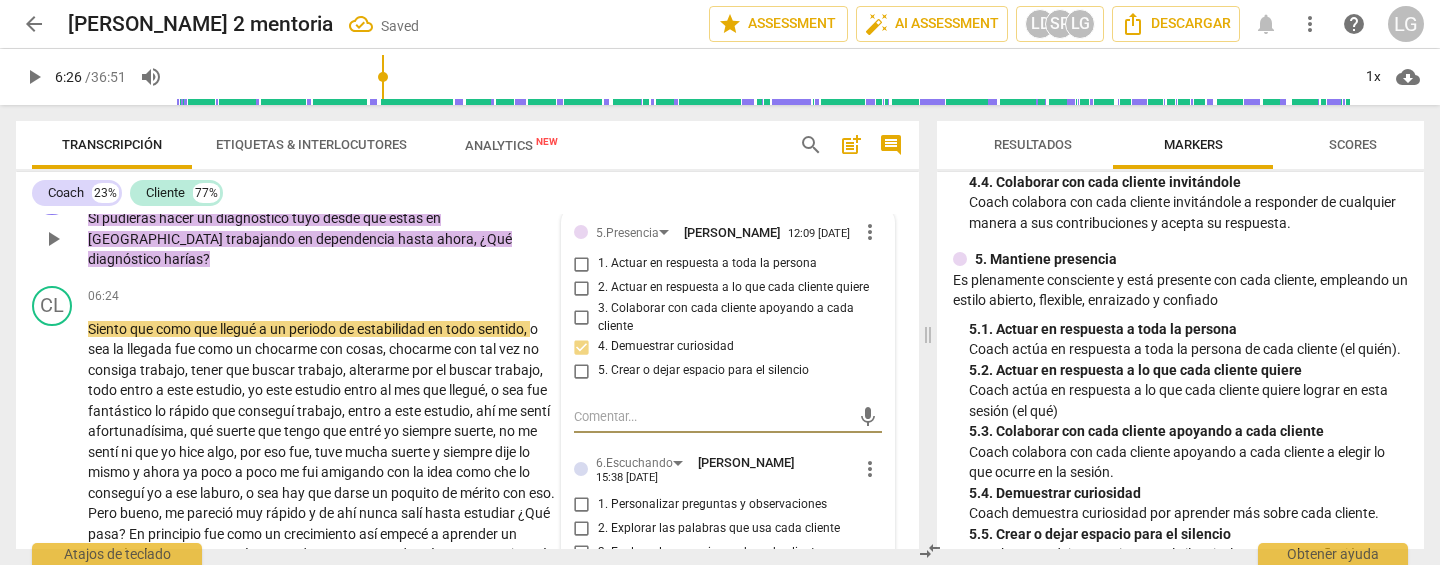 type on "A" 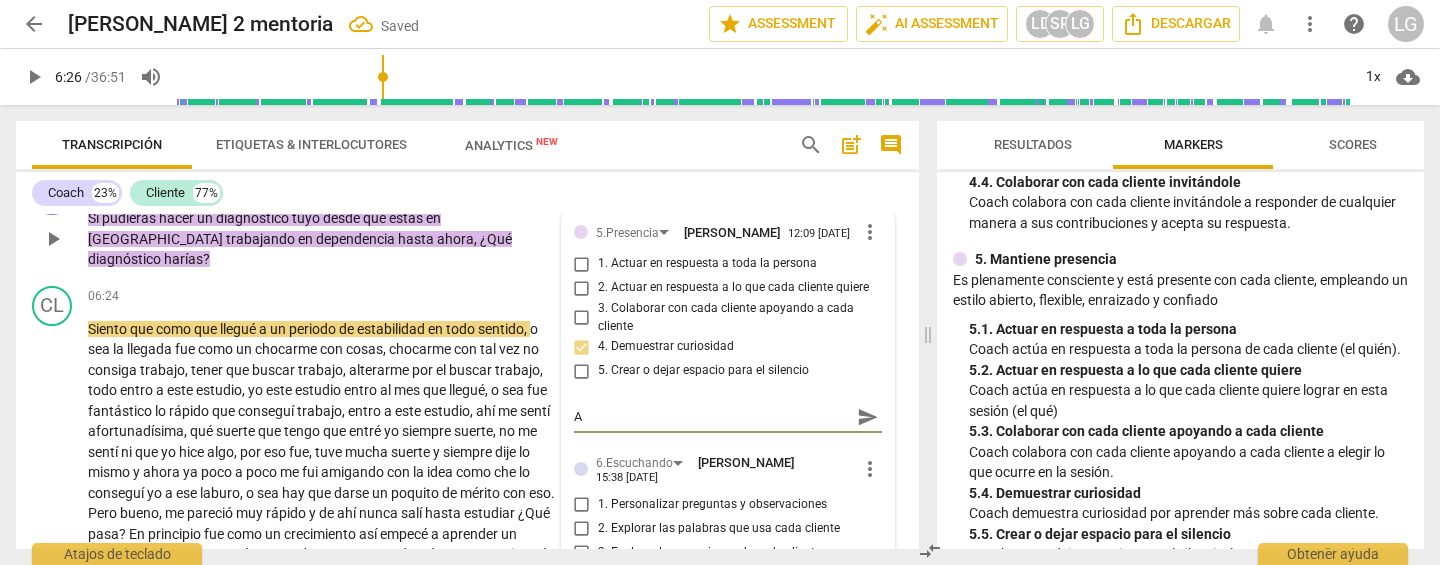 type on "Ay" 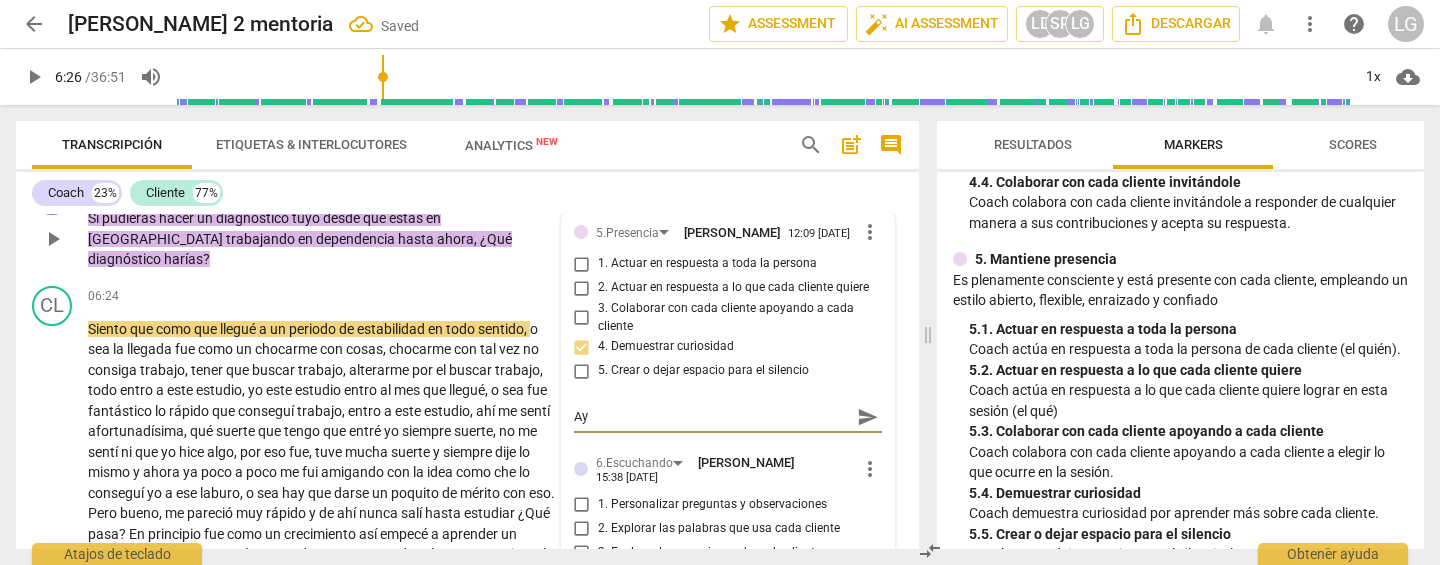 type on "Ayu" 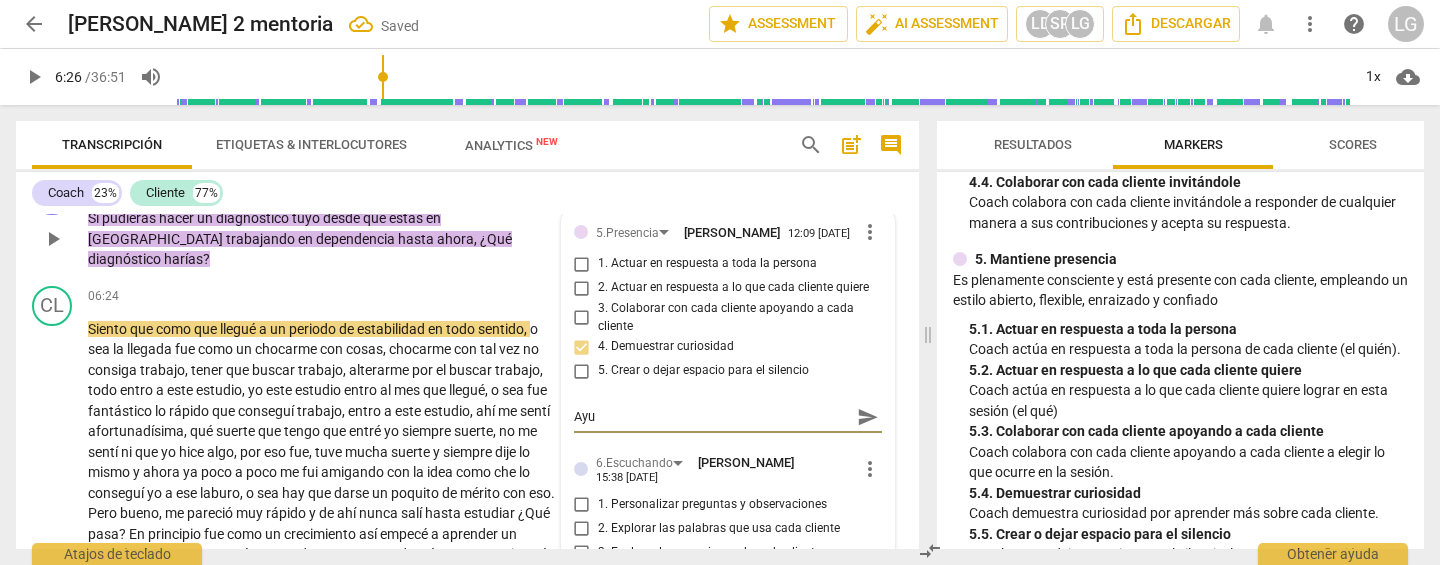 type on "Ayud" 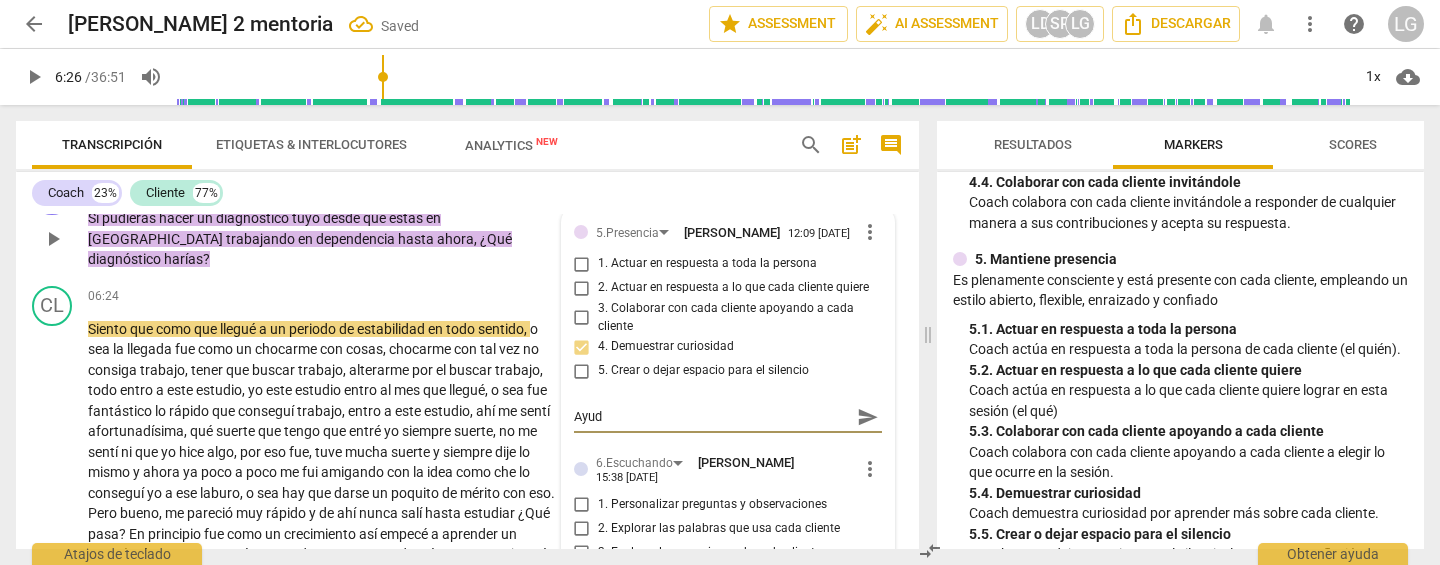 type on "Ayuda" 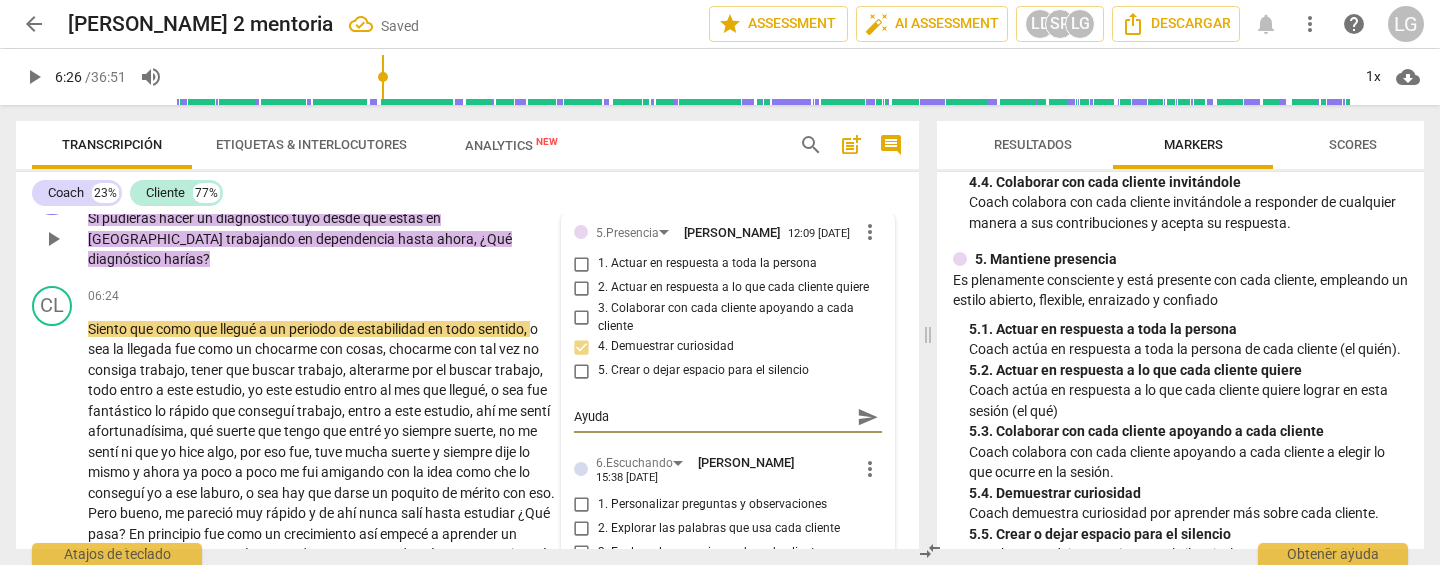 type on "Ayudas" 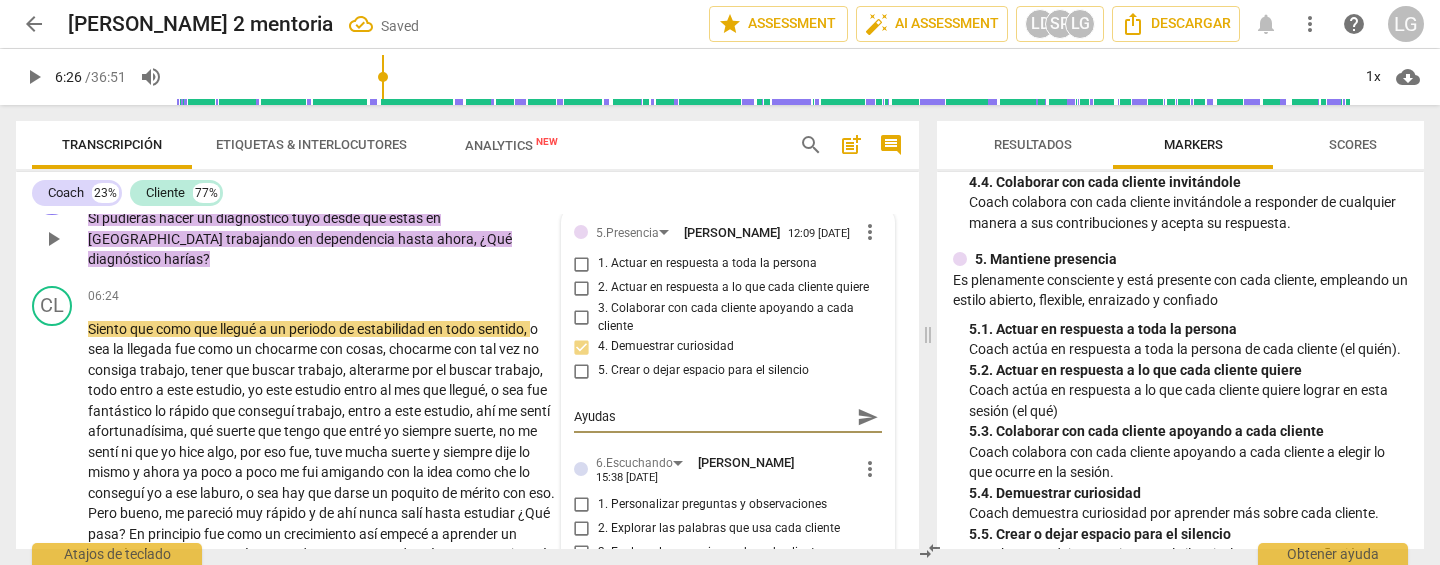 type on "Ayudas" 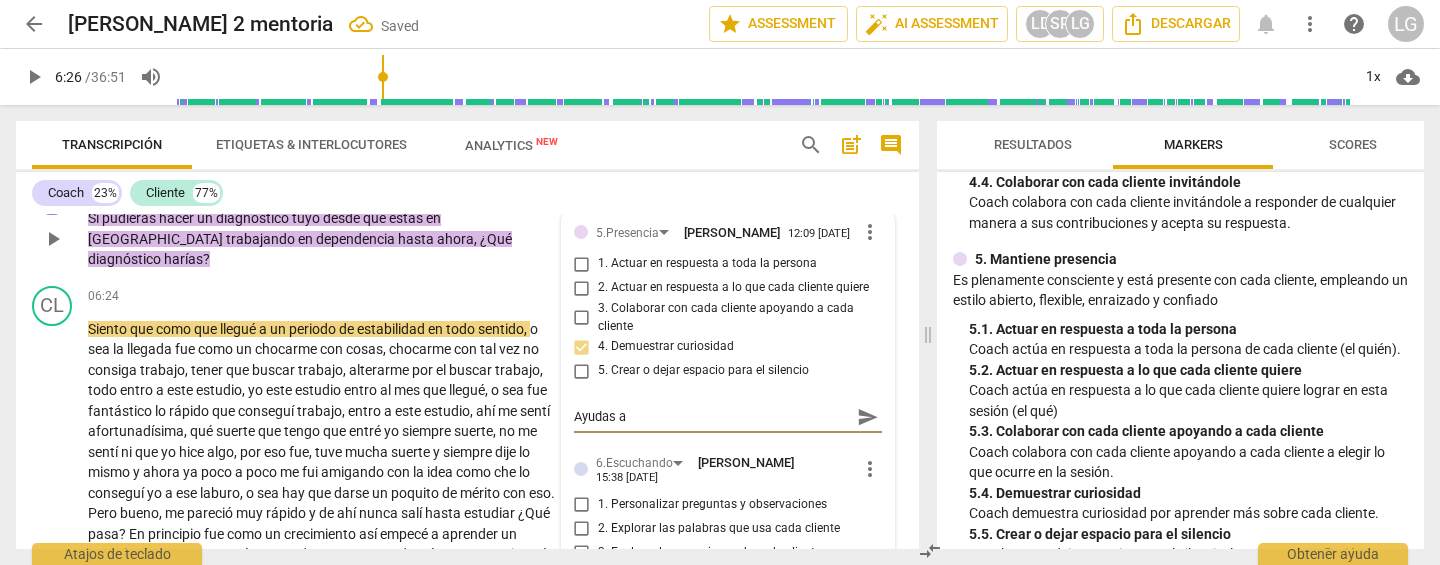 type on "Ayudas a" 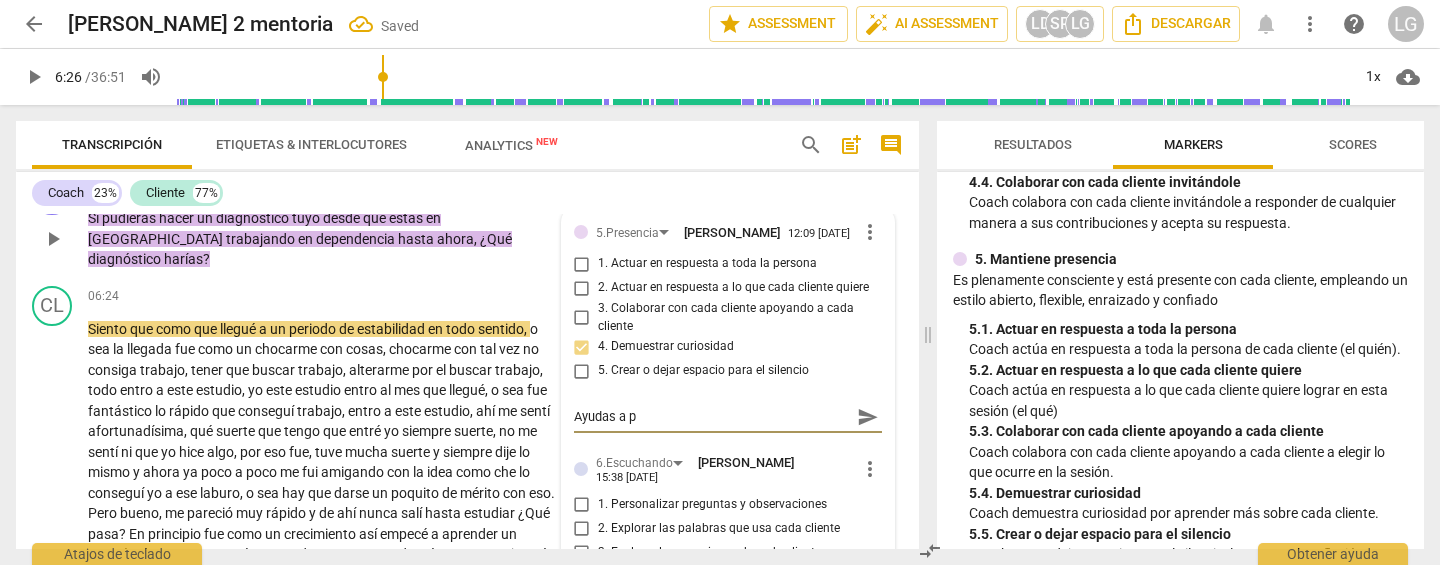 type on "Ayudas a pe" 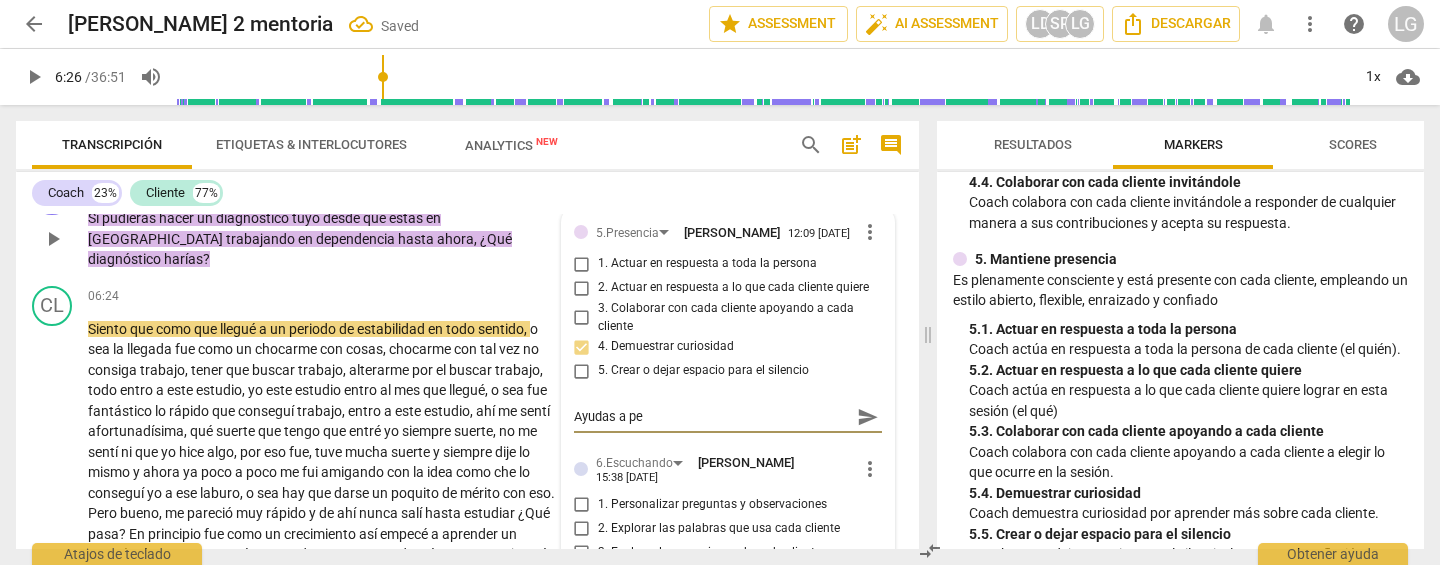 type on "Ayudas a per" 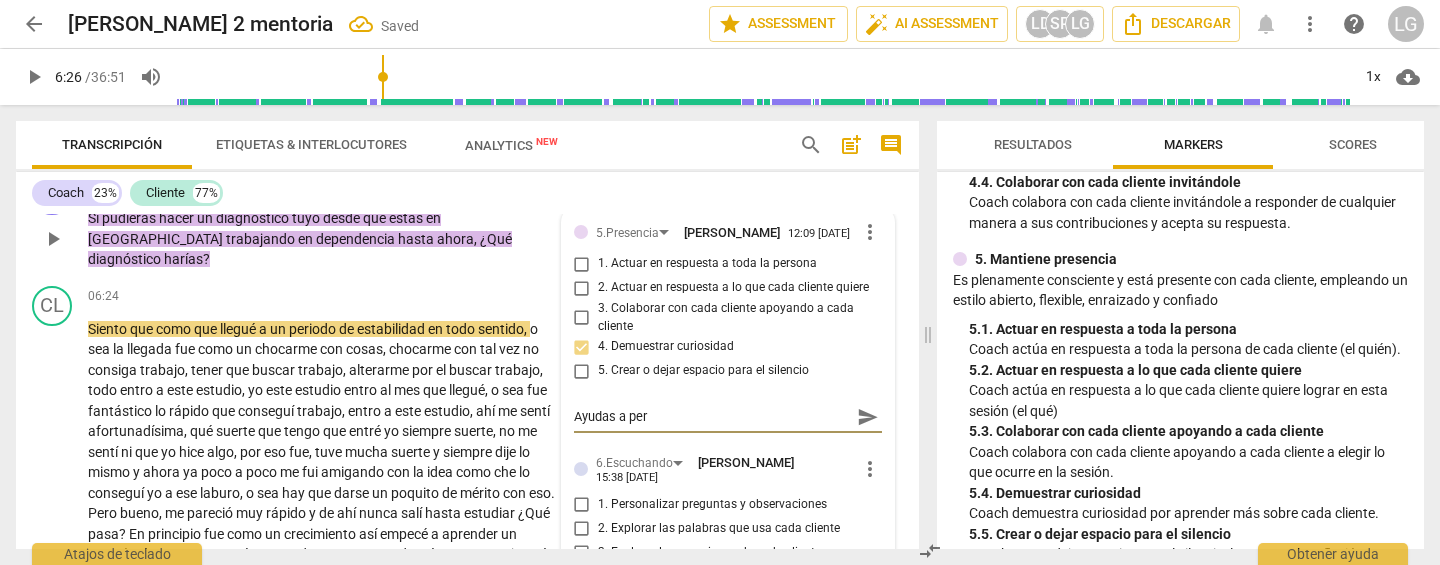 type on "Ayudas a perc" 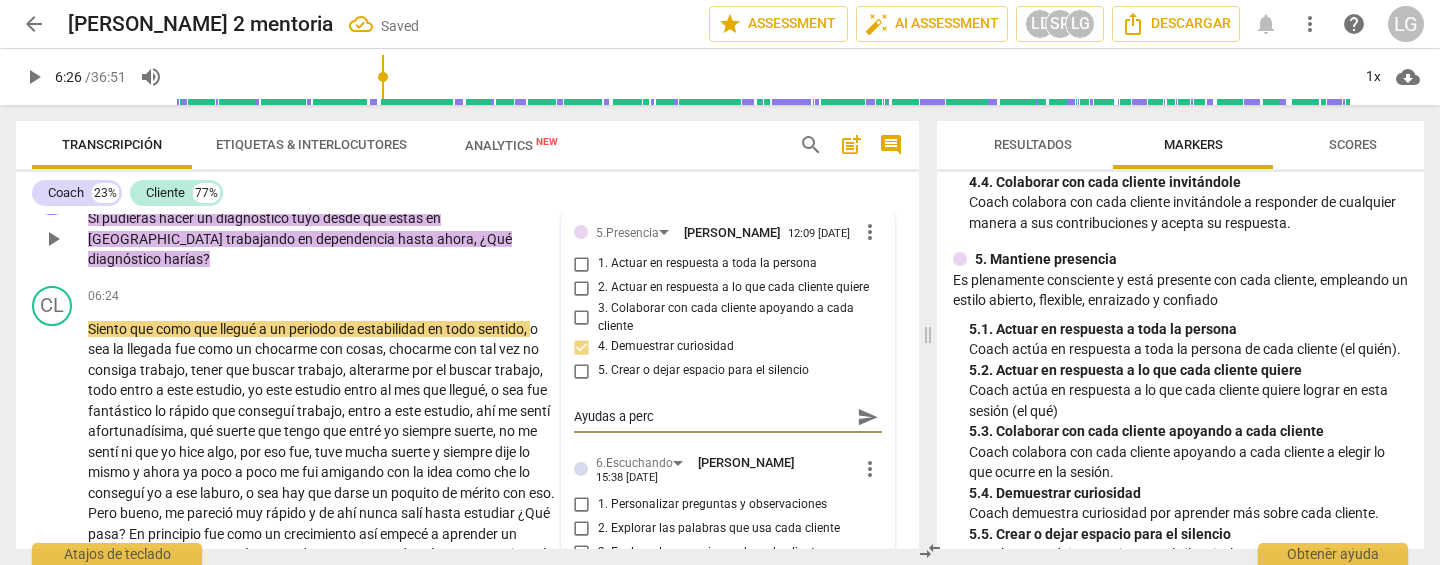 type on "Ayudas a perci" 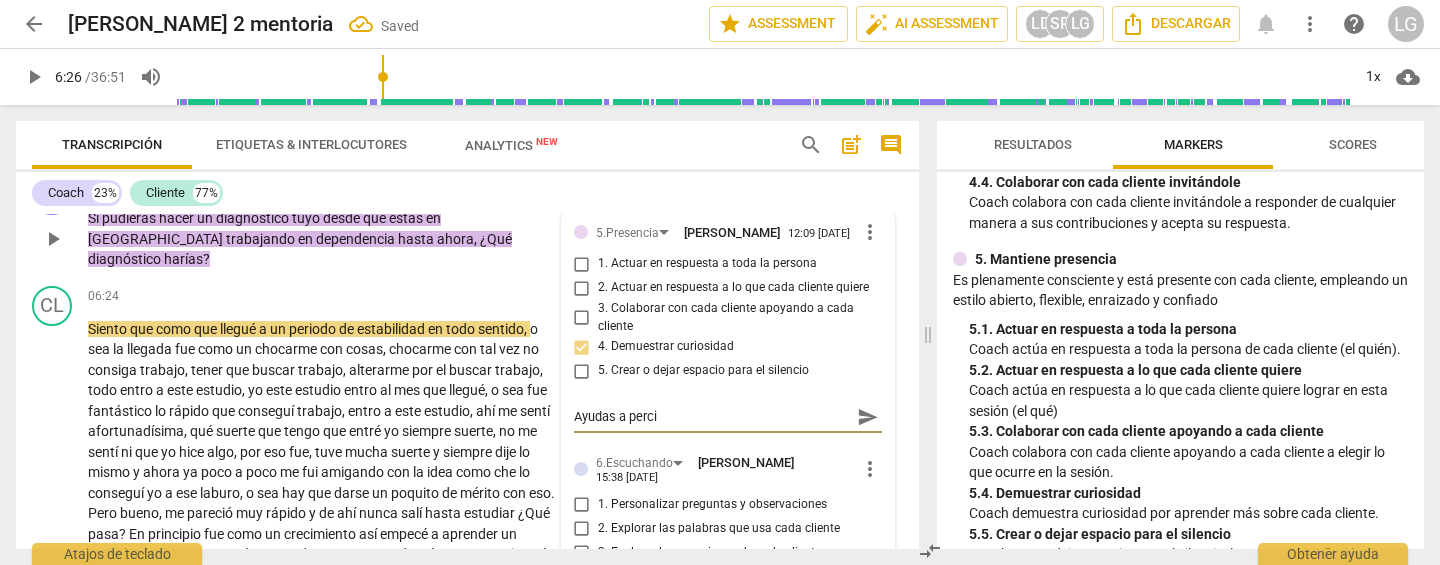 type on "Ayudas [PERSON_NAME]" 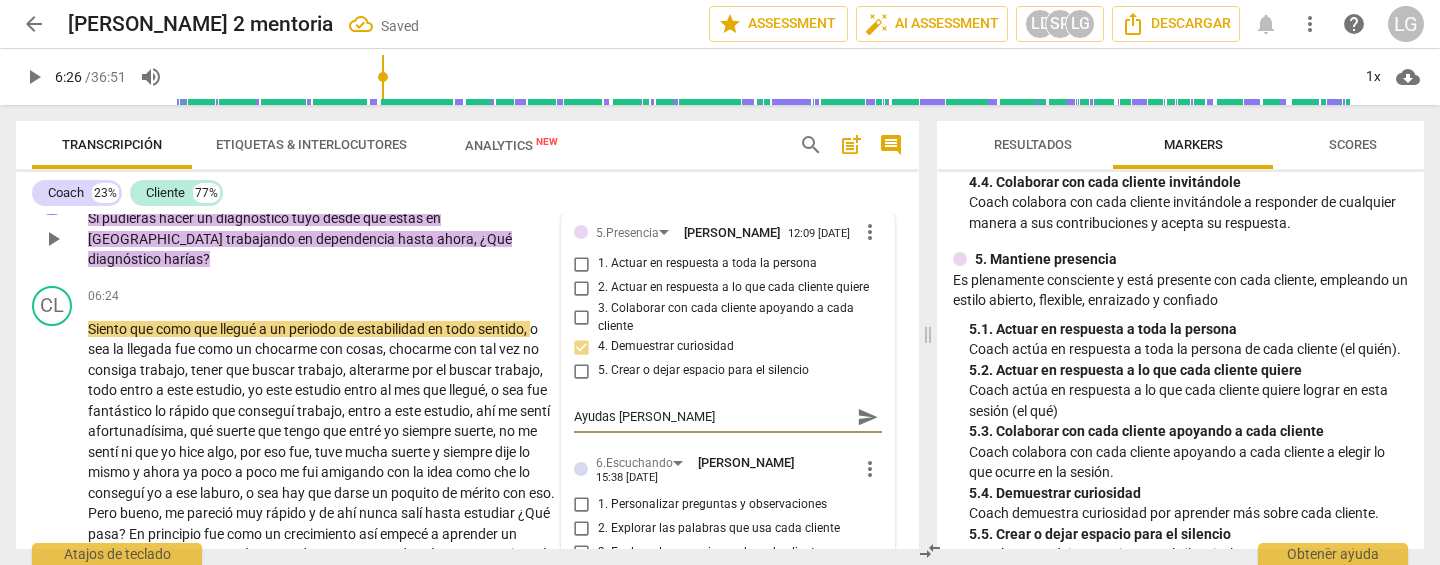 type on "Ayudas a percici" 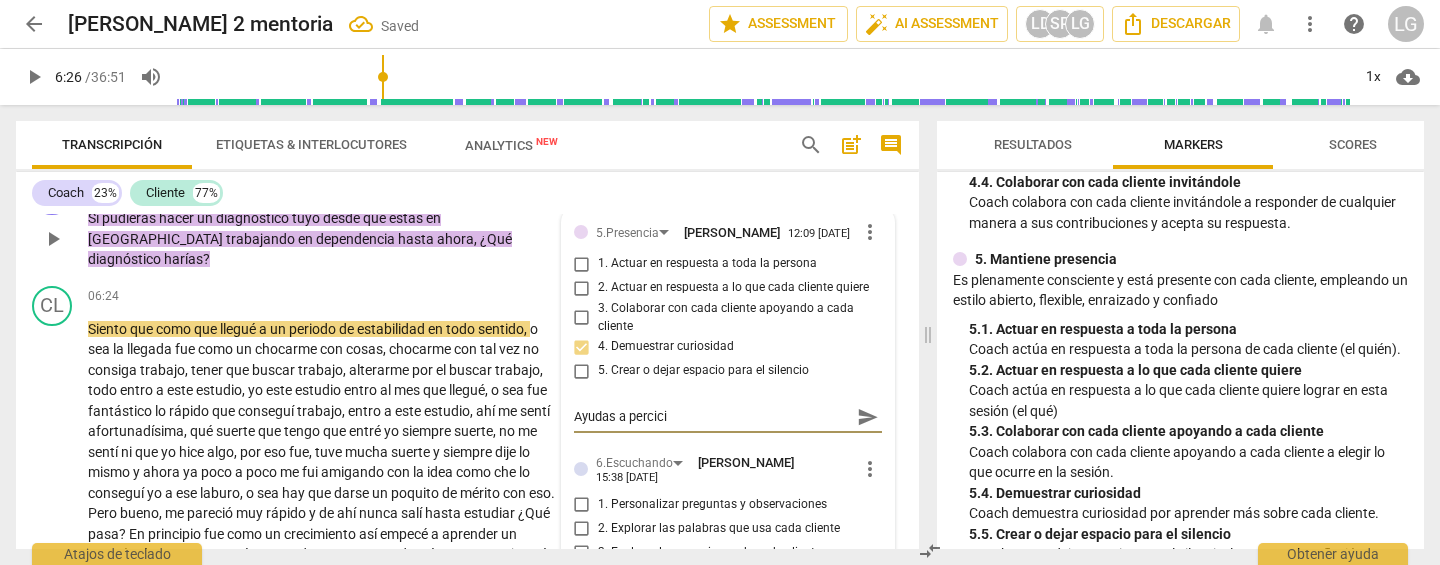 type on "Ayudas a percicib" 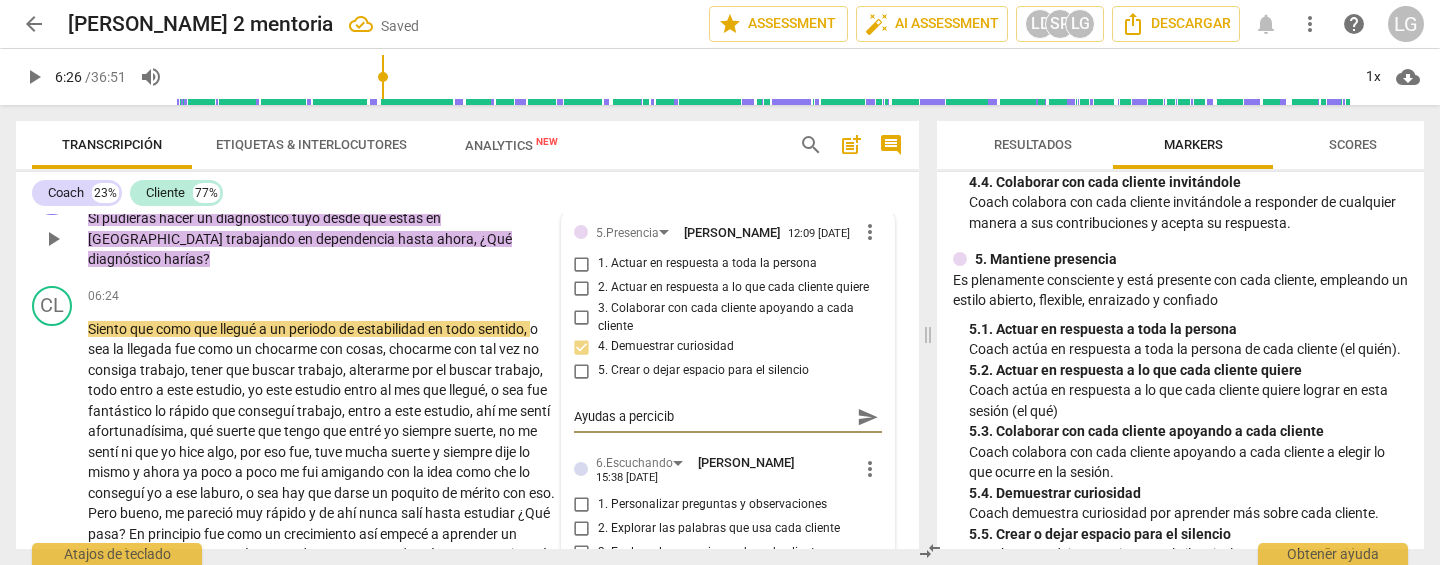 type on "Ayudas a percici" 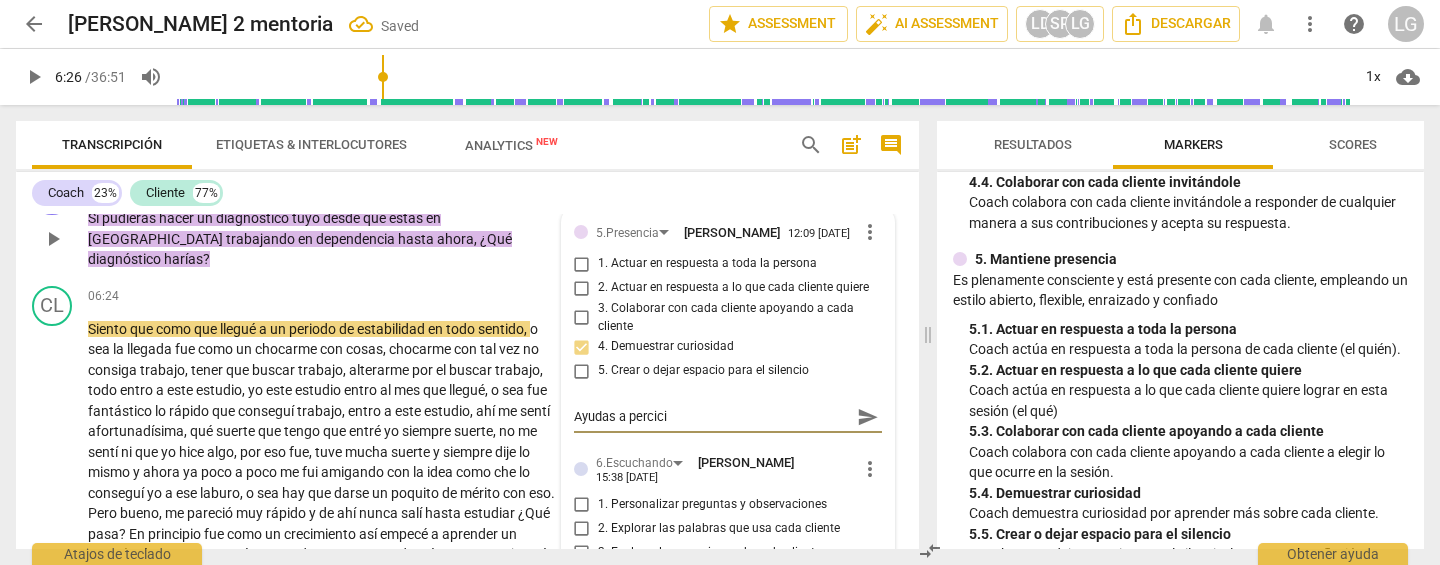 type on "Ayudas [PERSON_NAME]" 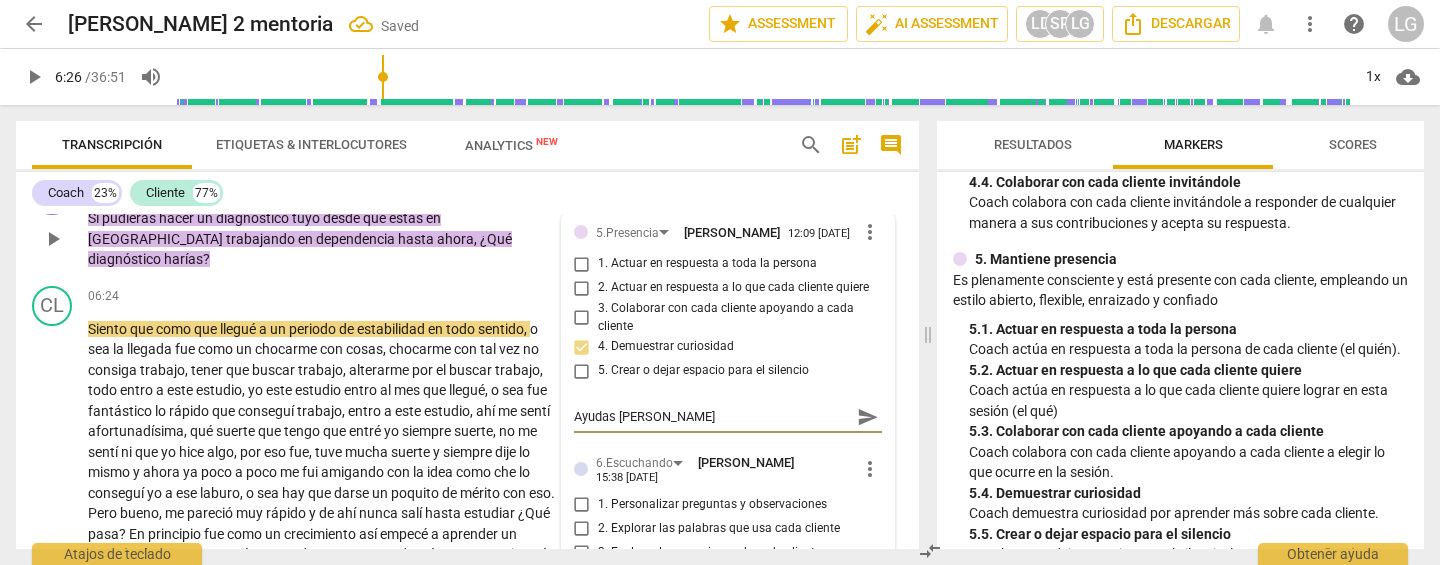 type on "Ayudas a perci" 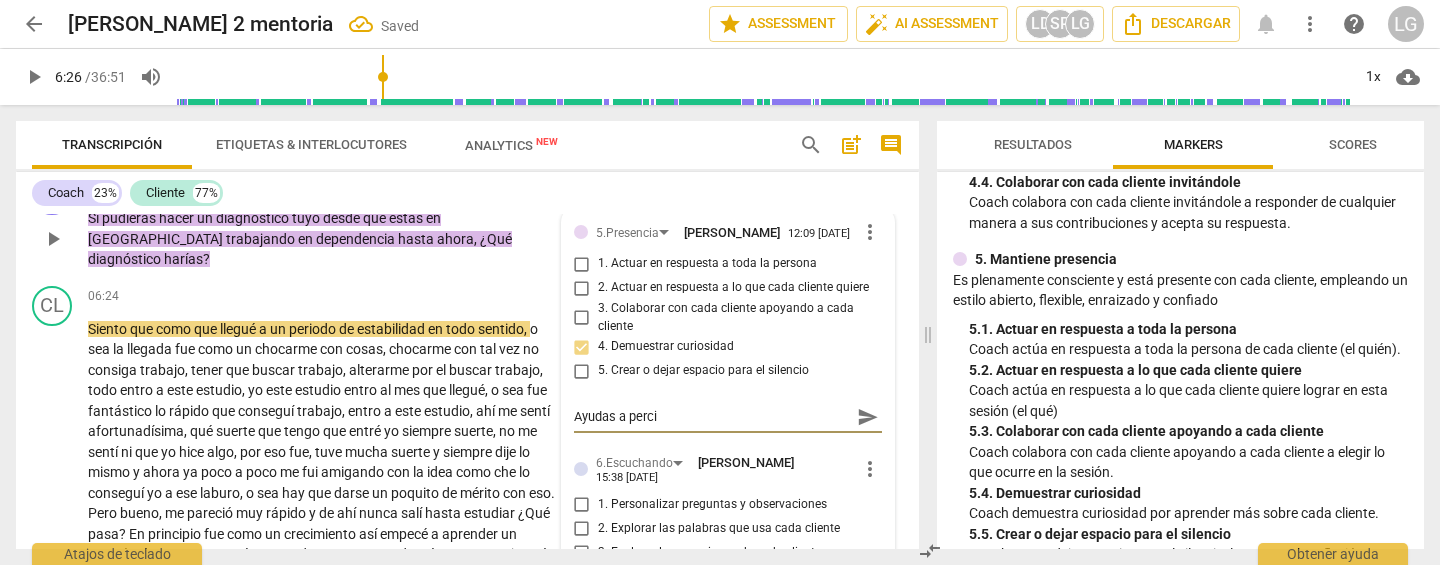 type on "Ayudas a percib" 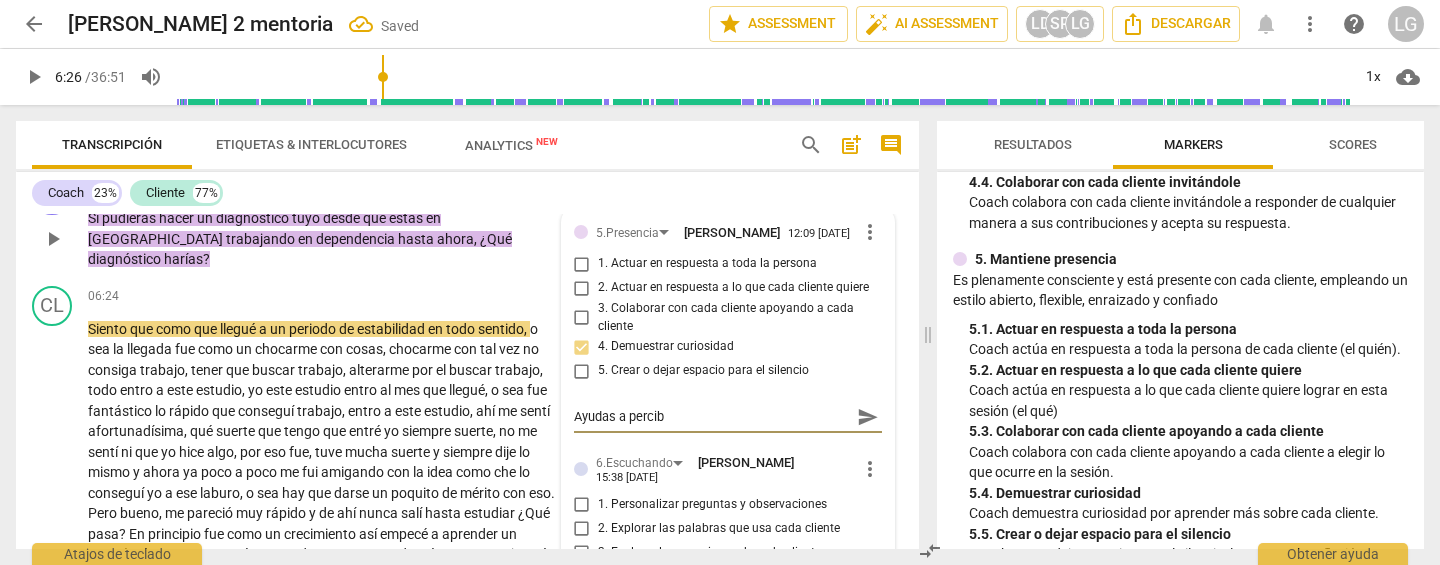 type on "Ayudas a percibi" 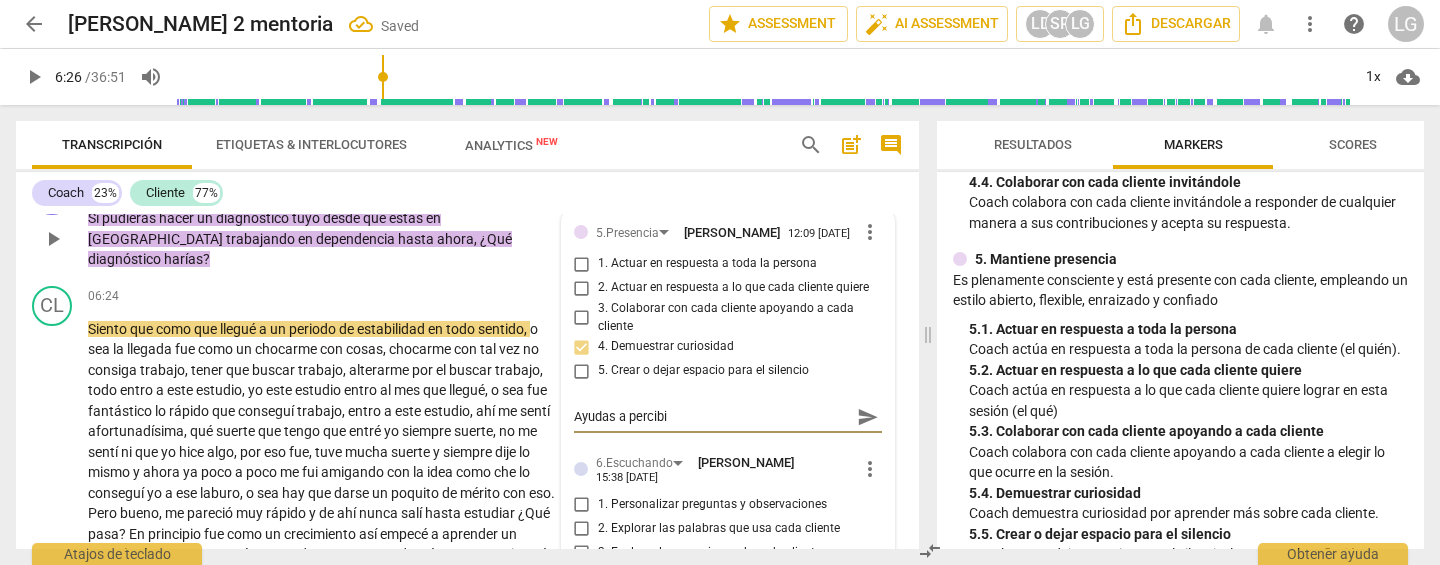 type on "Ayudas a percibir" 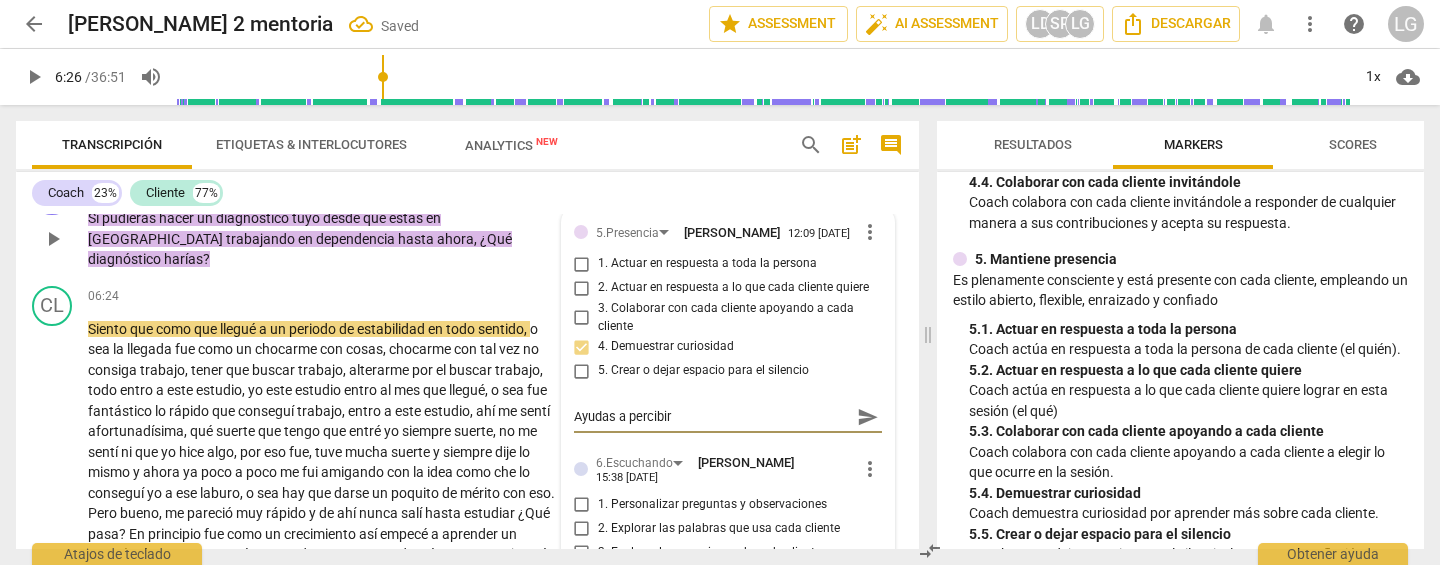type on "Ayudas a percibir" 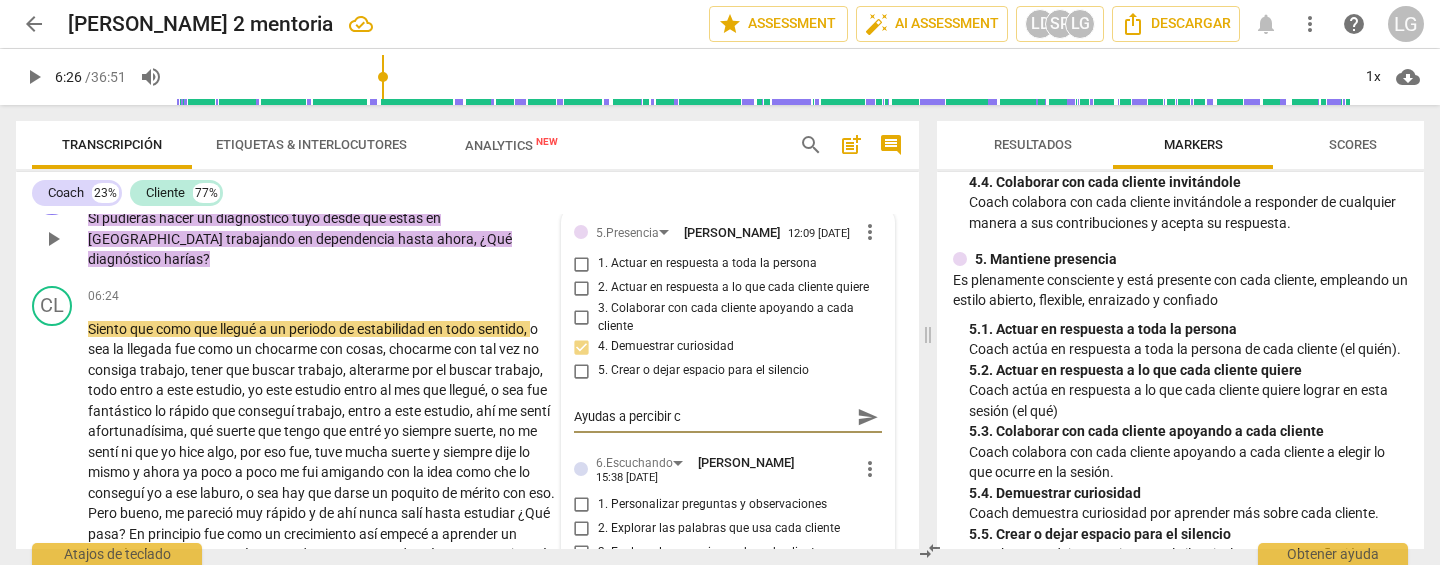 type on "Ayudas a percibir co" 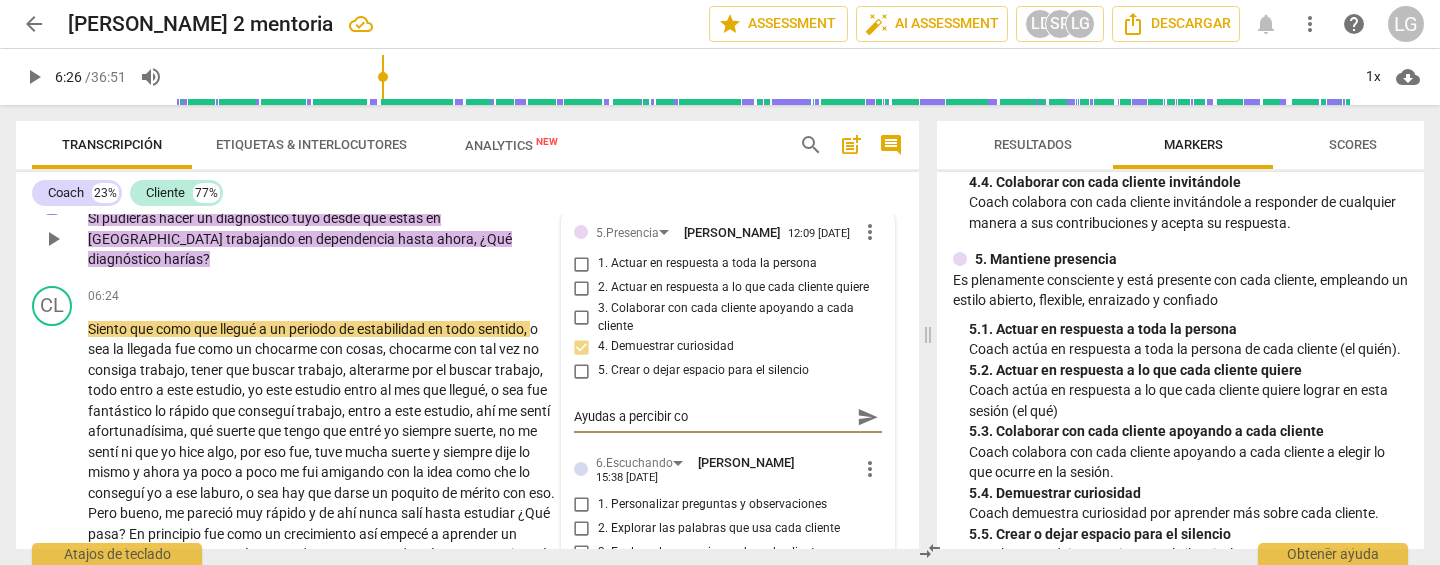 type on "Ayudas a percibir co" 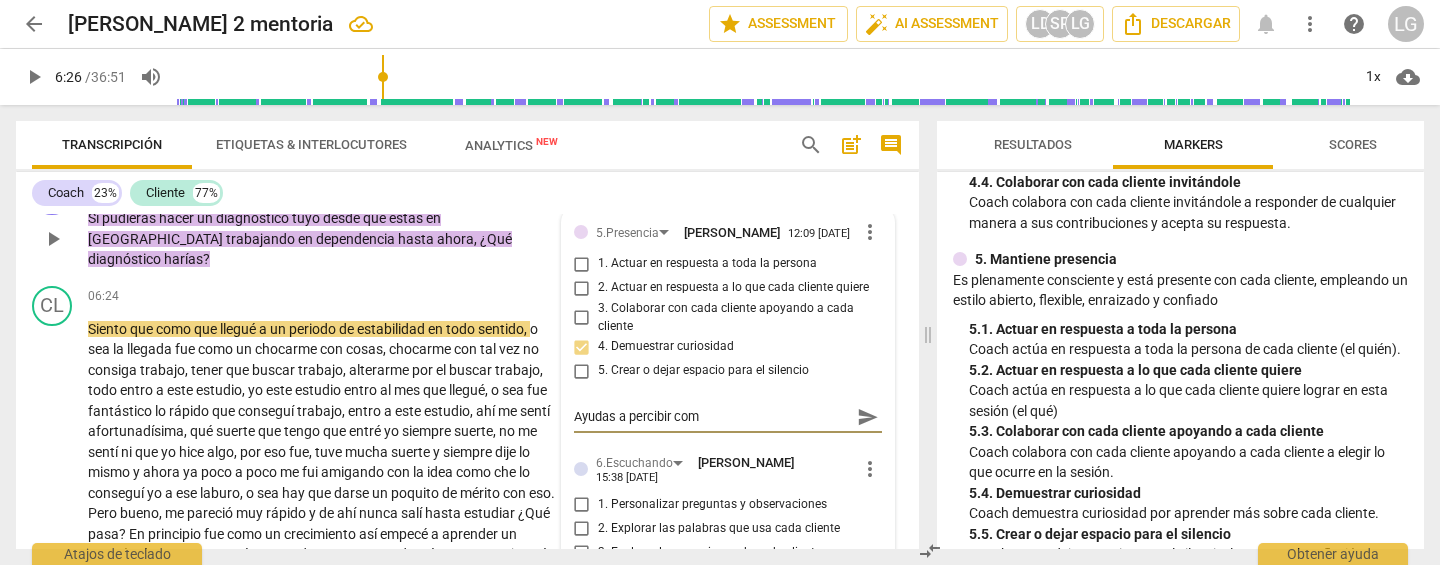 type on "Ayudas a percibir como" 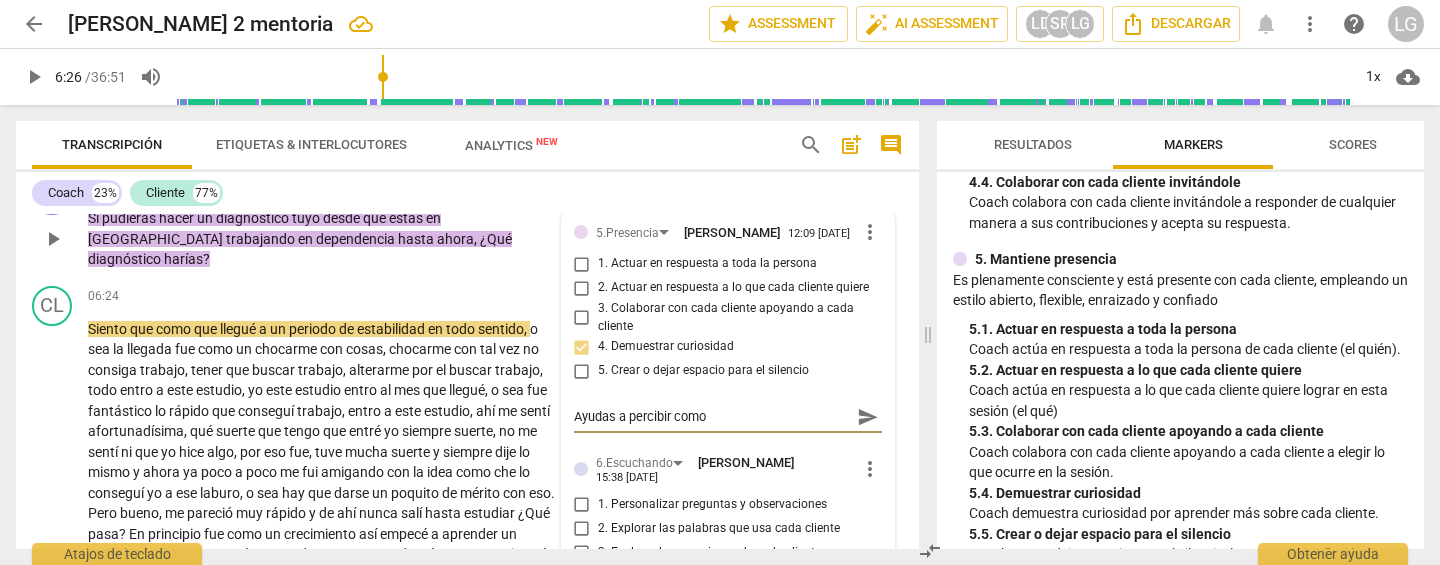 type on "Ayudas a percibir como" 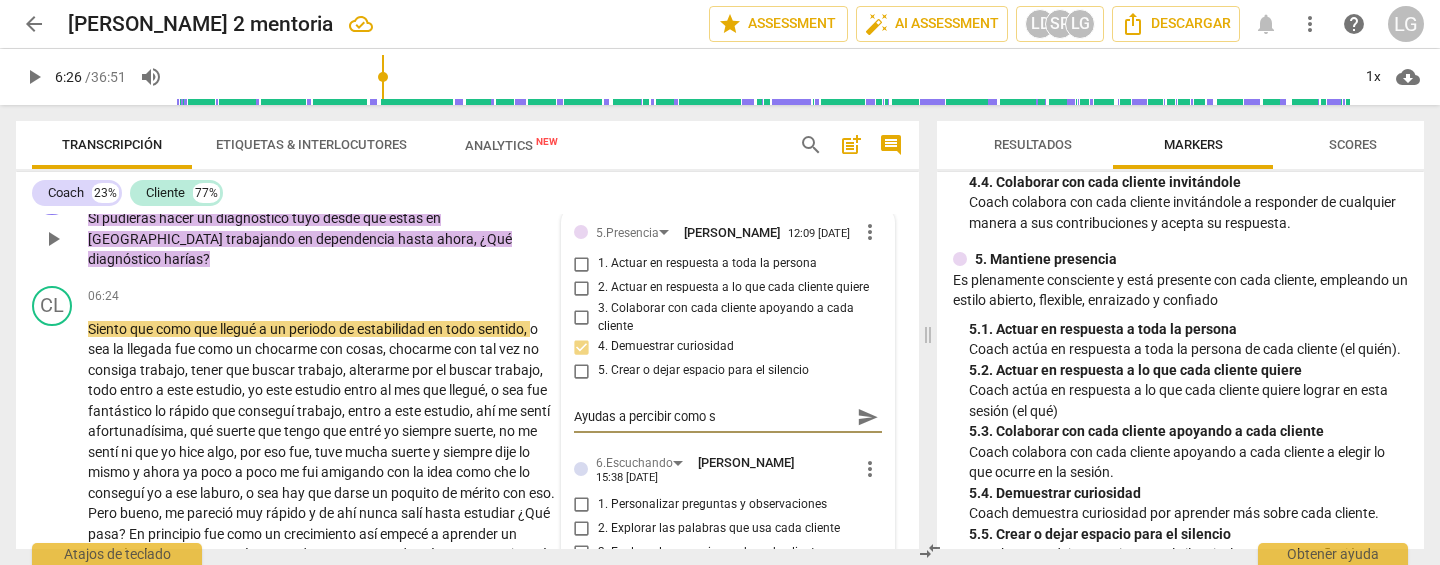 type on "Ayudas a percibir como se" 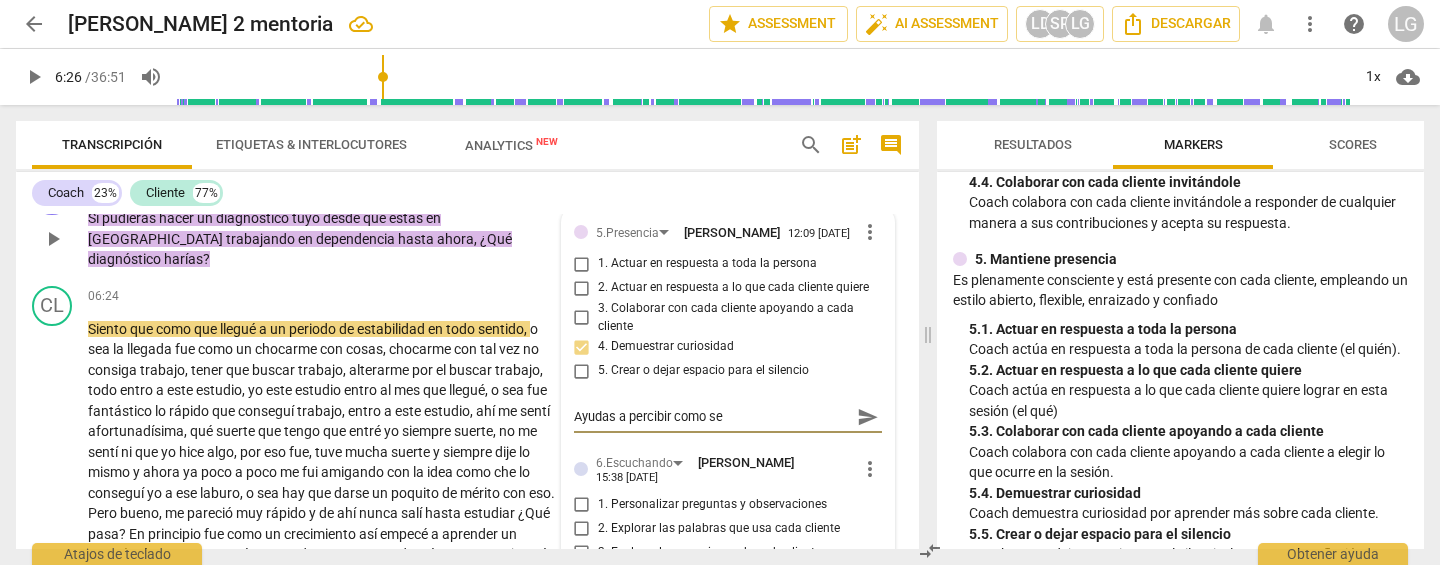 type on "Ayudas a percibir como se" 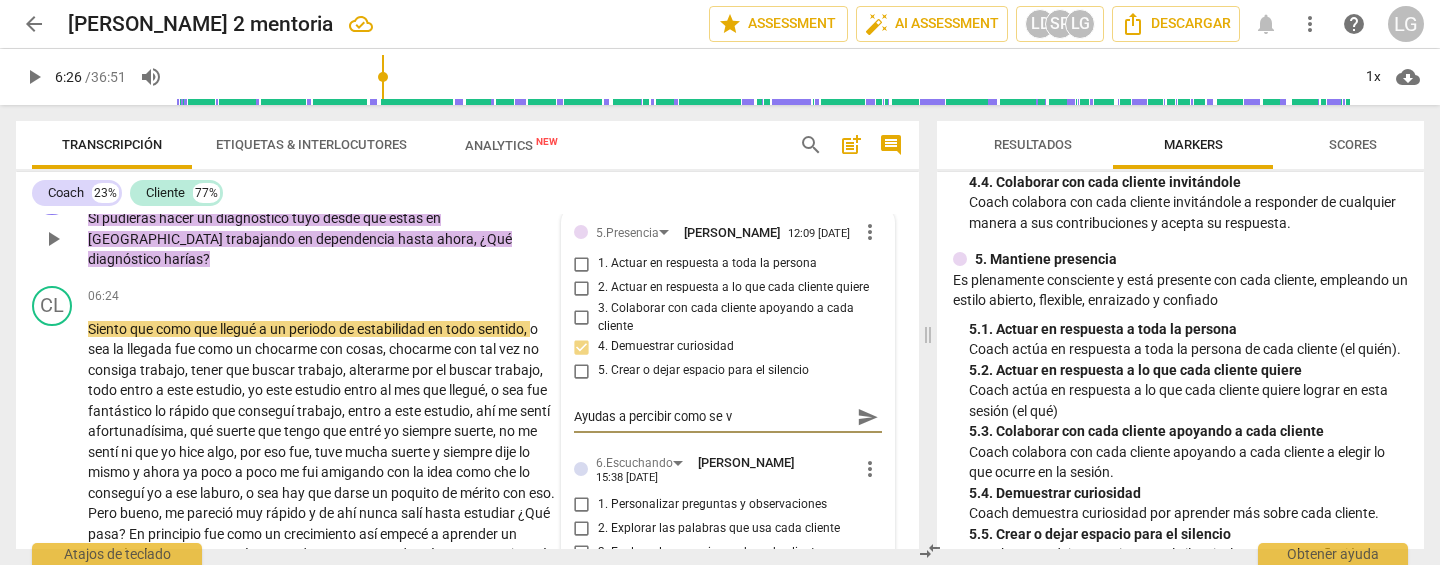 type on "Ayudas a percibir como se ve" 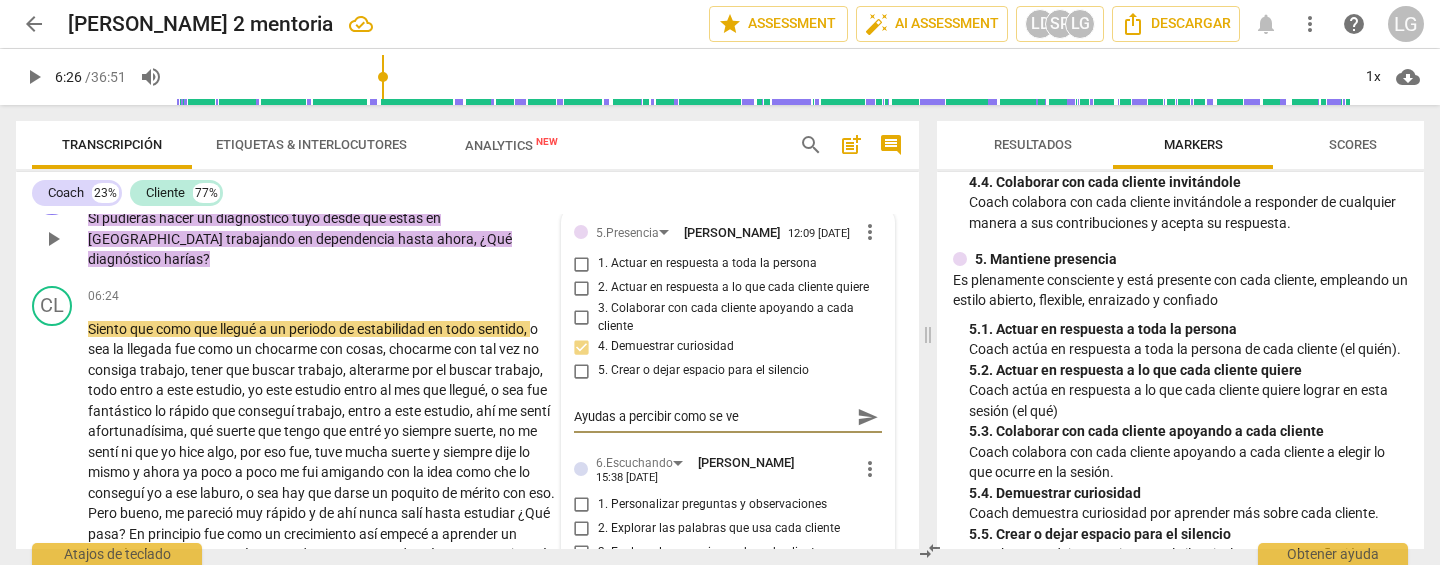 type on "Ayudas a percibir como se ve" 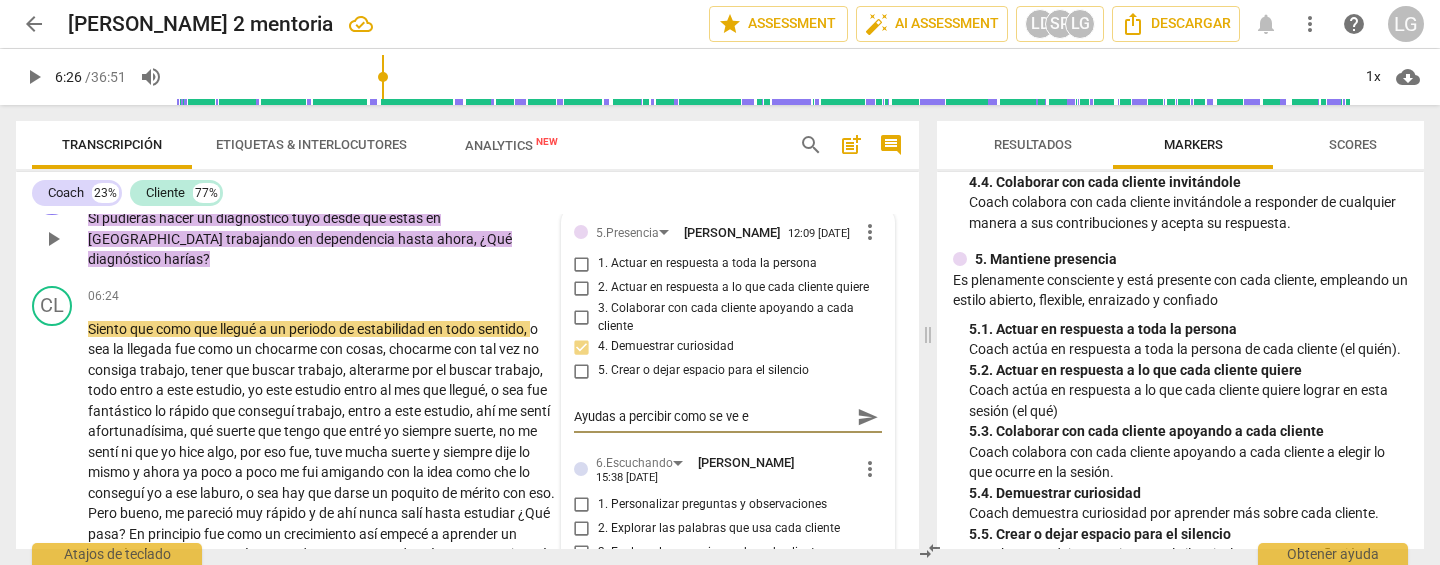 type on "Ayudas a percibir como se ve el" 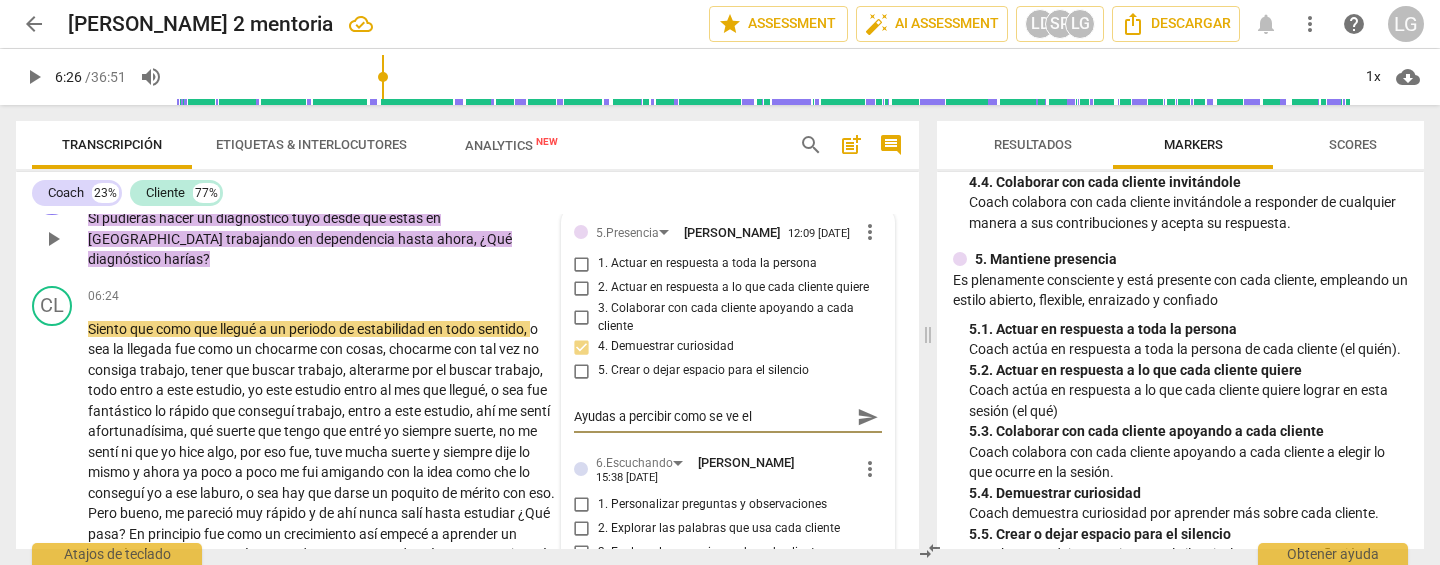 type on "Ayudas a percibir como se ve el" 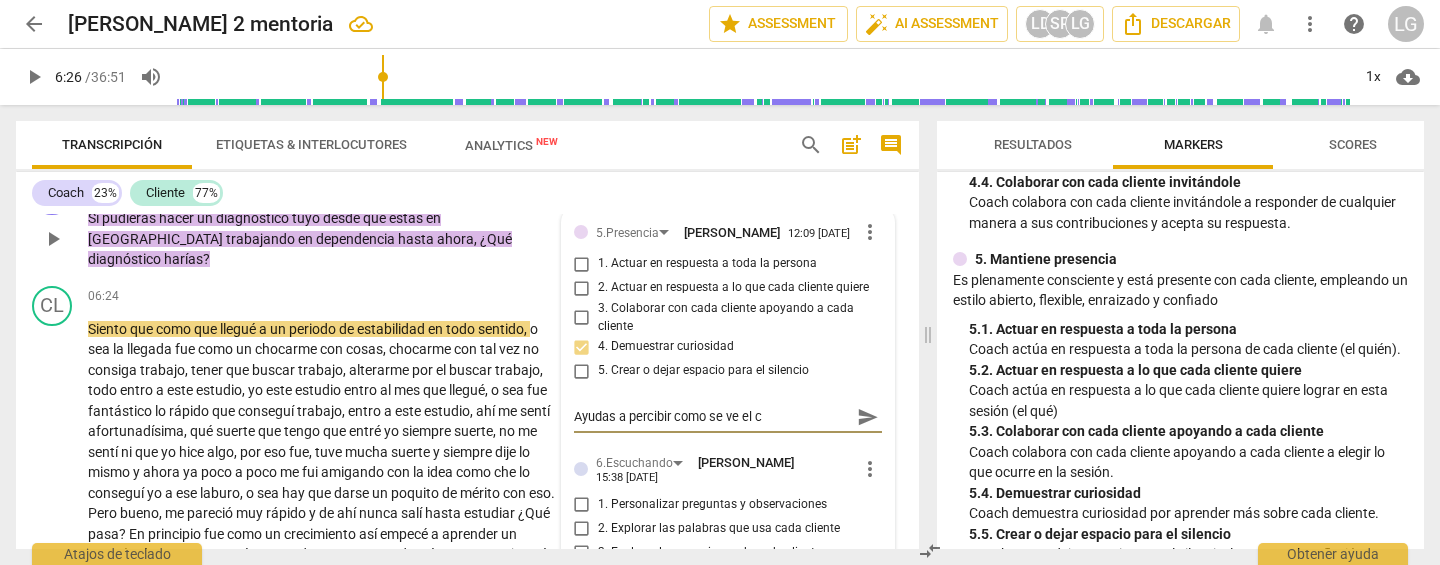 type on "Ayudas a percibir como se ve el cl" 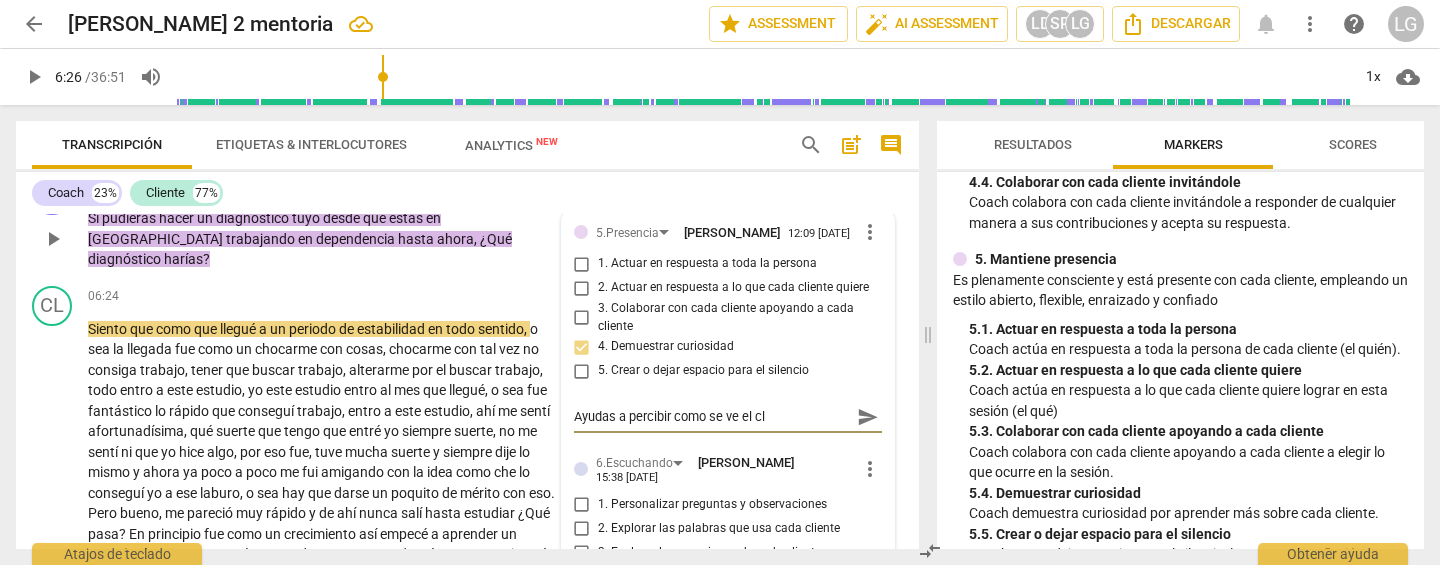 type on "Ayudas a percibir como se ve el cli" 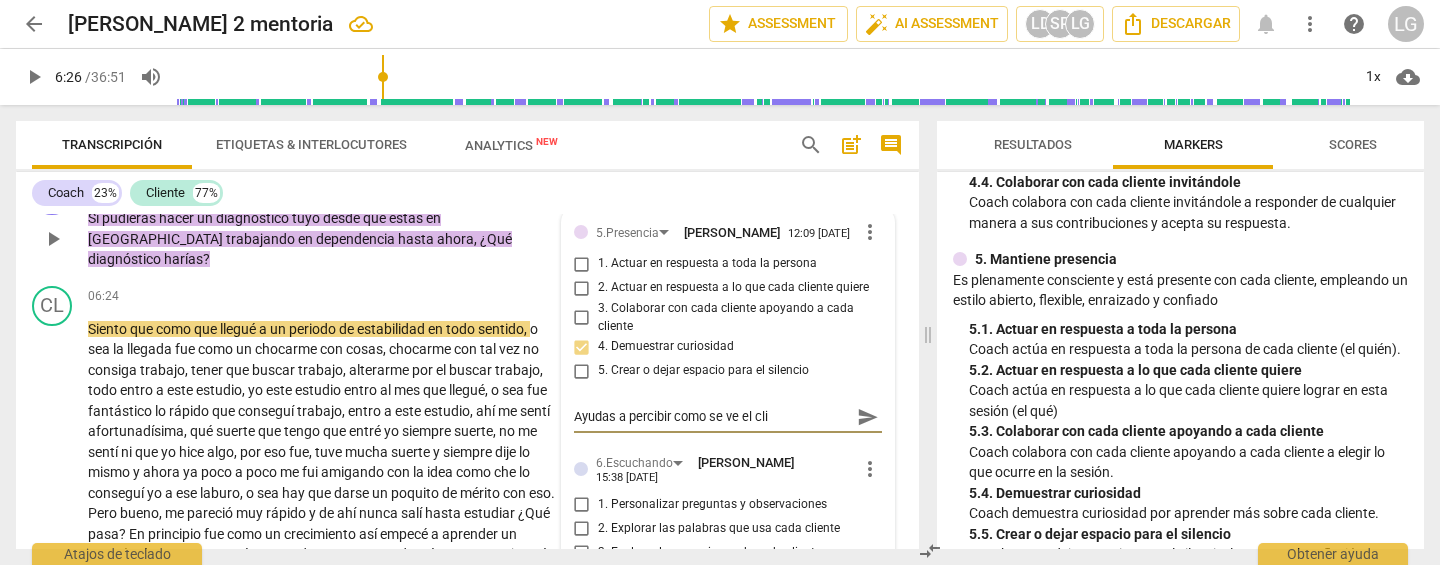 type on "Ayudas a percibir como se ve el clie" 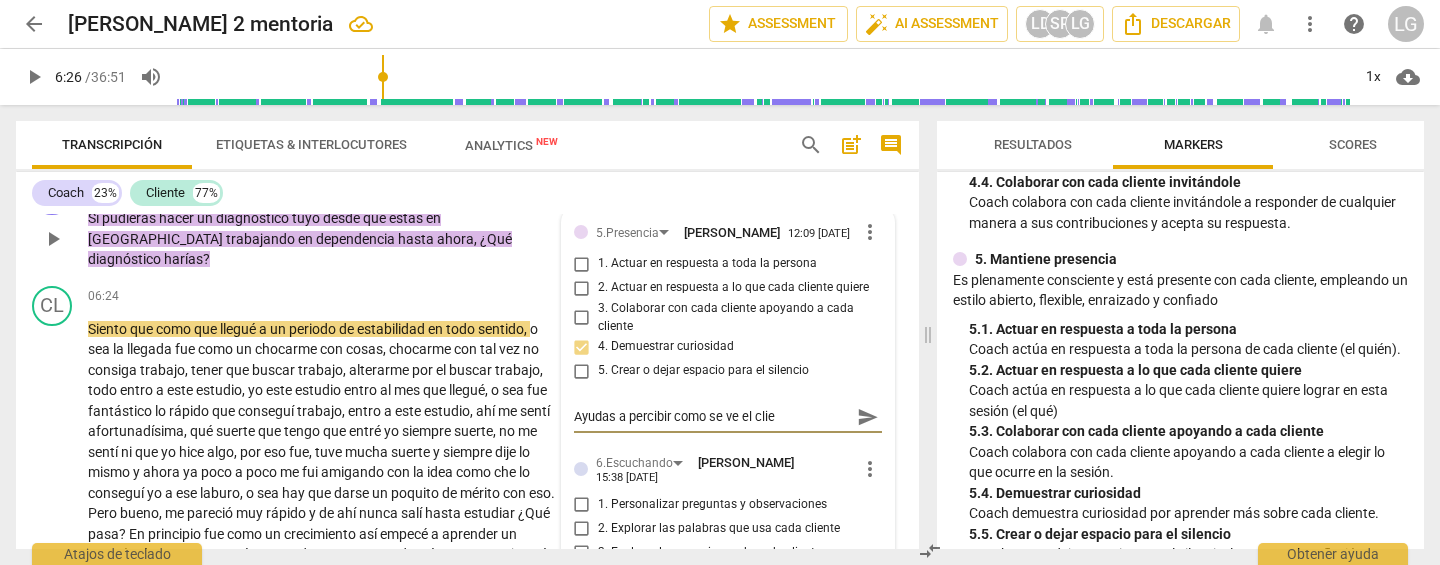 type on "Ayudas a percibir como se ve el clie" 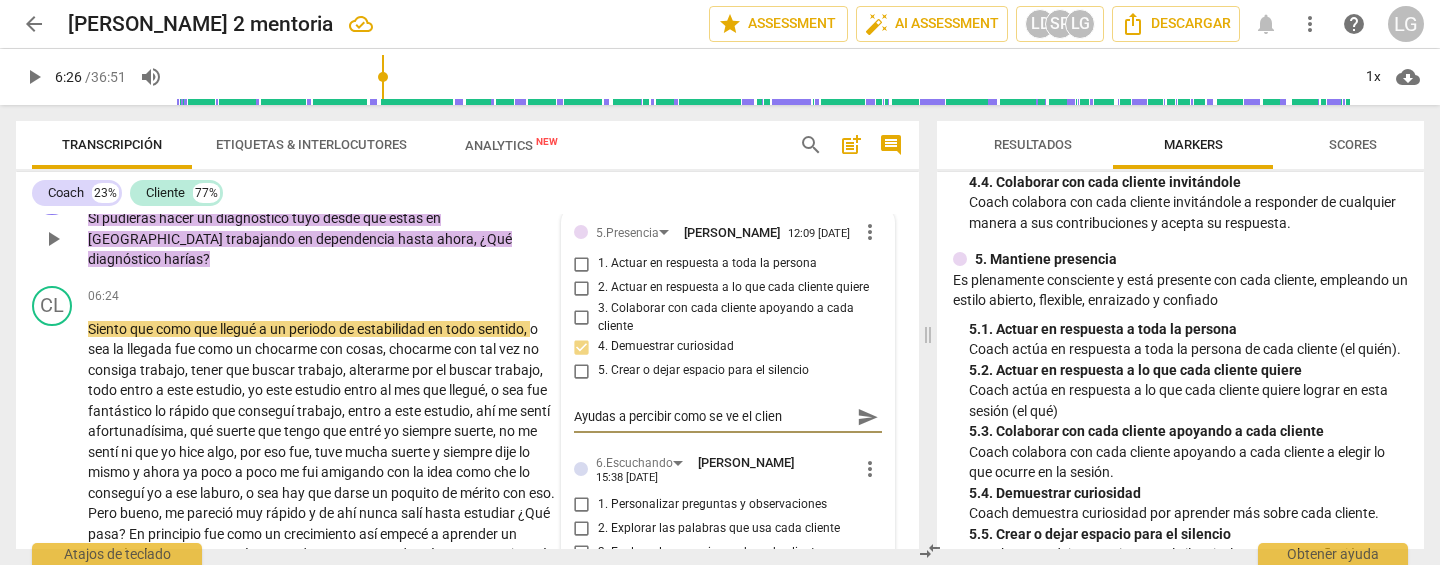 type on "Ayudas a percibir como se ve el client" 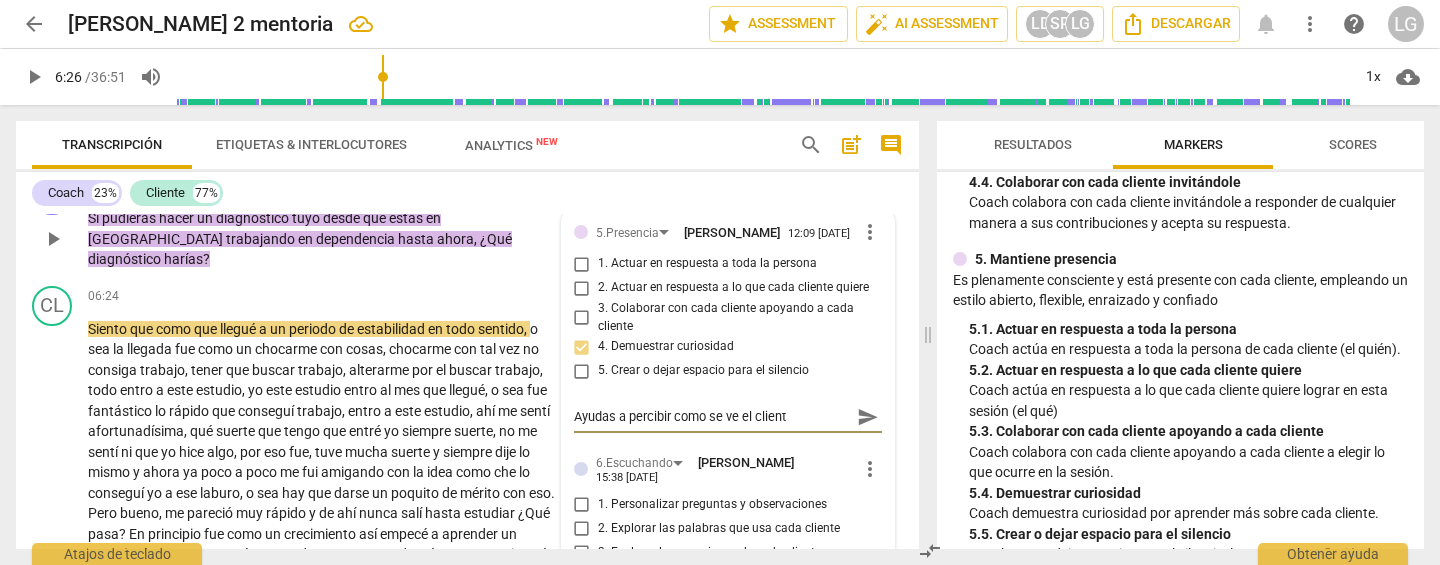 type on "Ayudas a percibir como se ve el cliente" 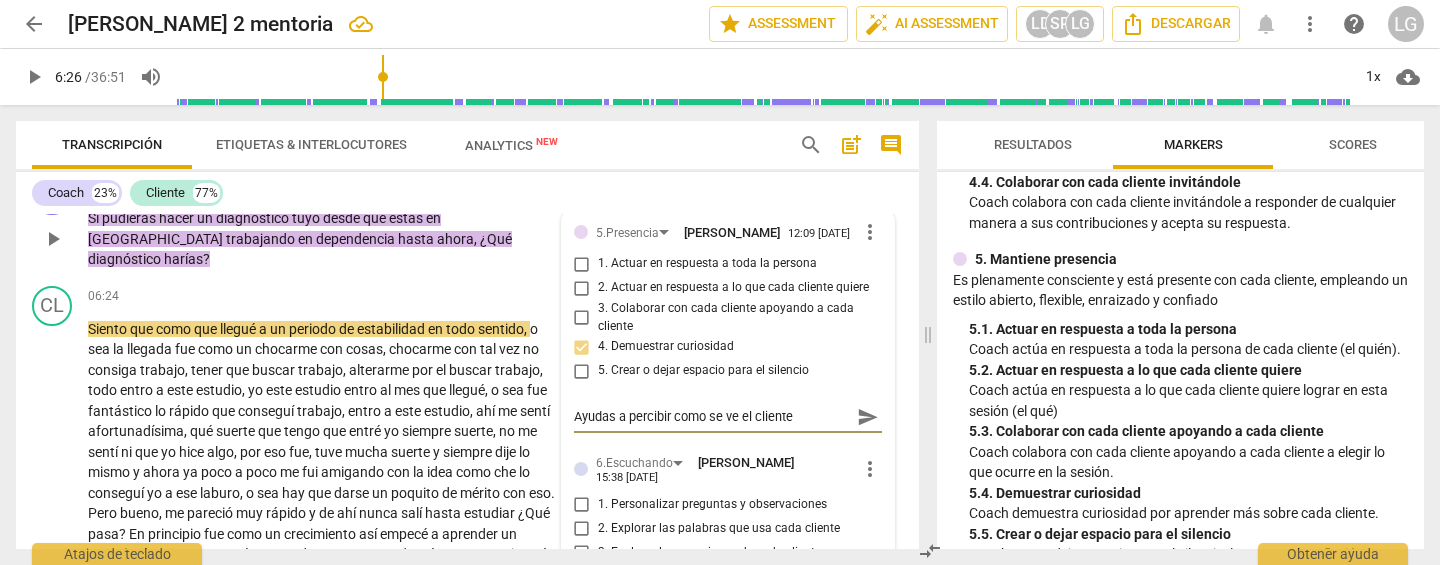 type on "Ayudas a percibir como se ve el cliente" 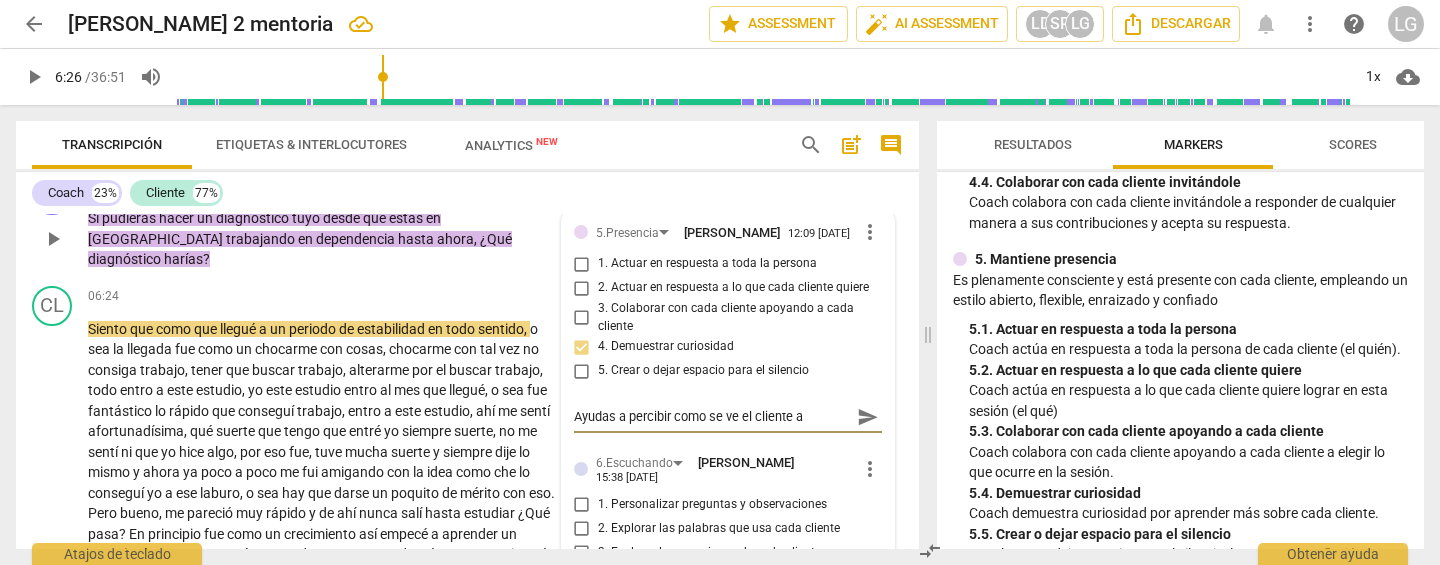 type on "Ayudas a percibir como se ve el cliente a" 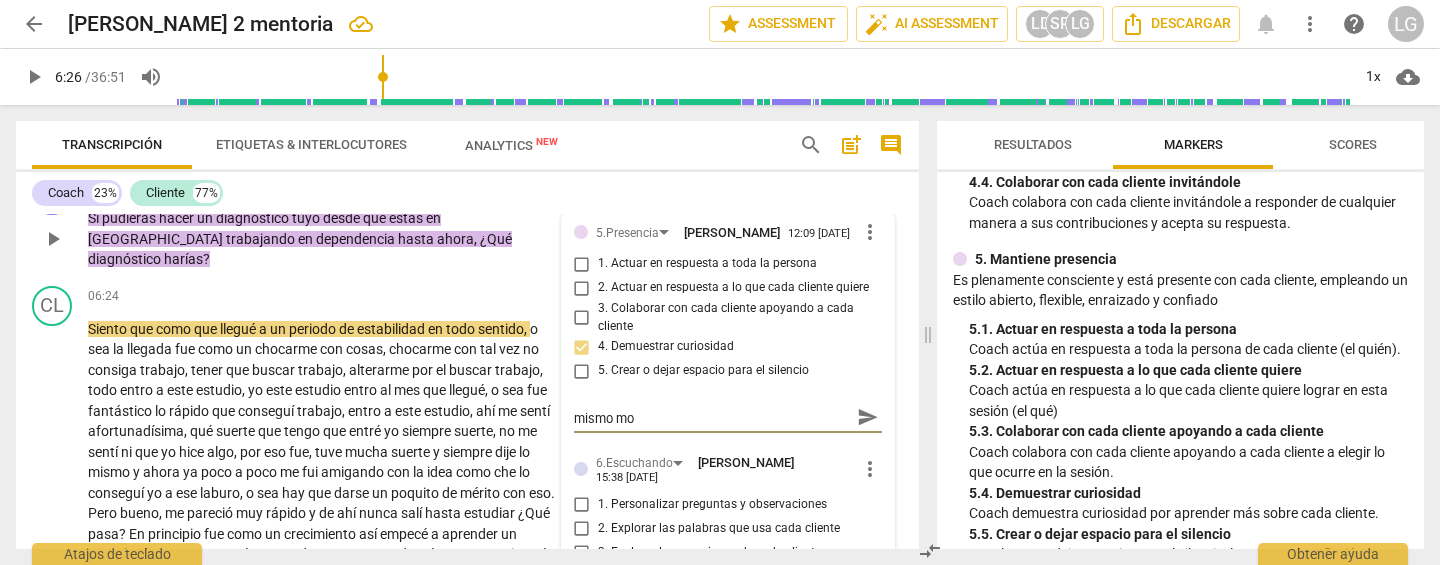 scroll, scrollTop: 0, scrollLeft: 0, axis: both 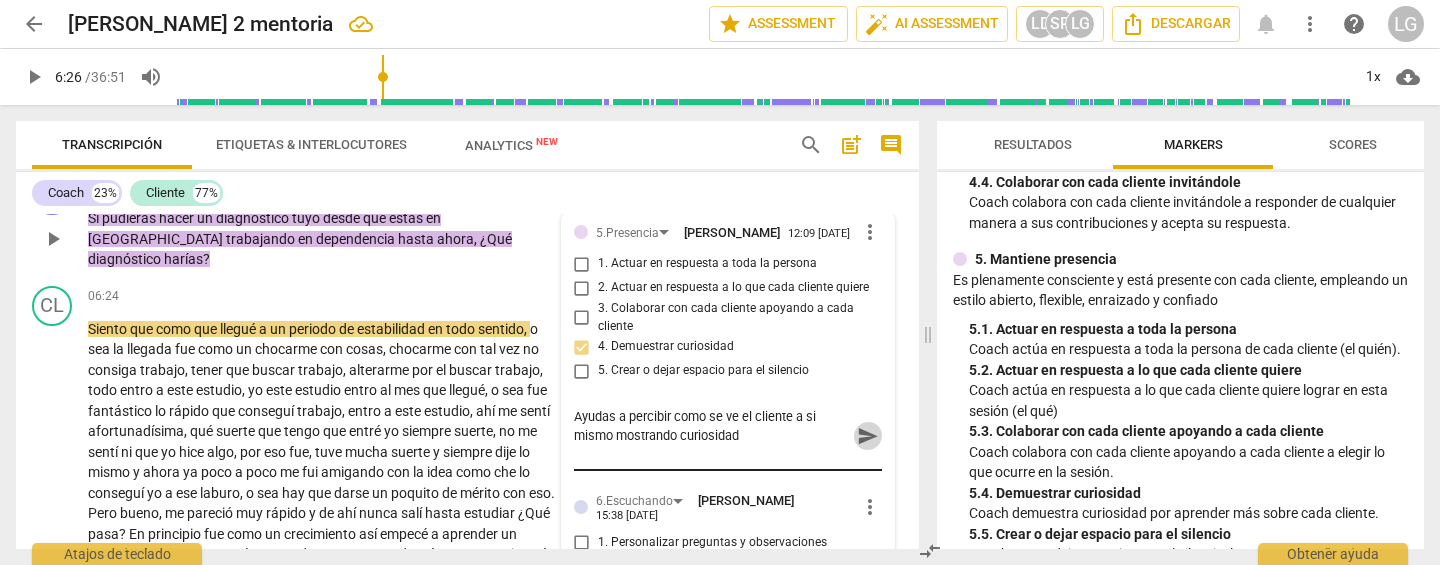 click on "send" at bounding box center [868, 436] 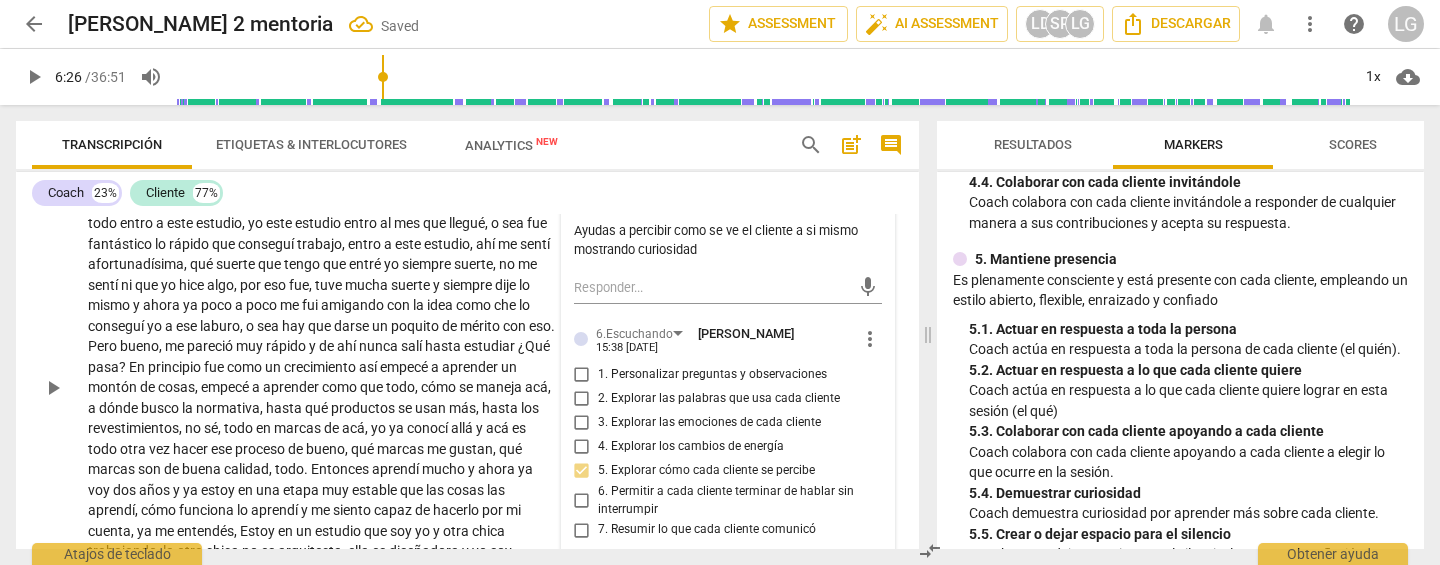 scroll, scrollTop: 2234, scrollLeft: 0, axis: vertical 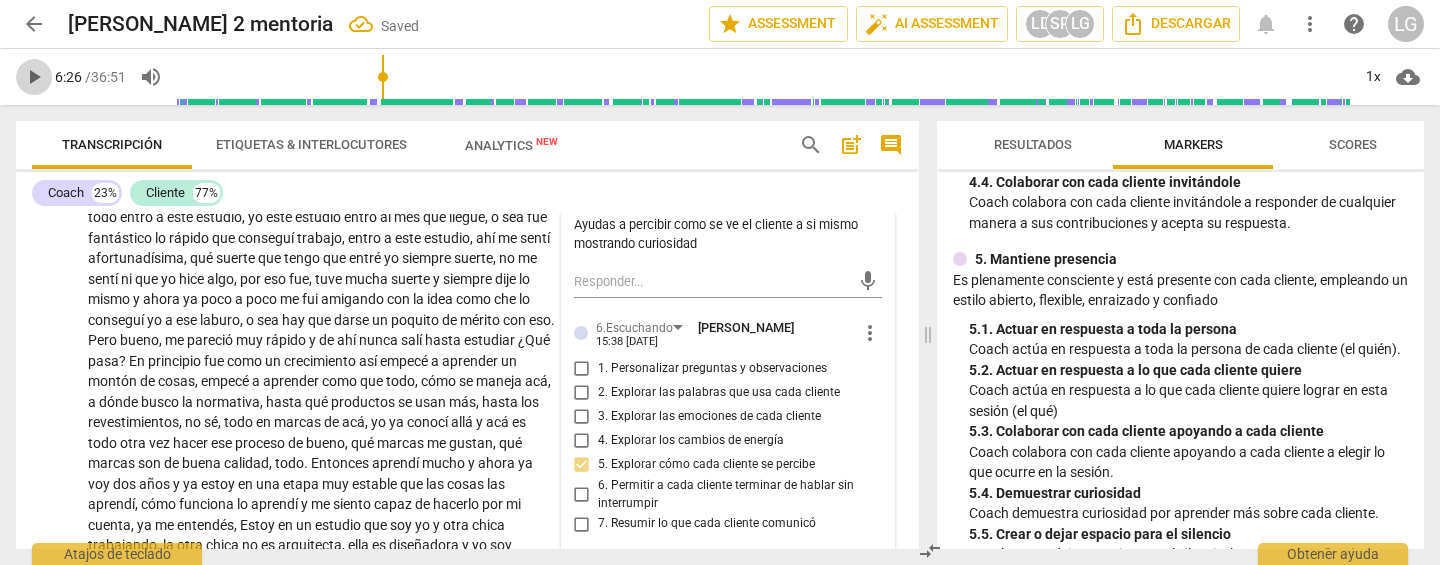 click on "play_arrow" at bounding box center [34, 77] 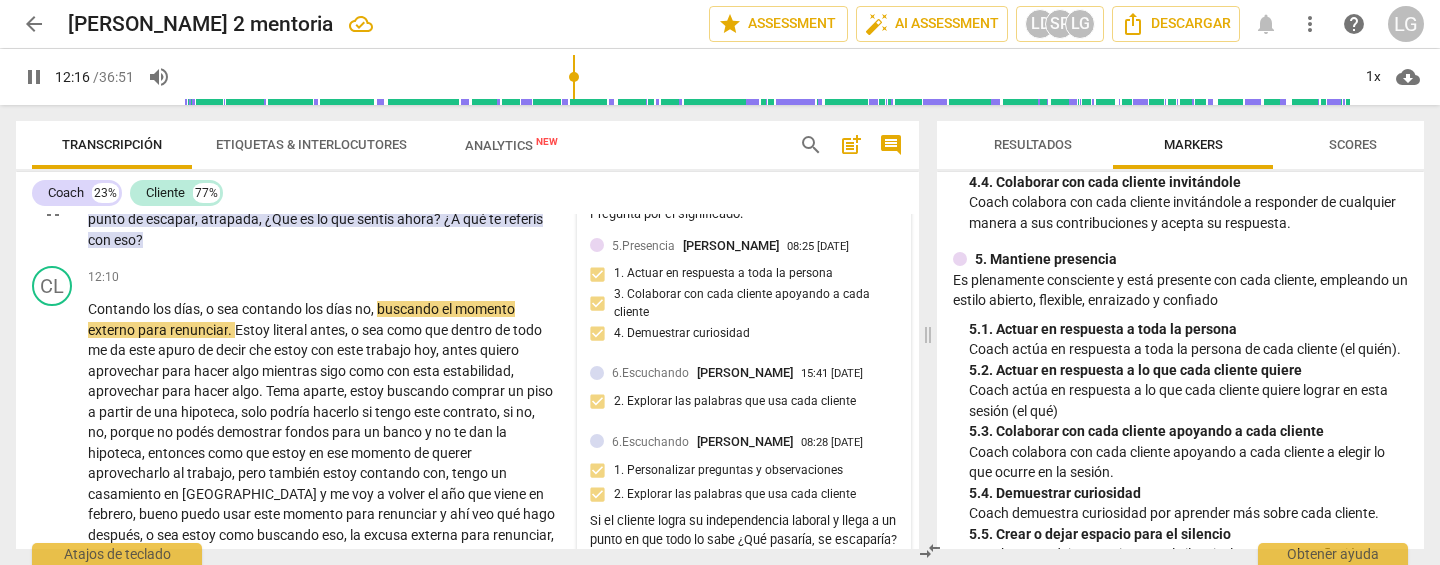 scroll, scrollTop: 3672, scrollLeft: 0, axis: vertical 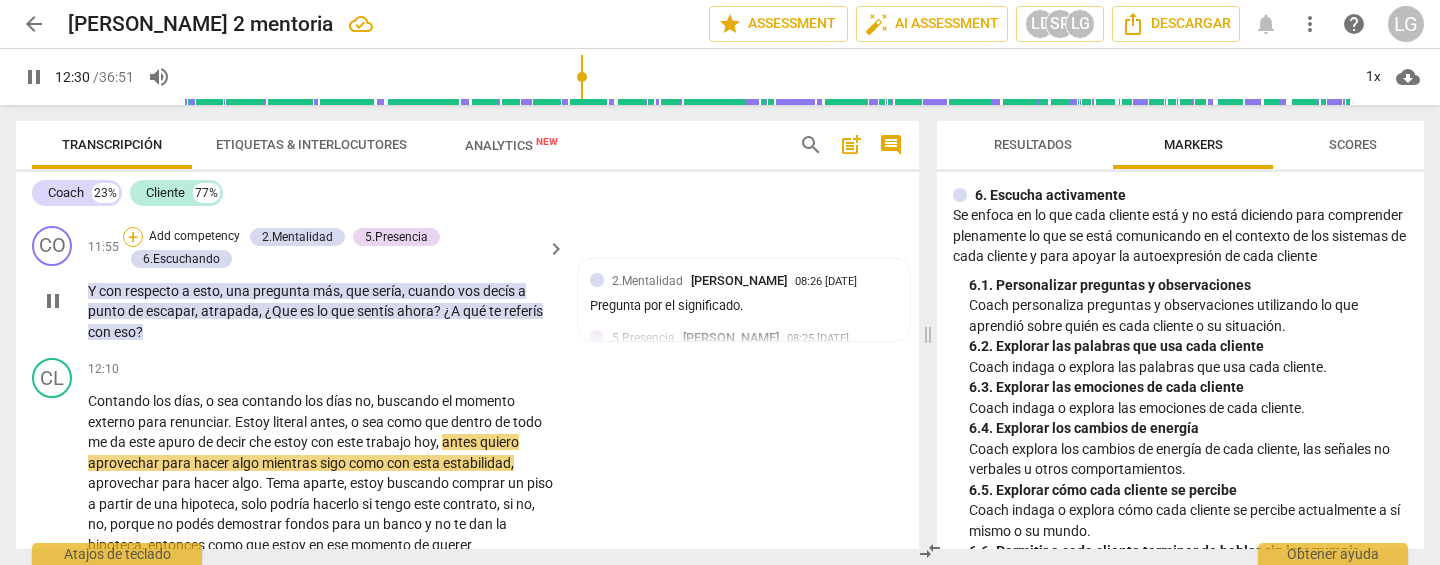click on "+" at bounding box center [133, 237] 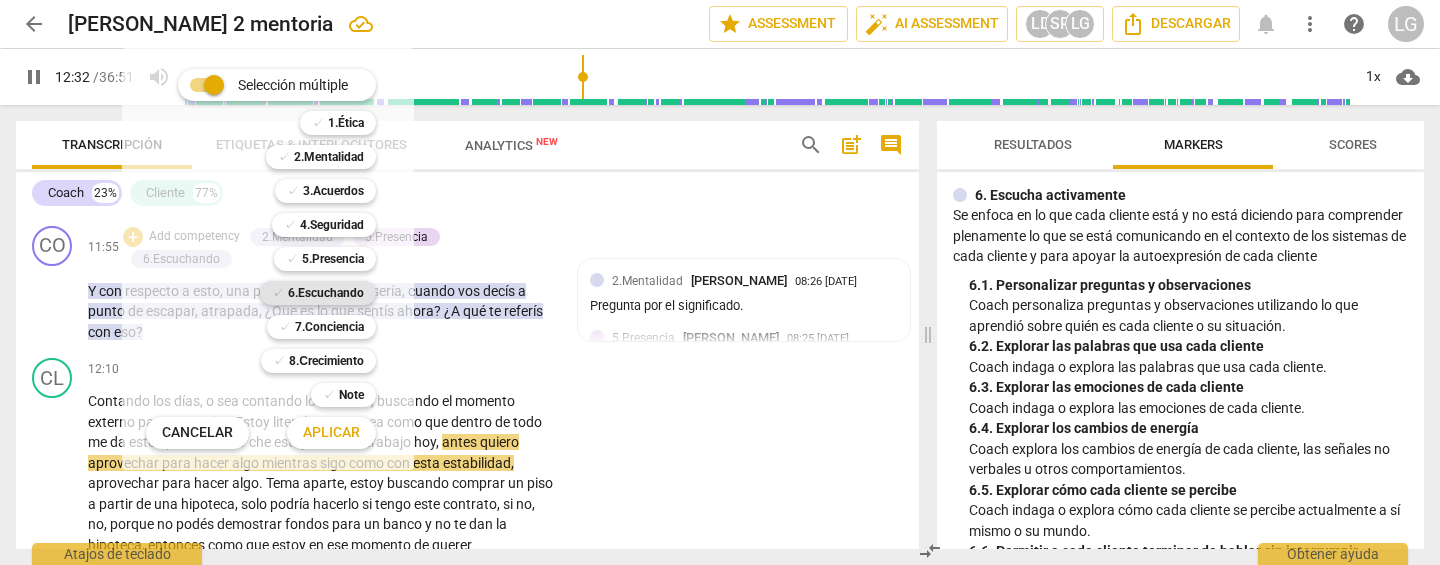 click on "6.Escuchando" at bounding box center (326, 293) 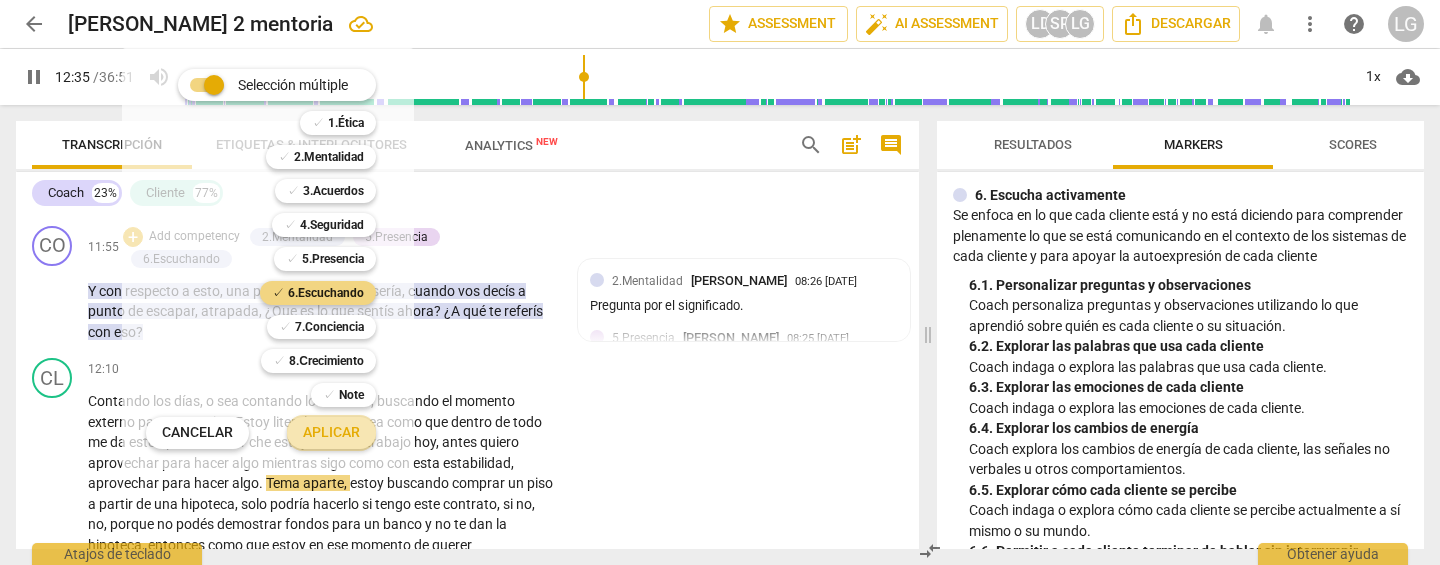 click on "Aplicar" at bounding box center (331, 433) 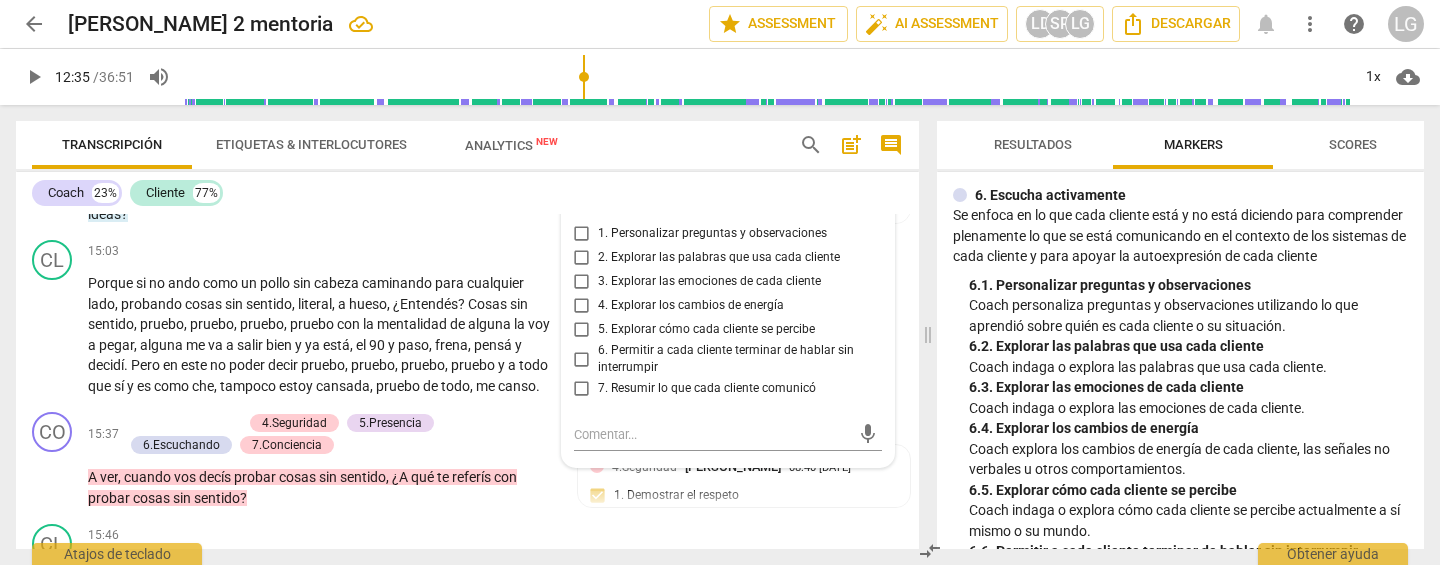 scroll, scrollTop: 4670, scrollLeft: 0, axis: vertical 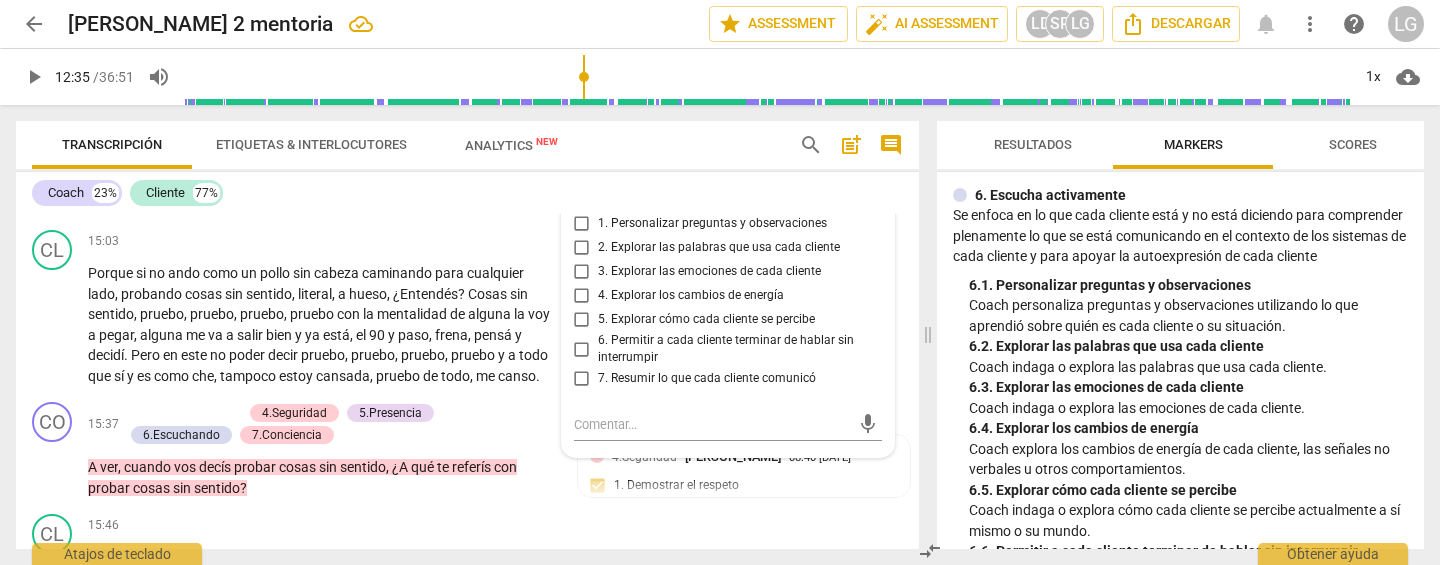 click on "2. Explorar las palabras que usa cada cliente" at bounding box center (582, 248) 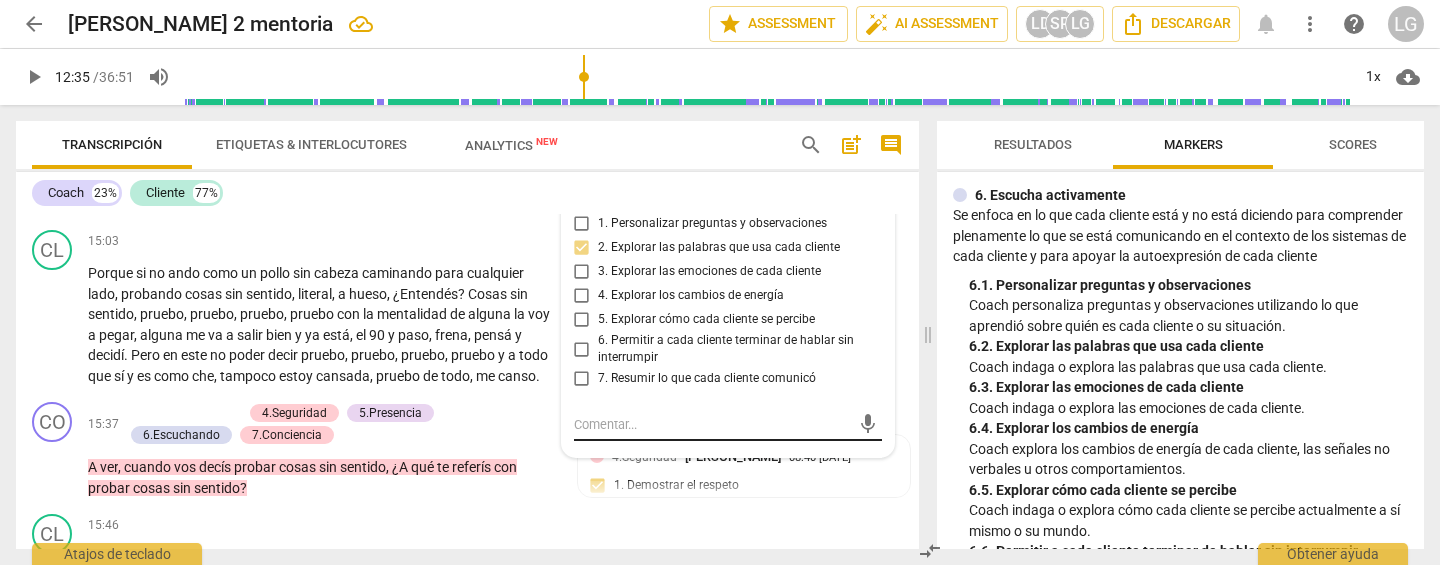 click at bounding box center (712, 424) 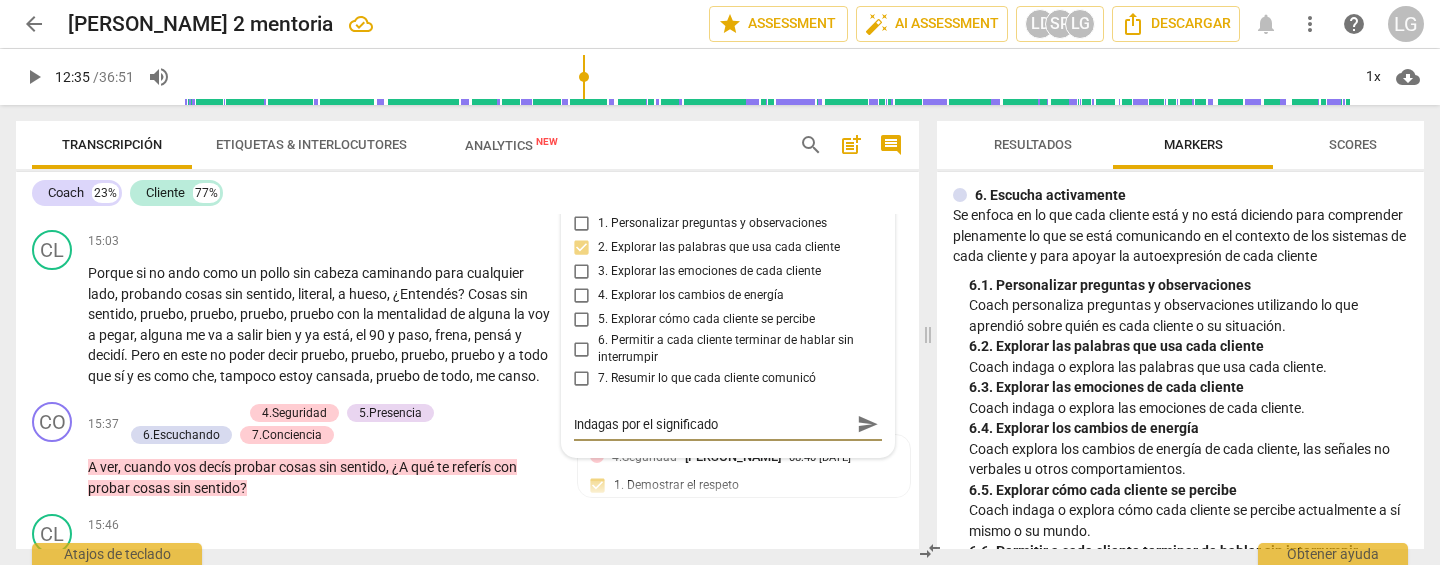click on "send" at bounding box center (868, 424) 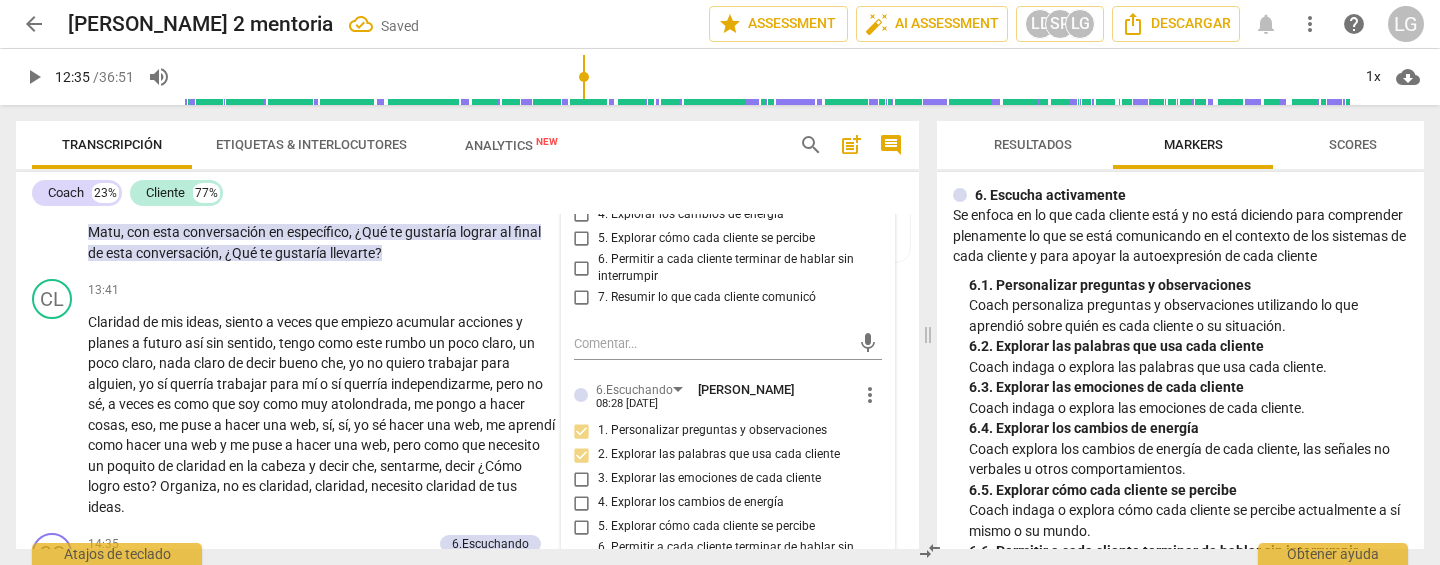 scroll, scrollTop: 4098, scrollLeft: 0, axis: vertical 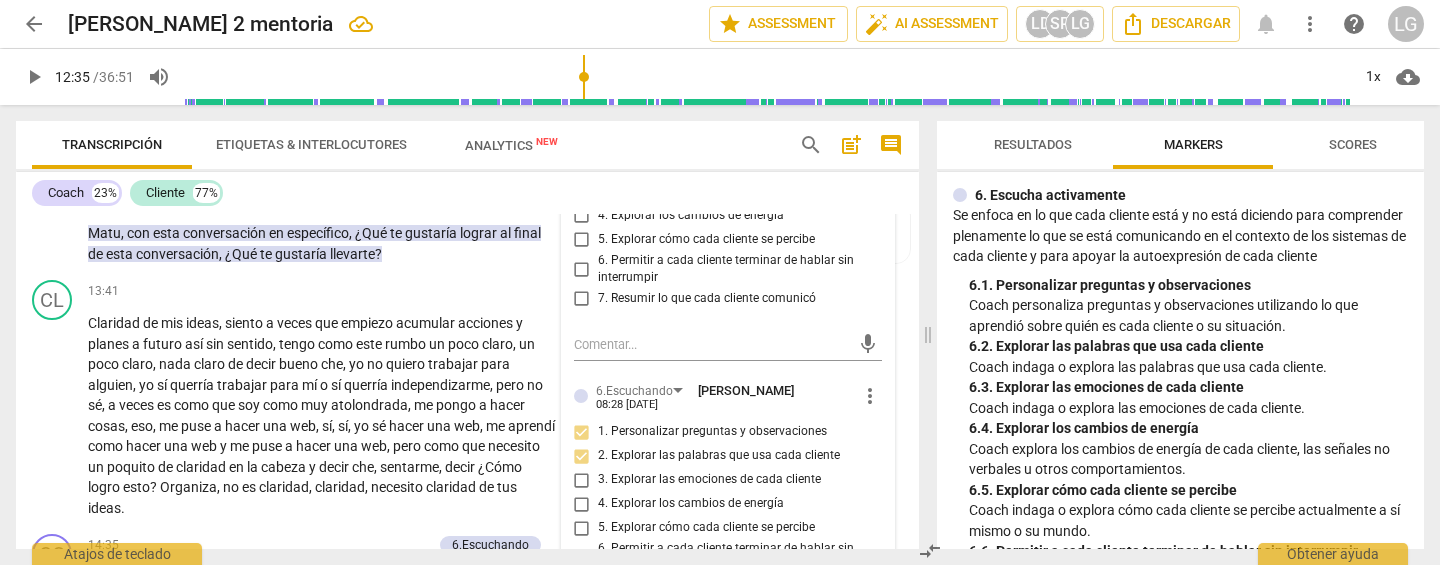 click on "play_arrow" at bounding box center (34, 77) 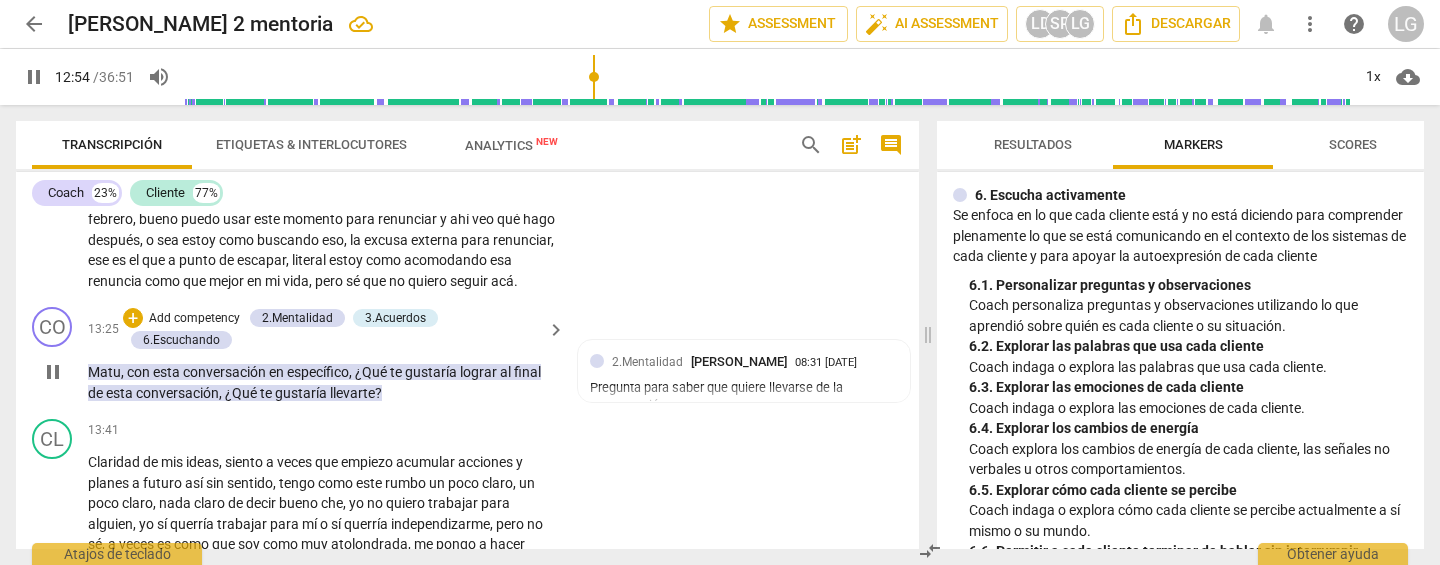 scroll, scrollTop: 3962, scrollLeft: 0, axis: vertical 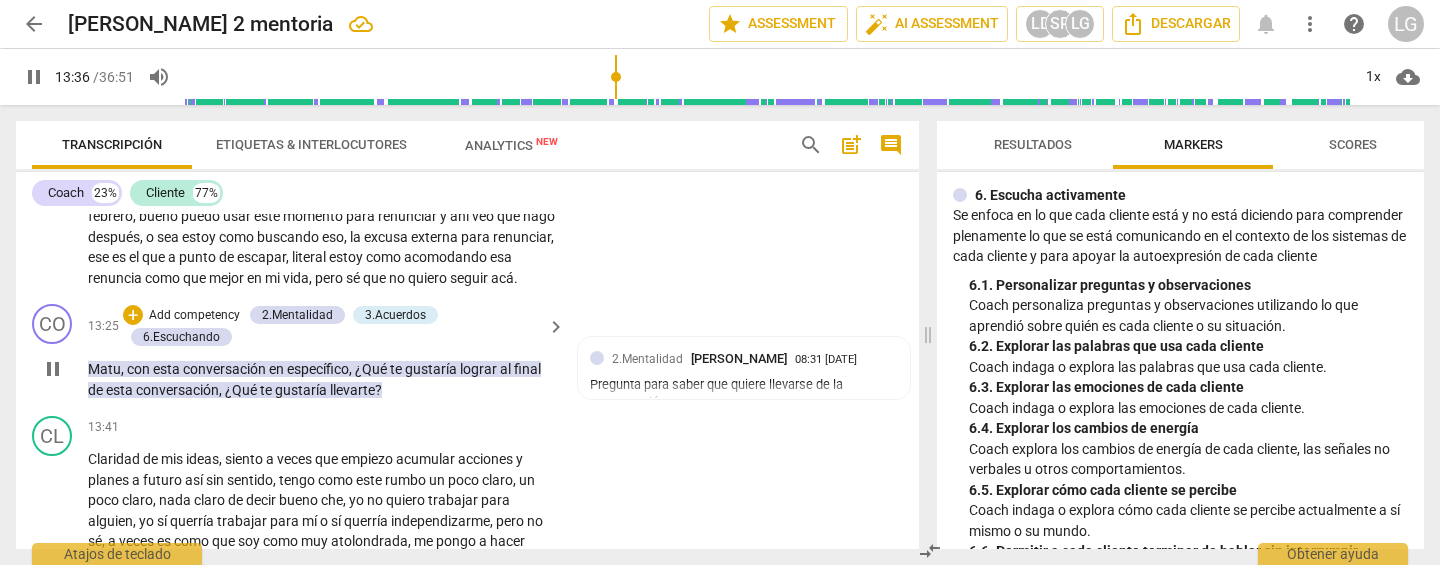click on "Add competency" at bounding box center [194, 316] 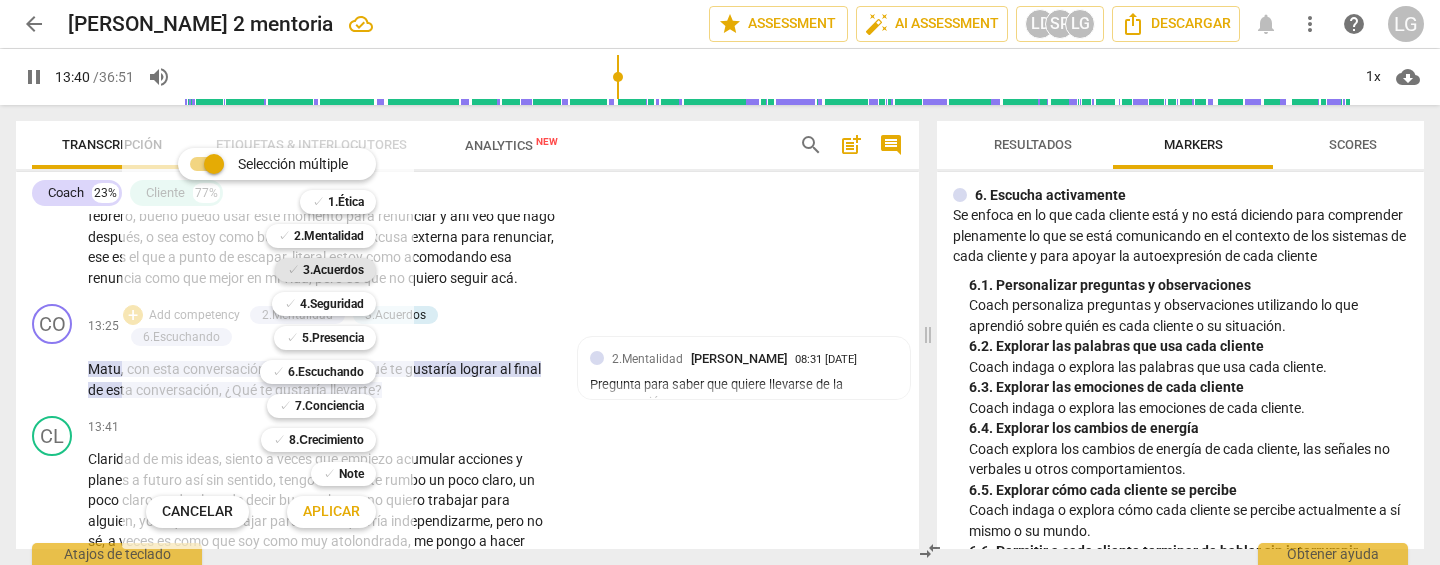 click on "3.Acuerdos" at bounding box center (333, 270) 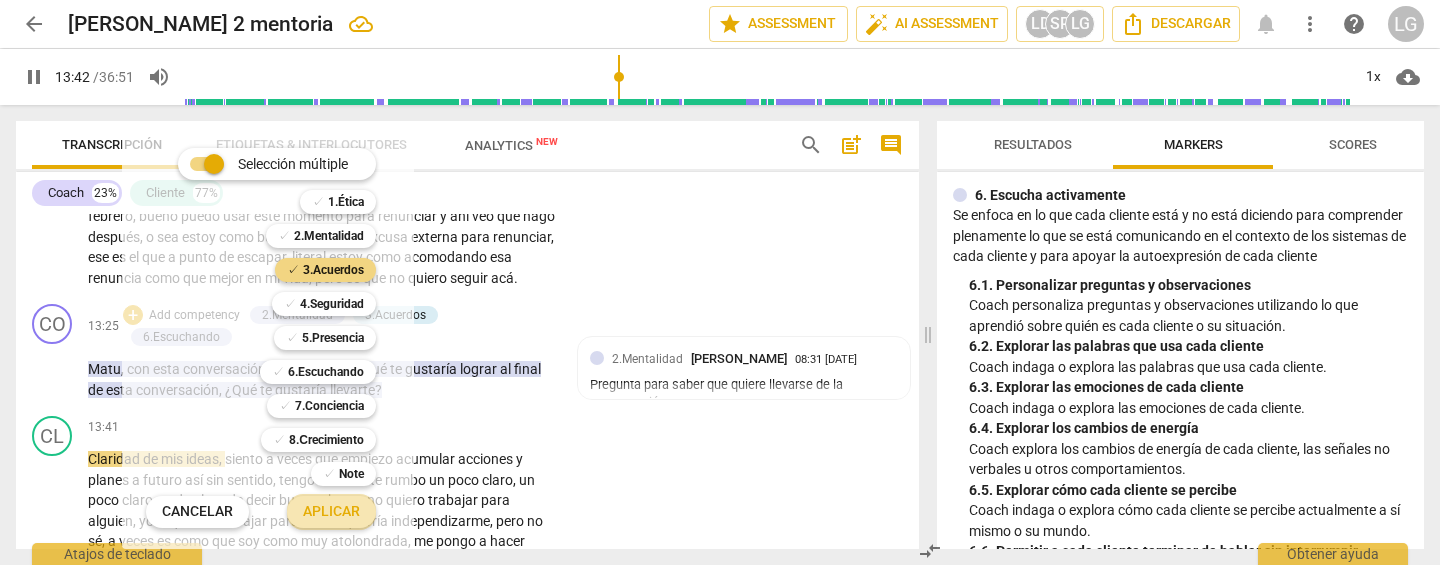 click on "Aplicar" at bounding box center [331, 512] 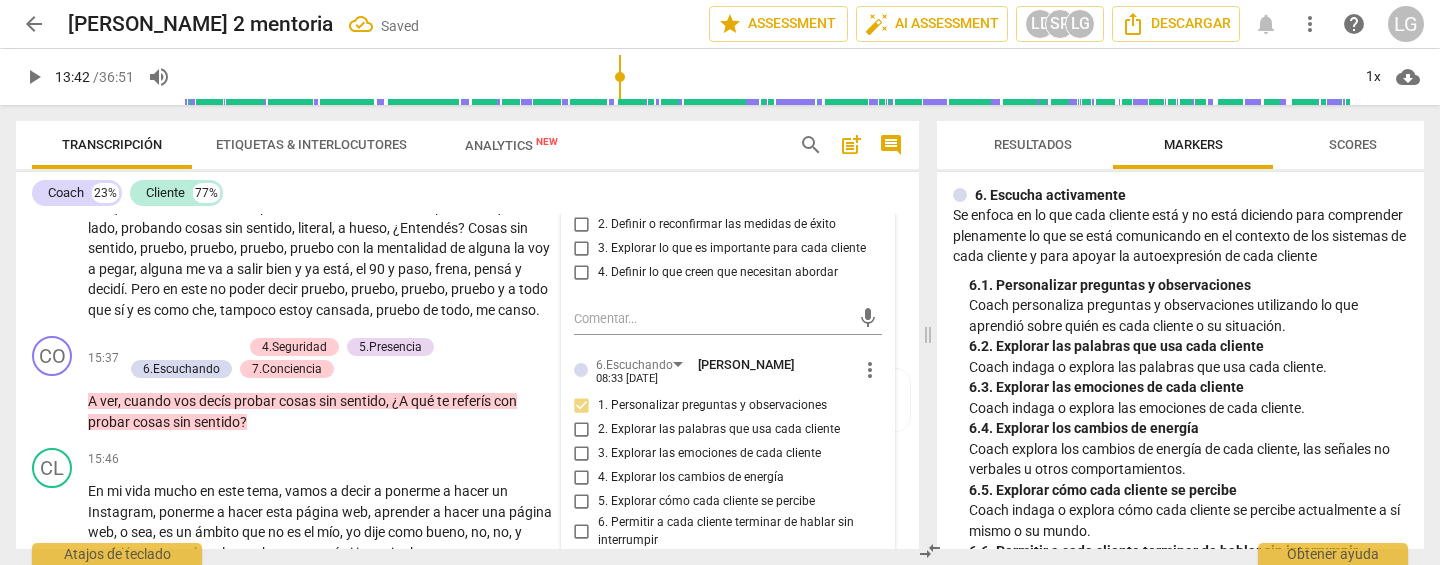 scroll, scrollTop: 4717, scrollLeft: 0, axis: vertical 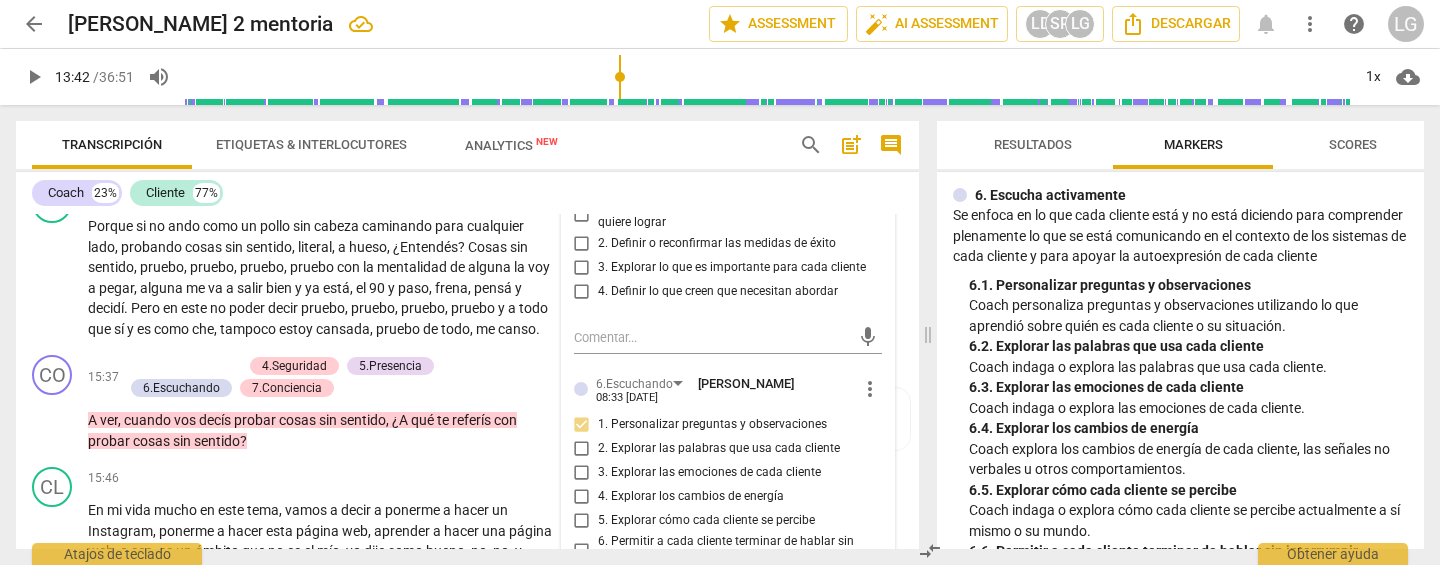 click on "1. Identificar o reconfirmar lo que cada cliente quiere lograr" at bounding box center [582, 214] 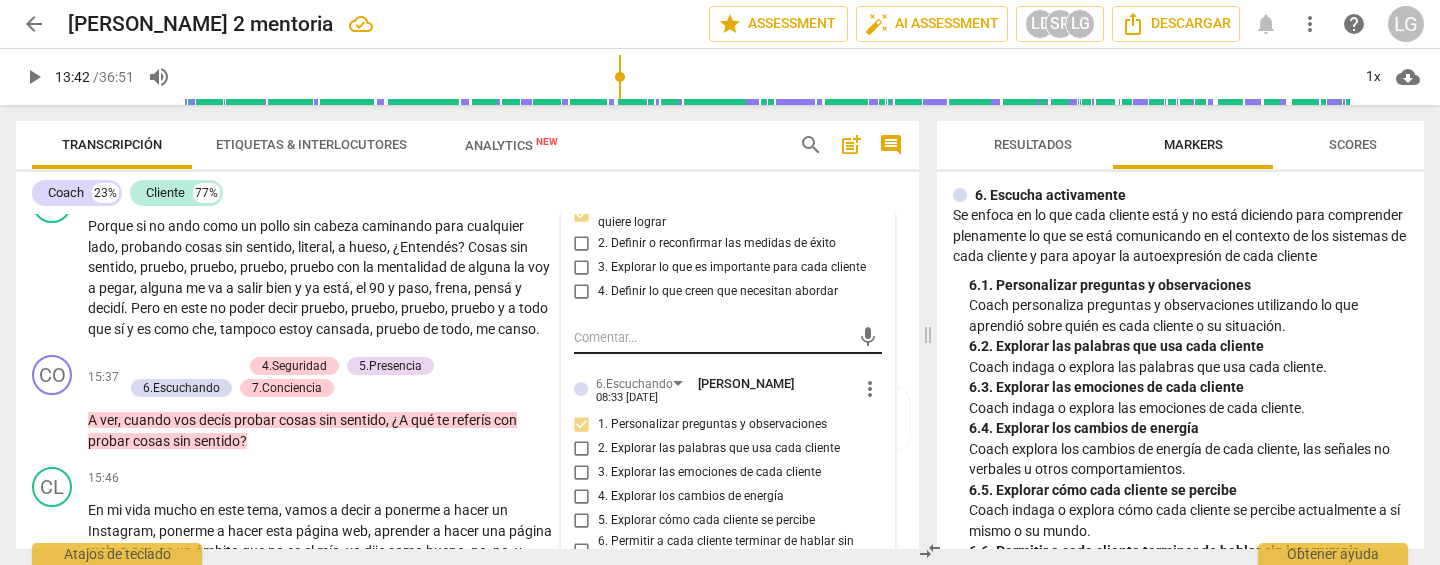 click at bounding box center (712, 337) 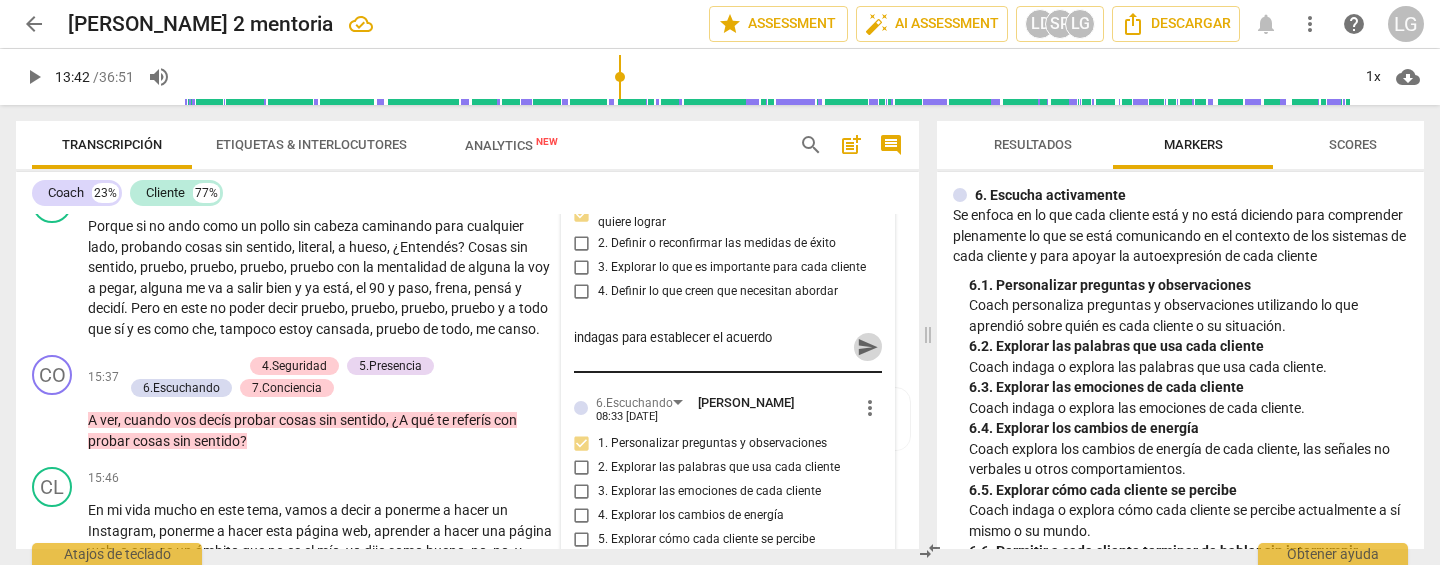 click on "send" at bounding box center (868, 347) 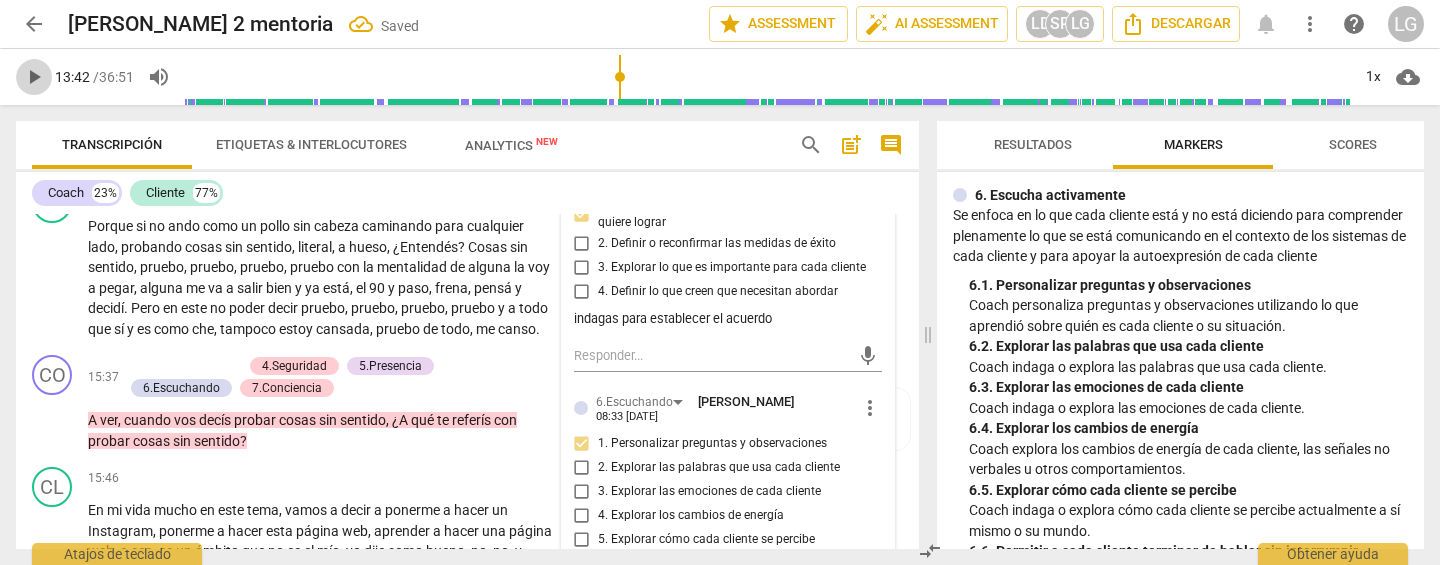 click on "play_arrow" at bounding box center [34, 77] 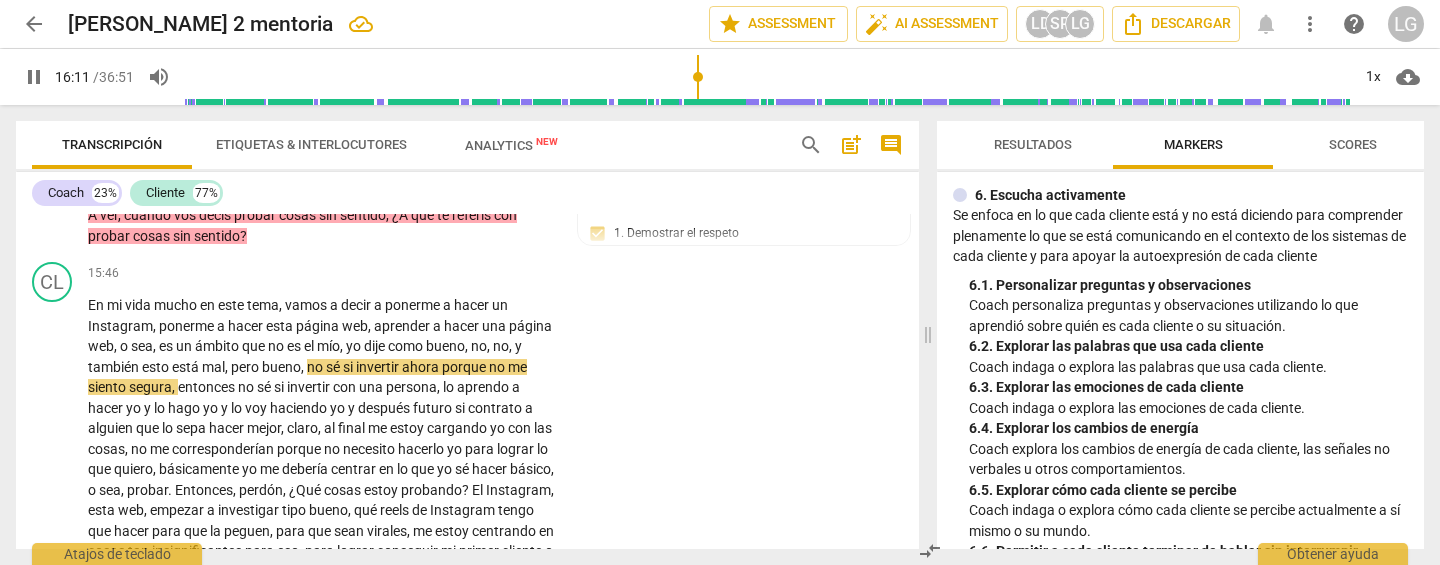 scroll, scrollTop: 4903, scrollLeft: 0, axis: vertical 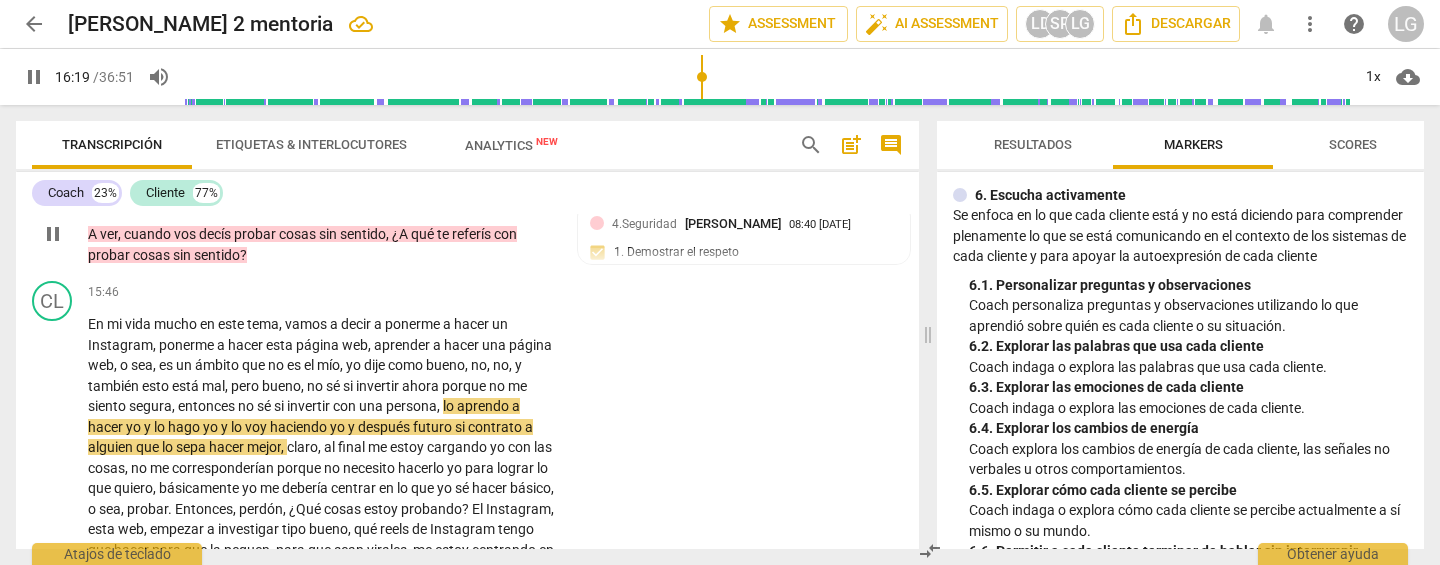 click on "+" at bounding box center [133, 180] 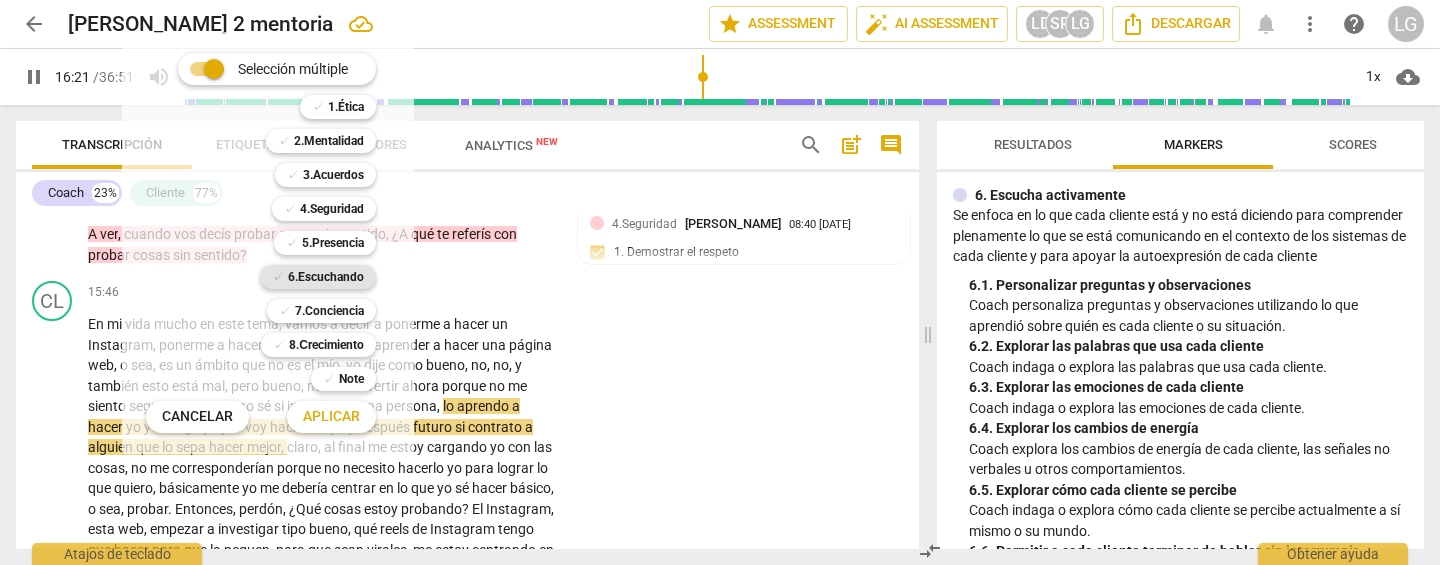 click on "6.Escuchando" at bounding box center [326, 277] 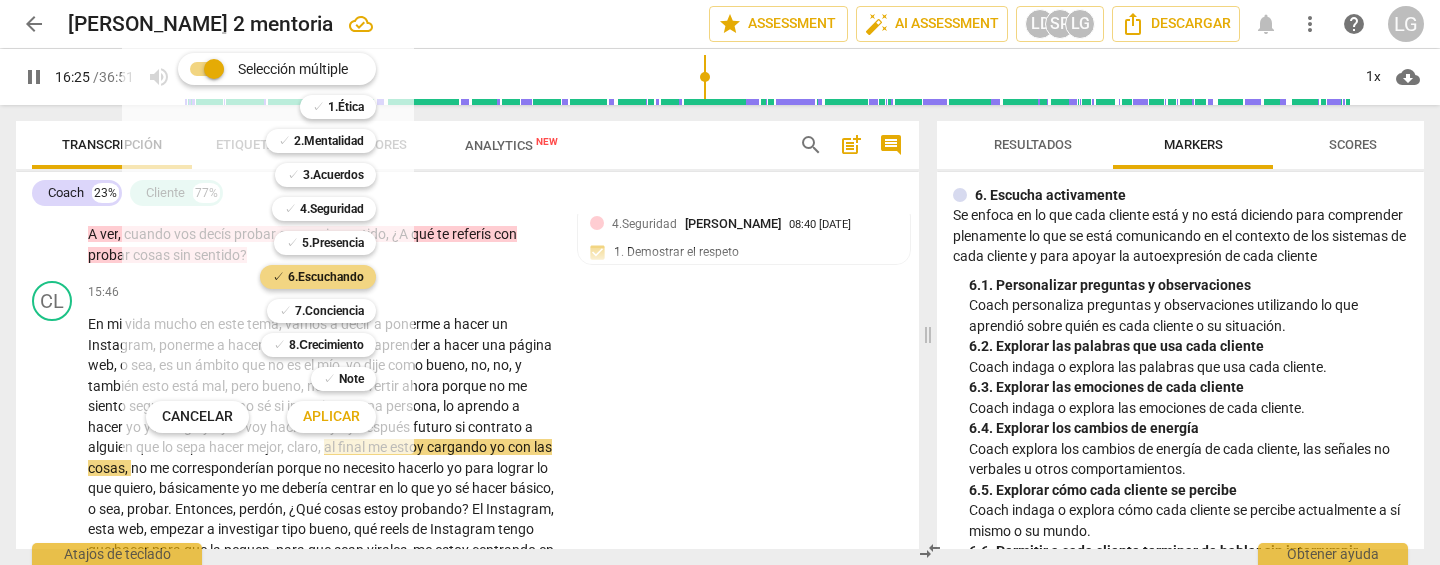click on "Aplicar" at bounding box center (331, 417) 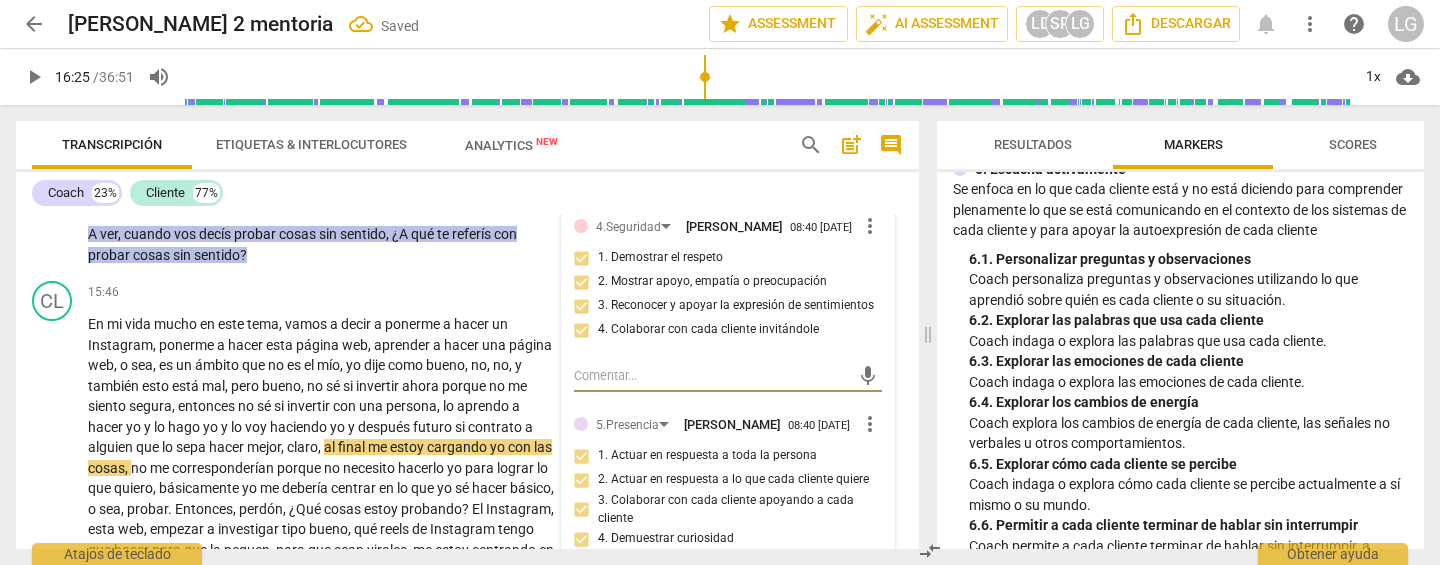 scroll, scrollTop: 1267, scrollLeft: 0, axis: vertical 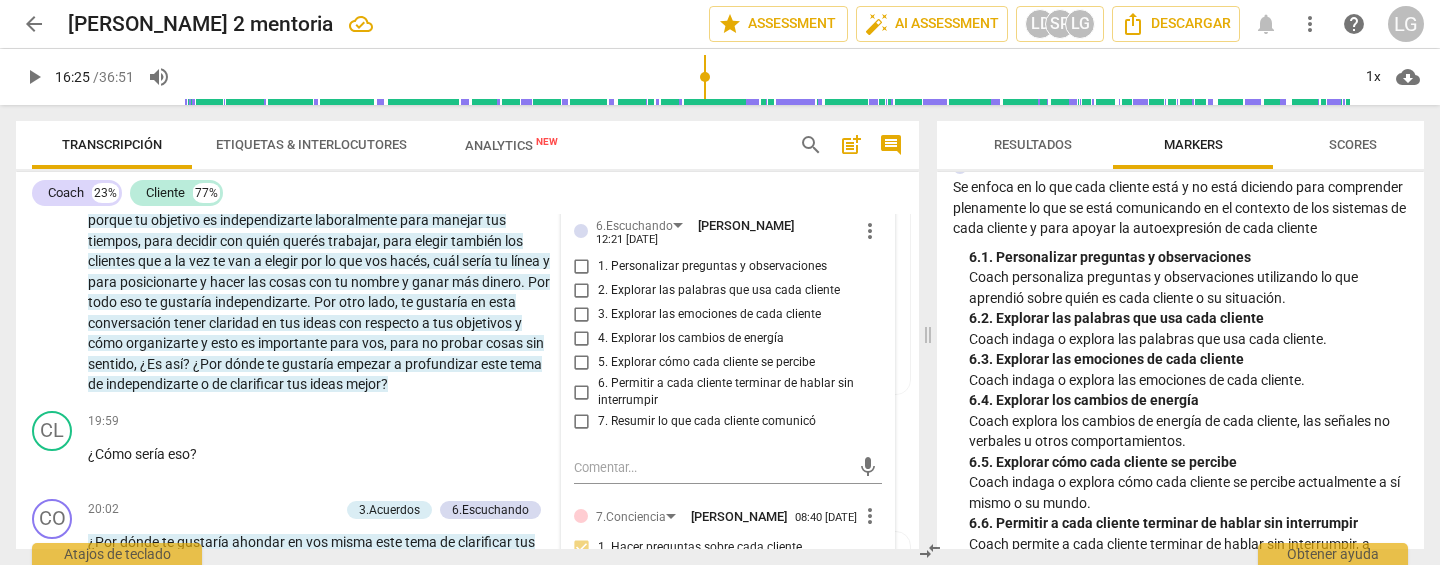 click on "2. Explorar las palabras que usa cada cliente" at bounding box center (582, 291) 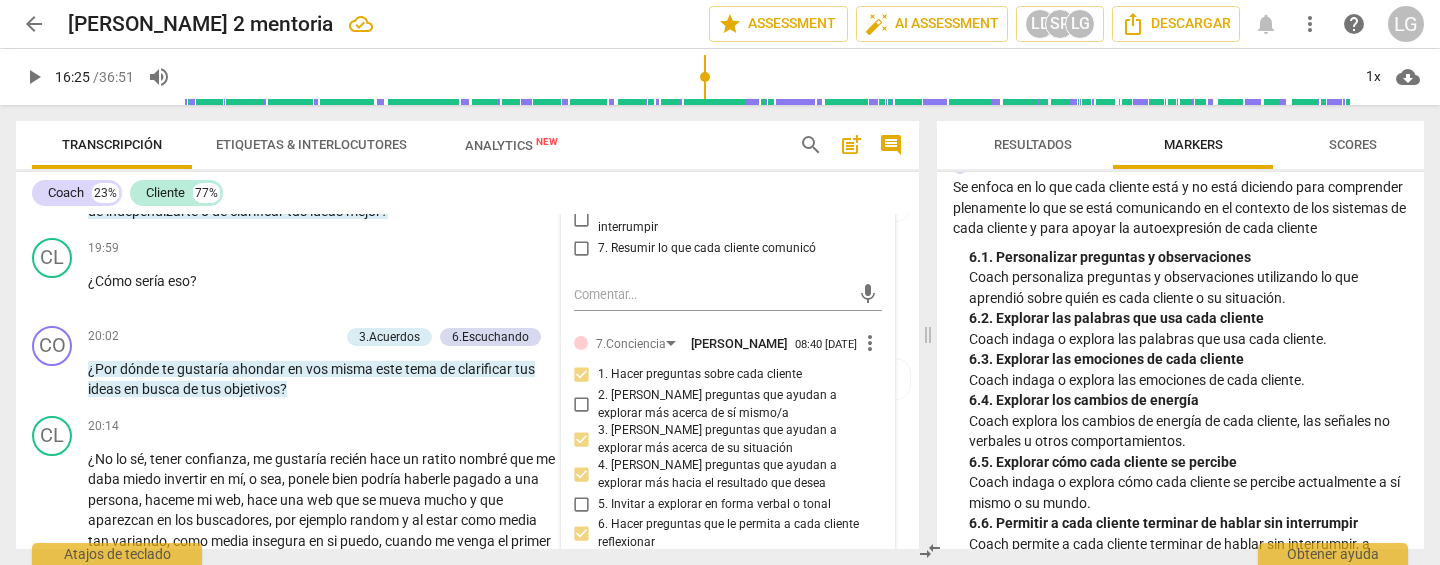 scroll, scrollTop: 6148, scrollLeft: 0, axis: vertical 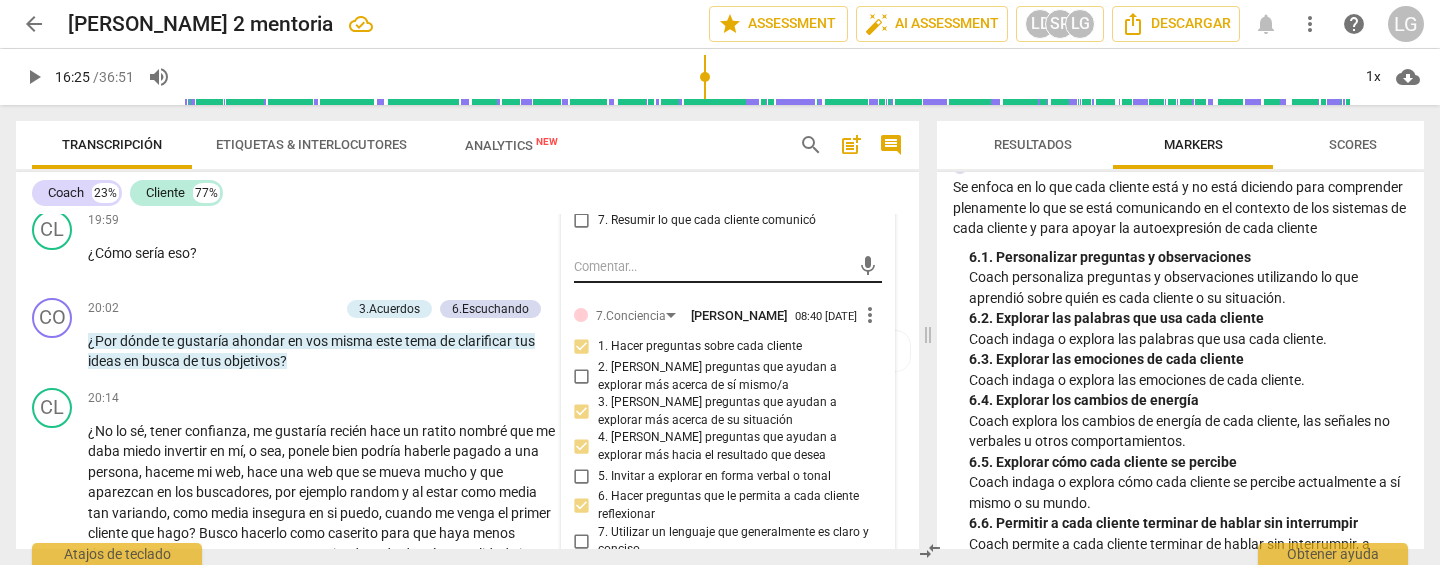 click at bounding box center (712, 266) 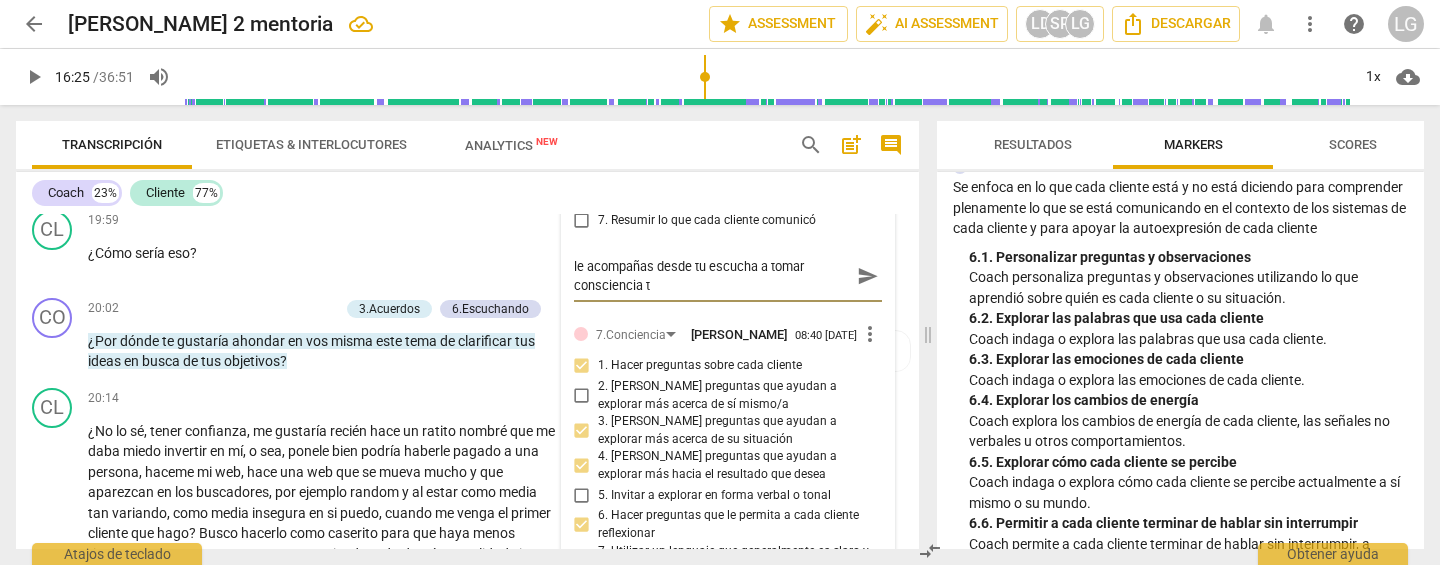 scroll, scrollTop: 0, scrollLeft: 0, axis: both 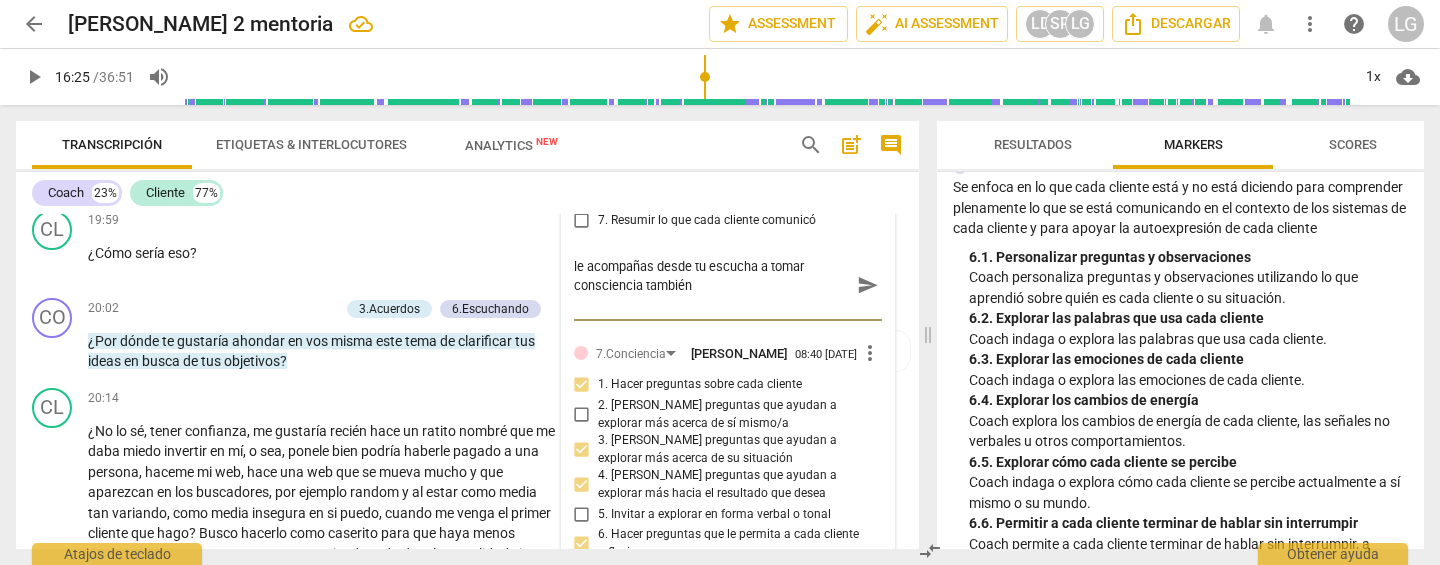 click on "send" at bounding box center (868, 286) 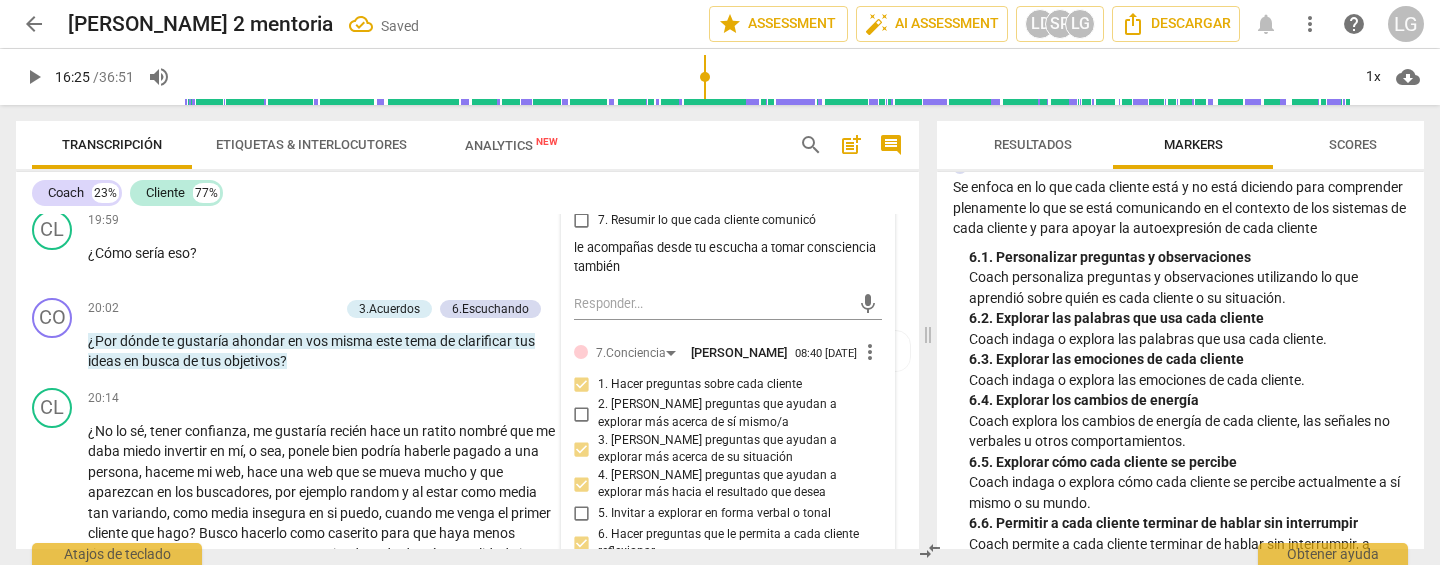 click on "play_arrow" at bounding box center (34, 77) 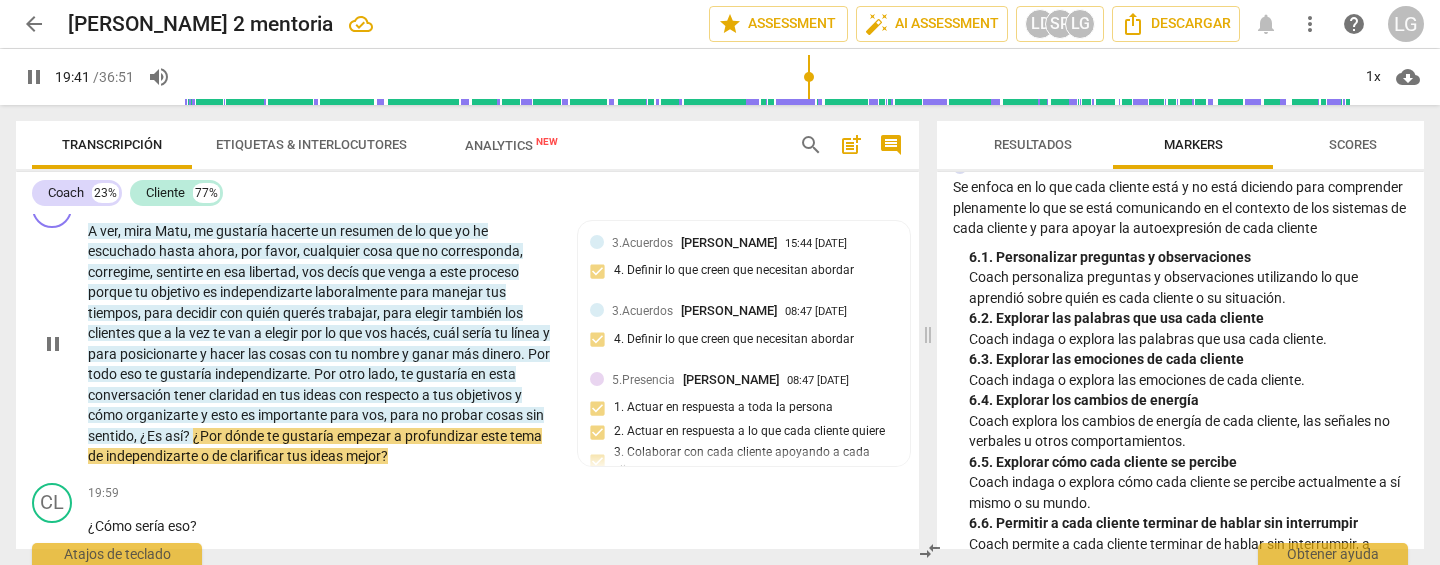 scroll, scrollTop: 5869, scrollLeft: 0, axis: vertical 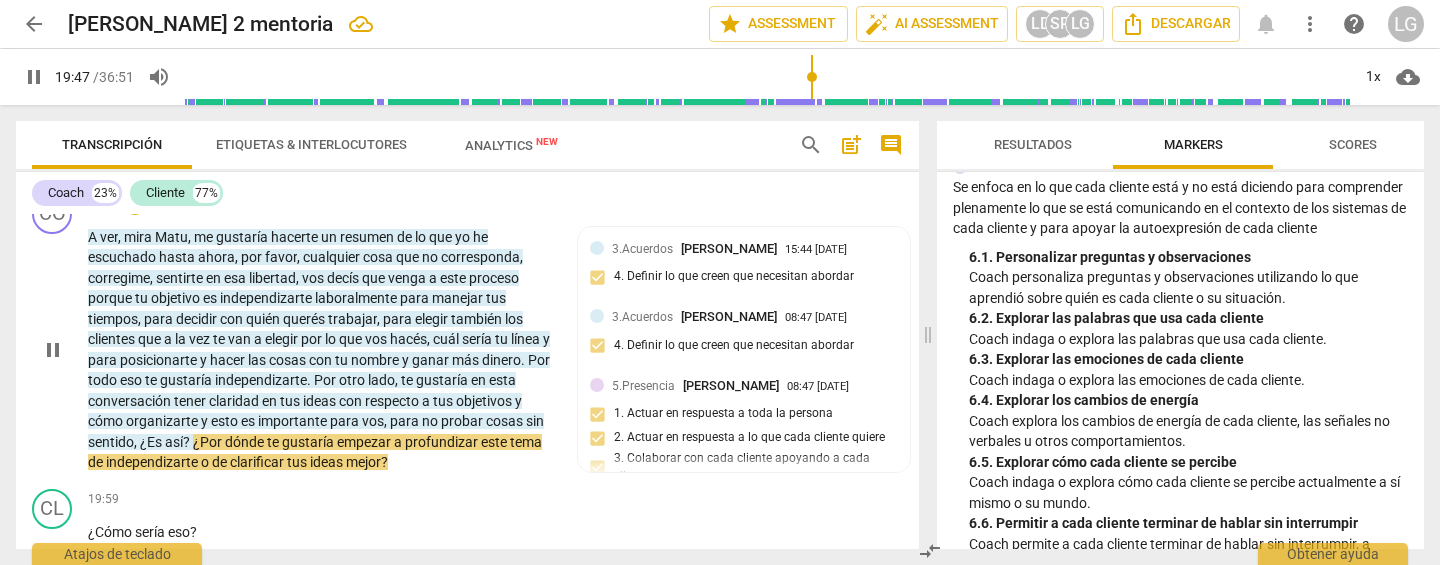 click on "+" at bounding box center (135, 205) 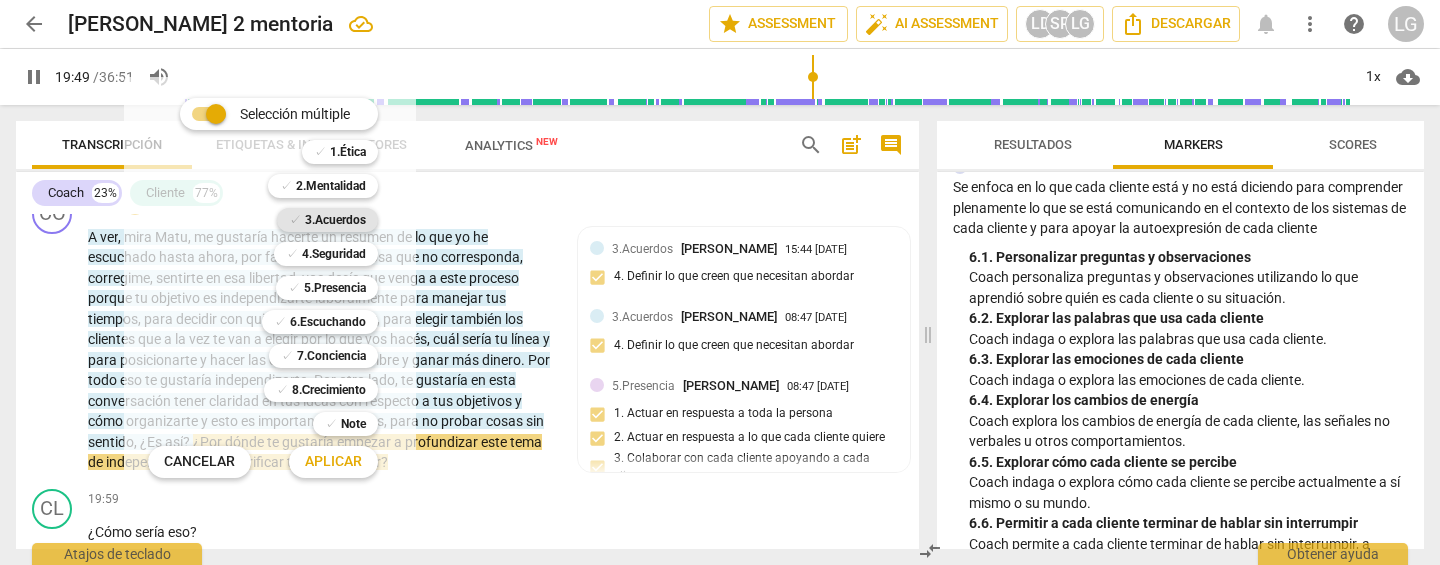 click on "3.Acuerdos" at bounding box center [335, 220] 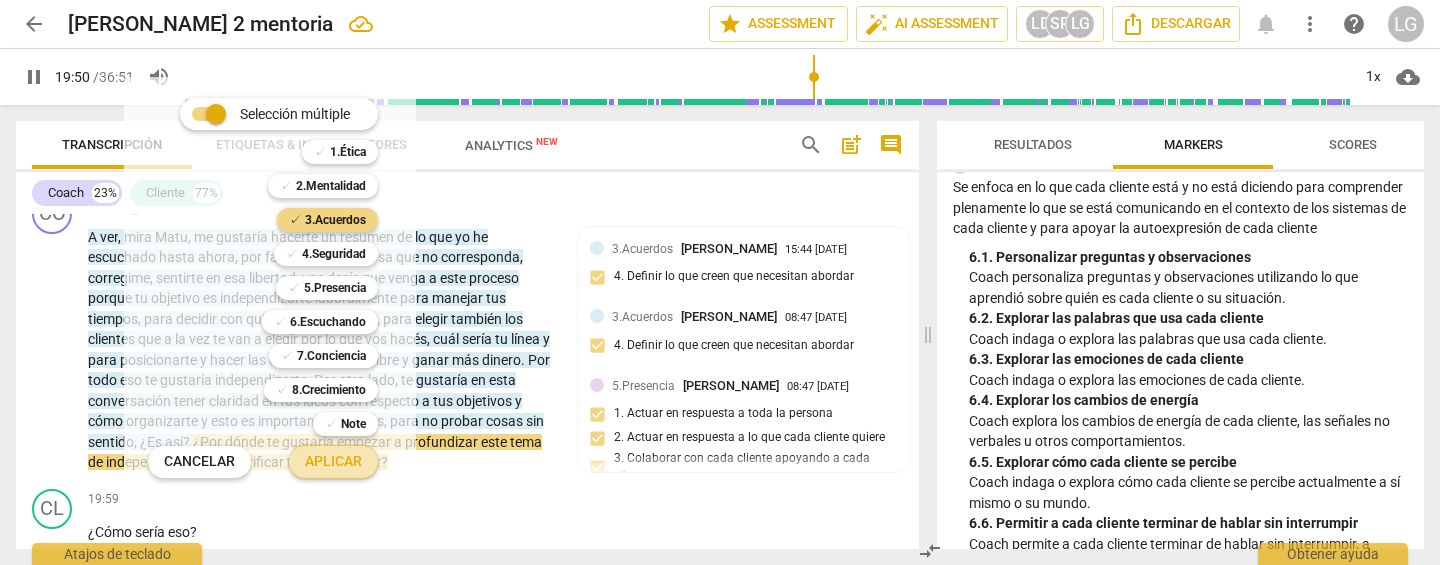 click on "Aplicar" at bounding box center (333, 462) 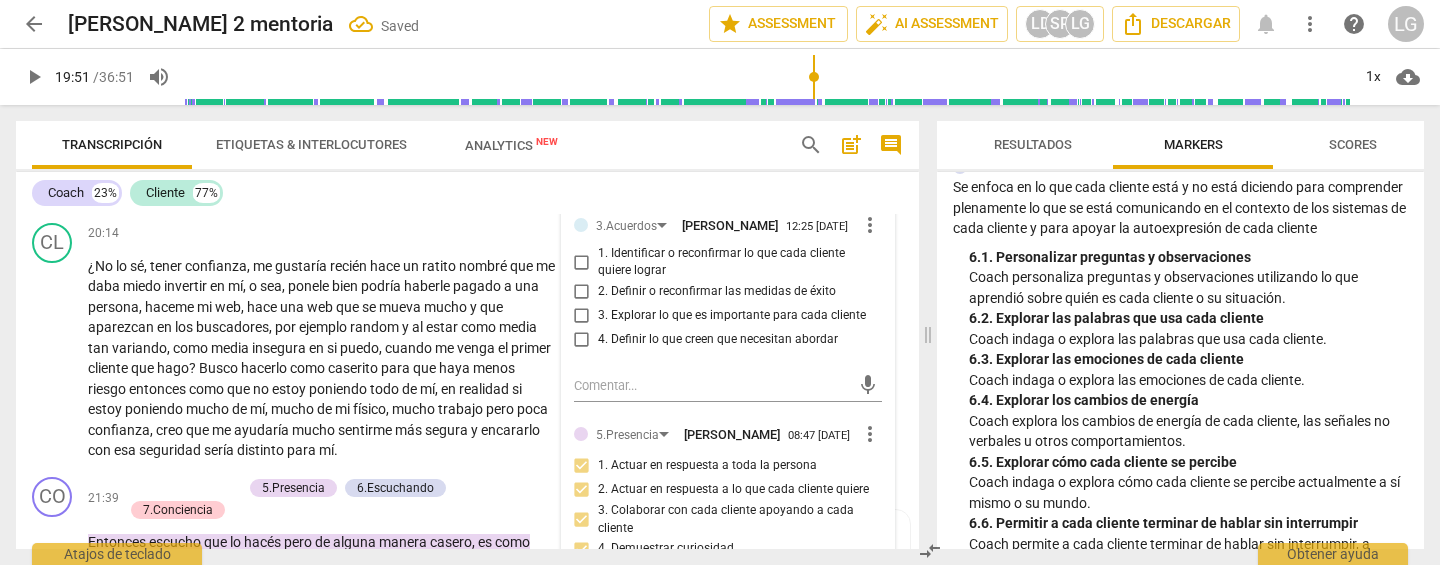 scroll, scrollTop: 6335, scrollLeft: 0, axis: vertical 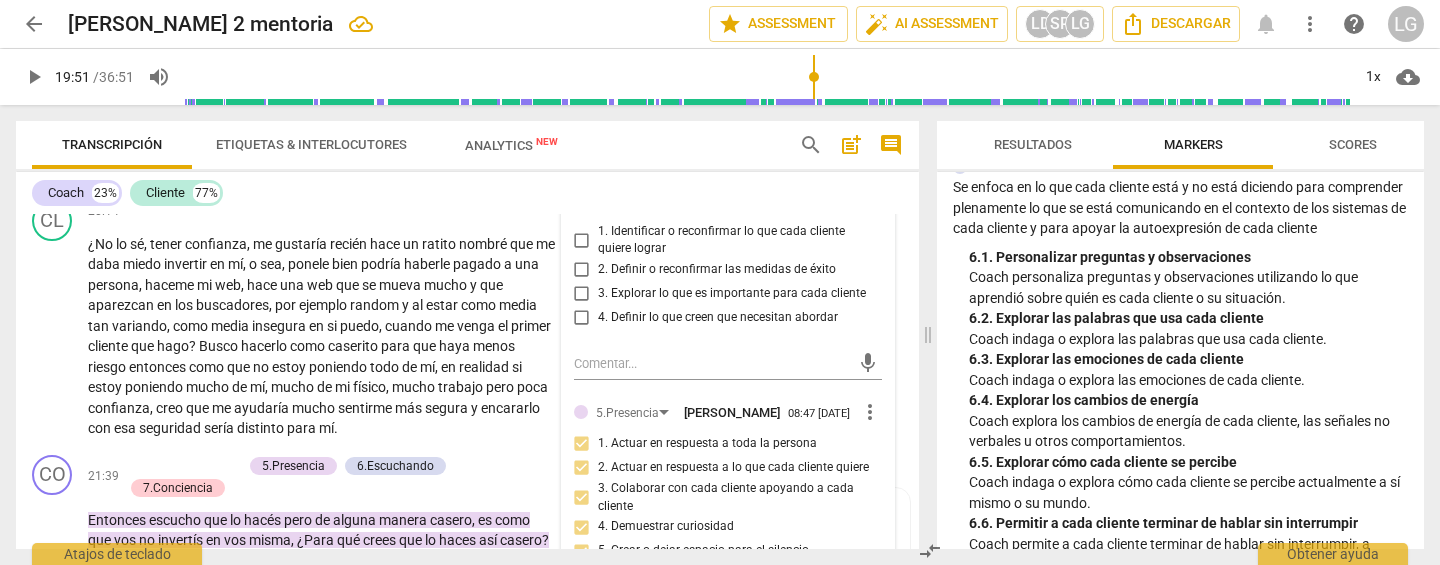 click on "1. Identificar o reconfirmar lo que cada cliente quiere lograr" at bounding box center [582, 240] 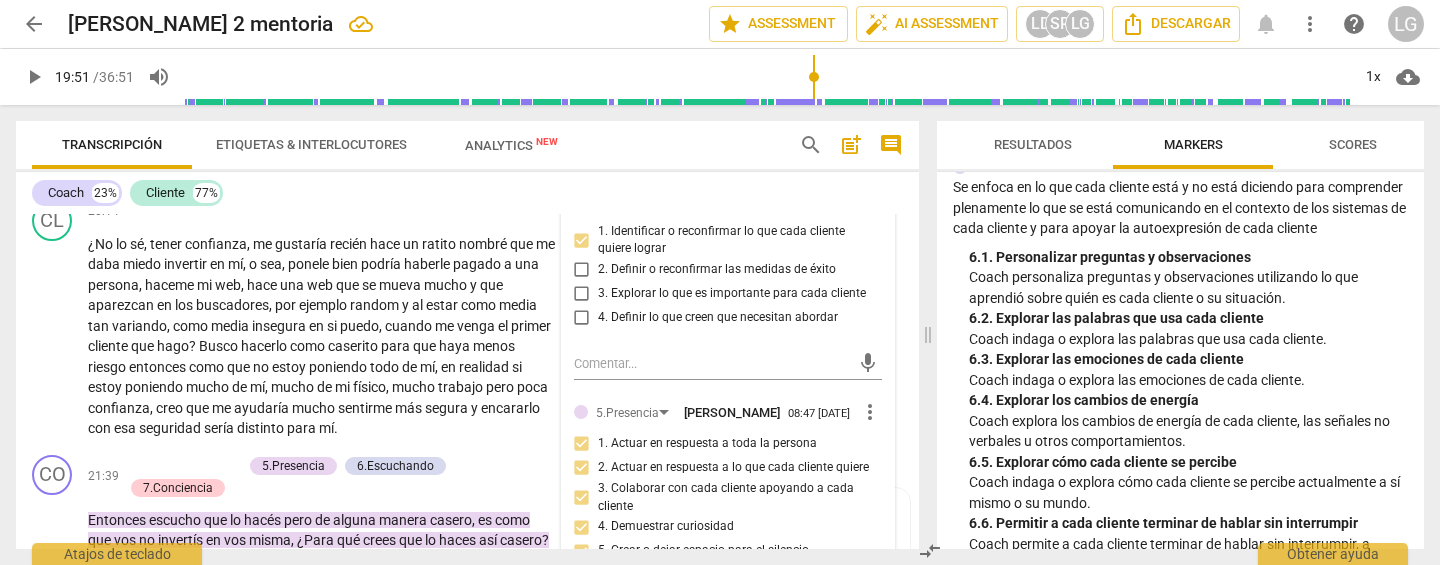 click on "2. Definir o reconfirmar las medidas de éxito" at bounding box center [582, 270] 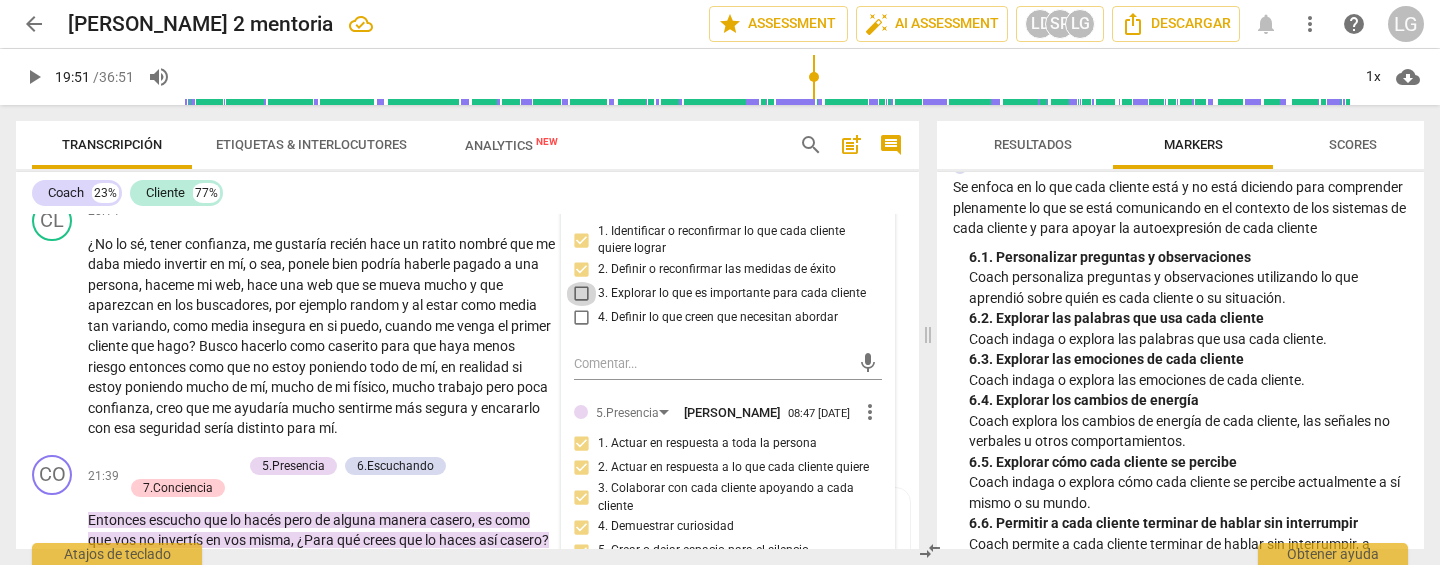click on "3. Explorar lo que es importante para cada cliente" at bounding box center [582, 294] 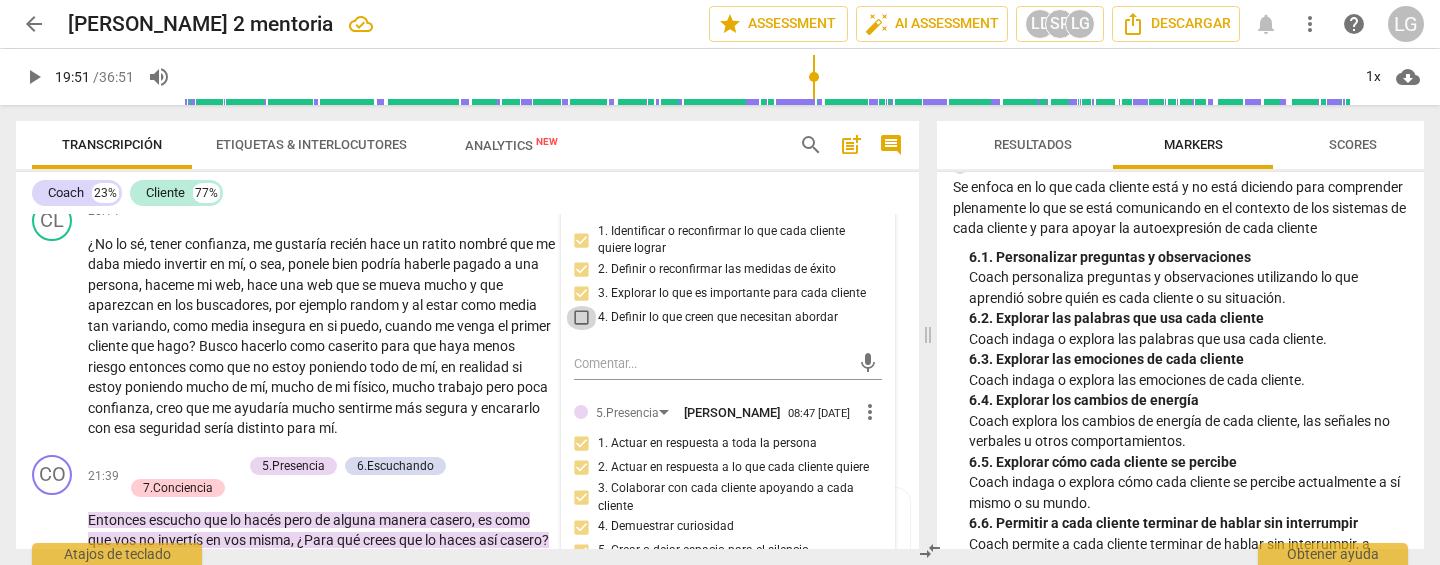 click on "4. Definir lo que creen que necesitan abordar" at bounding box center [582, 318] 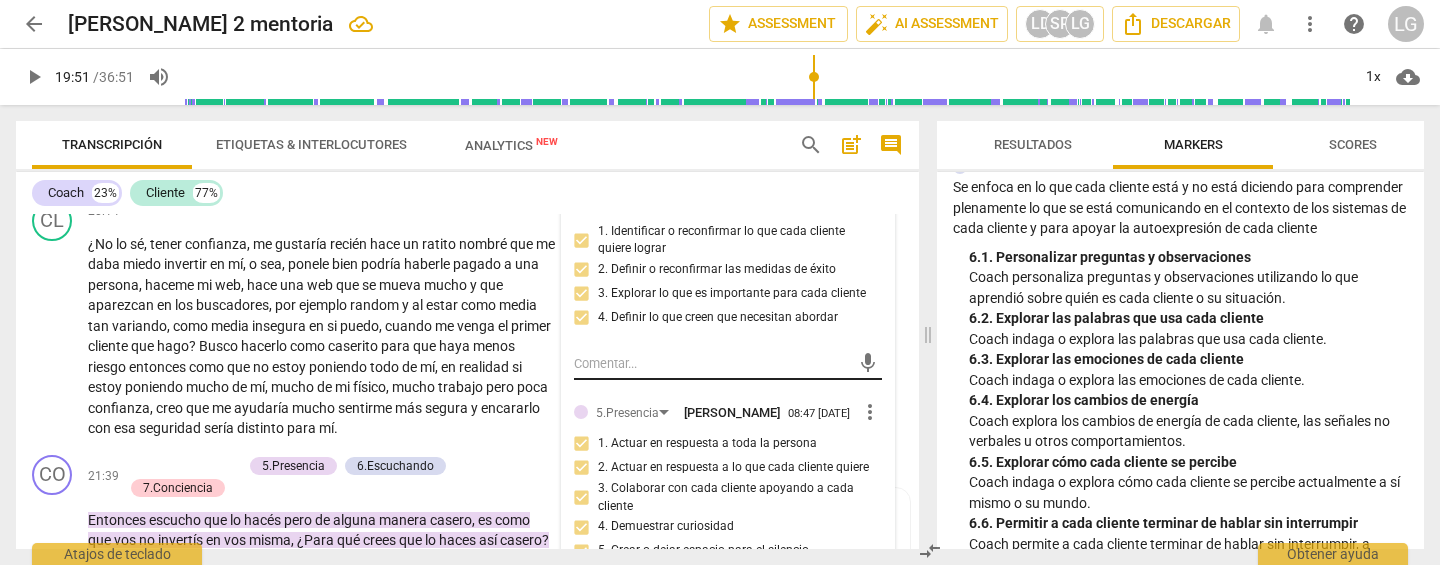 click at bounding box center (712, 363) 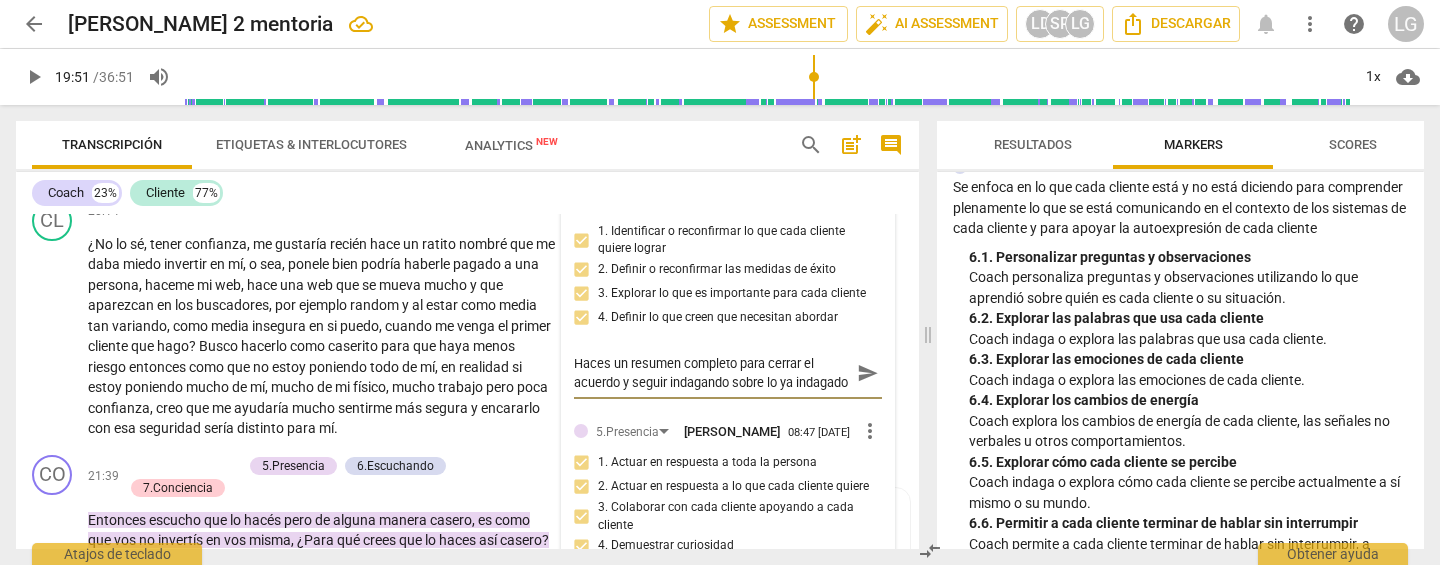 scroll, scrollTop: 17, scrollLeft: 0, axis: vertical 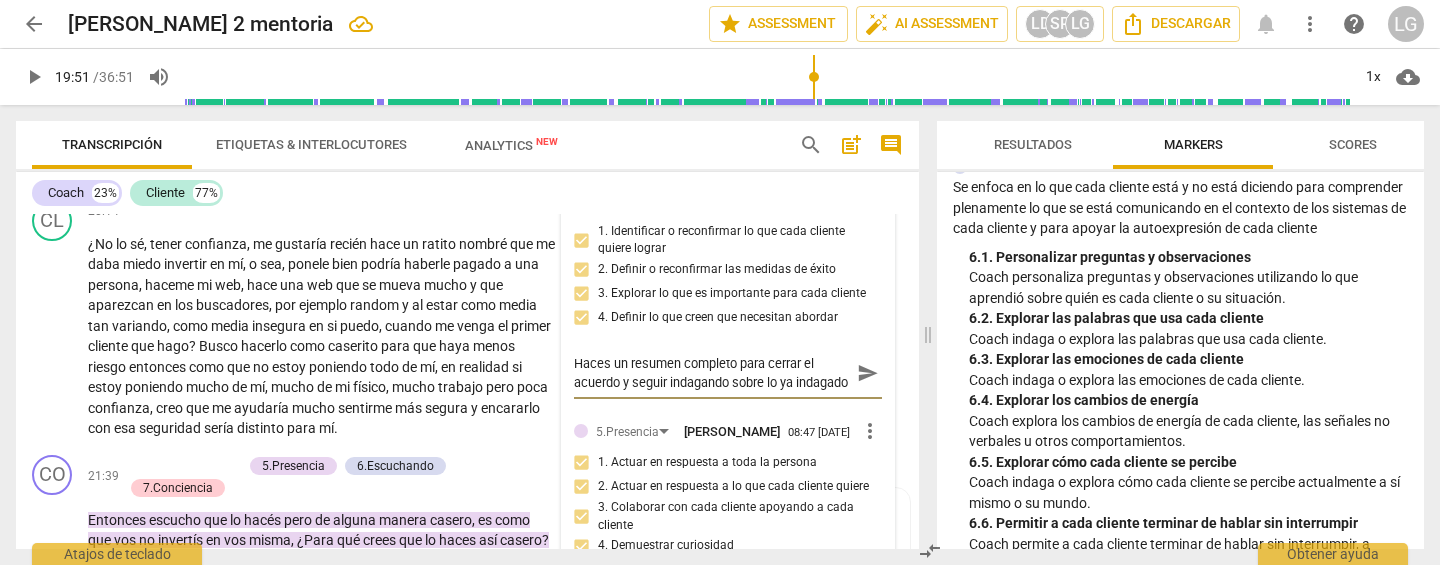 click on "send" at bounding box center (868, 373) 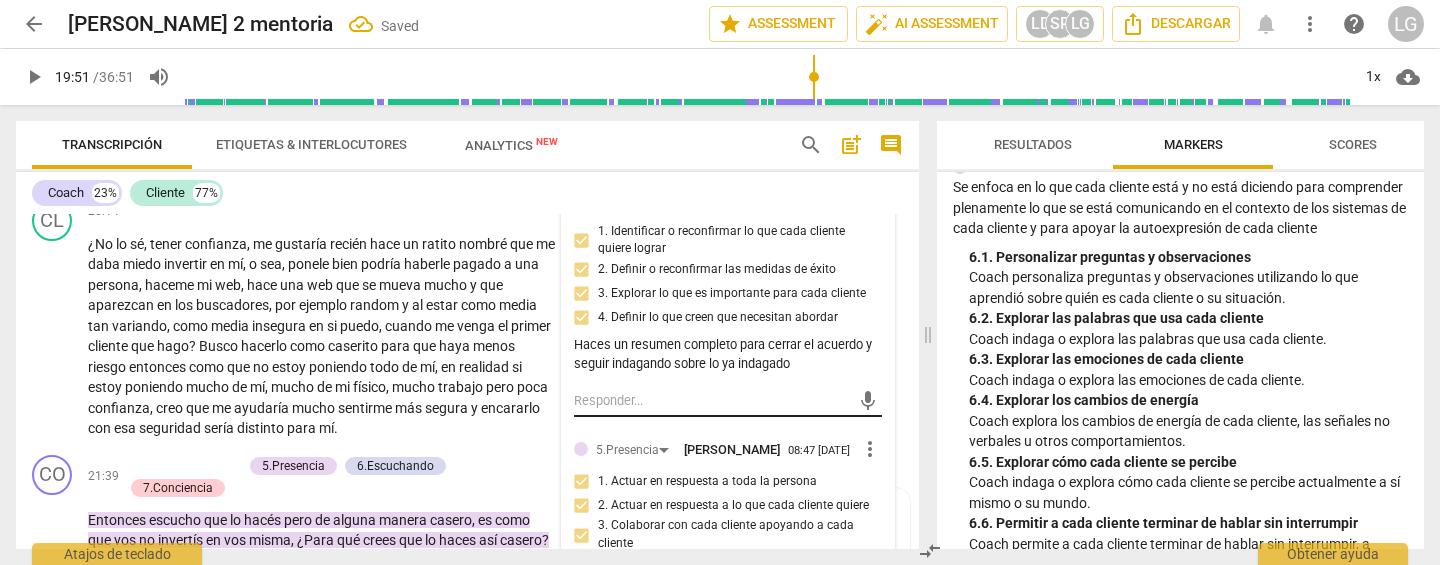 scroll, scrollTop: 0, scrollLeft: 0, axis: both 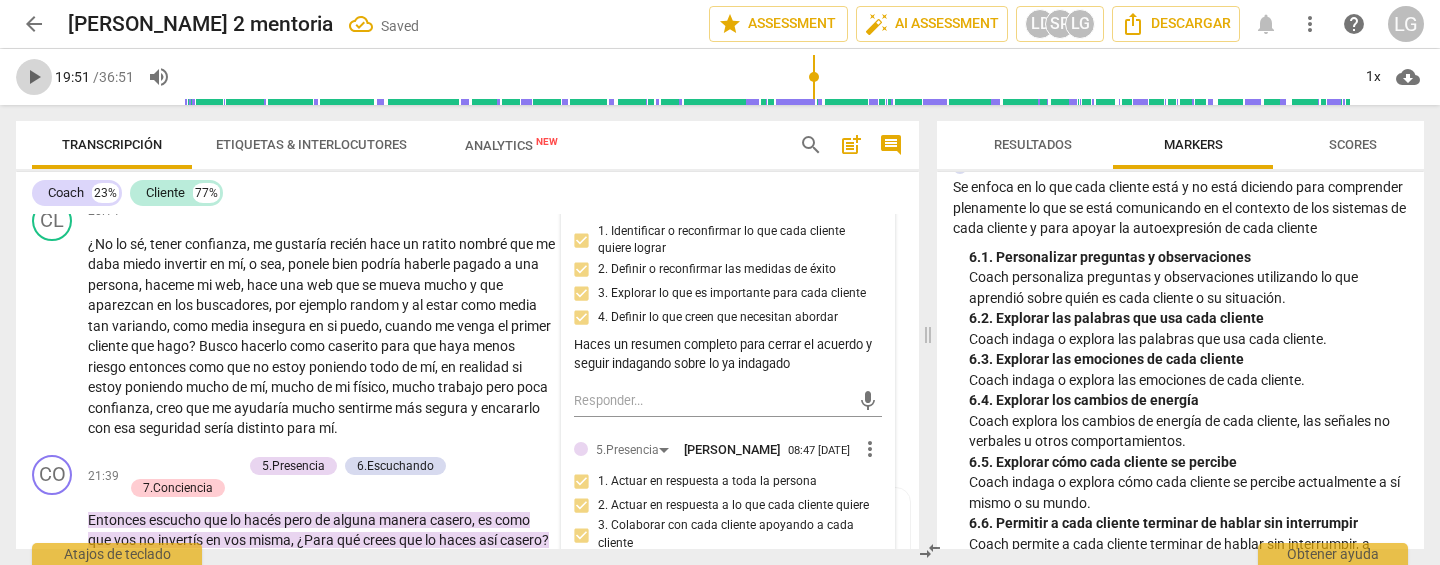 click on "play_arrow" at bounding box center [34, 77] 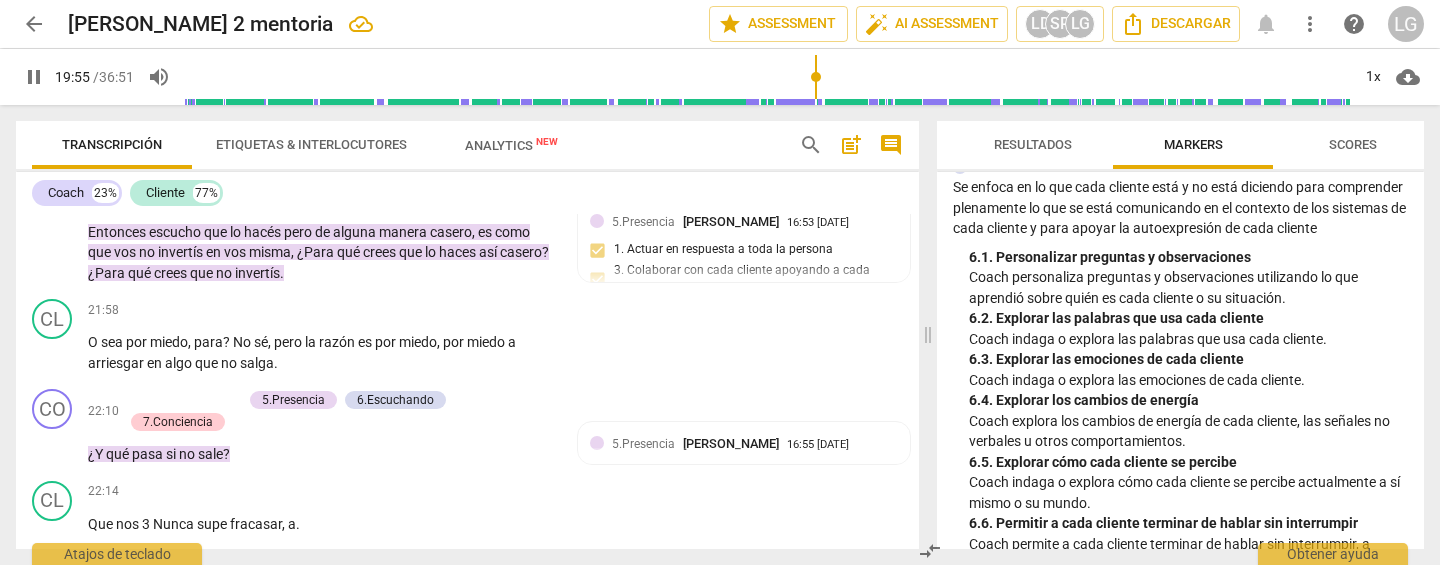 scroll, scrollTop: 6630, scrollLeft: 0, axis: vertical 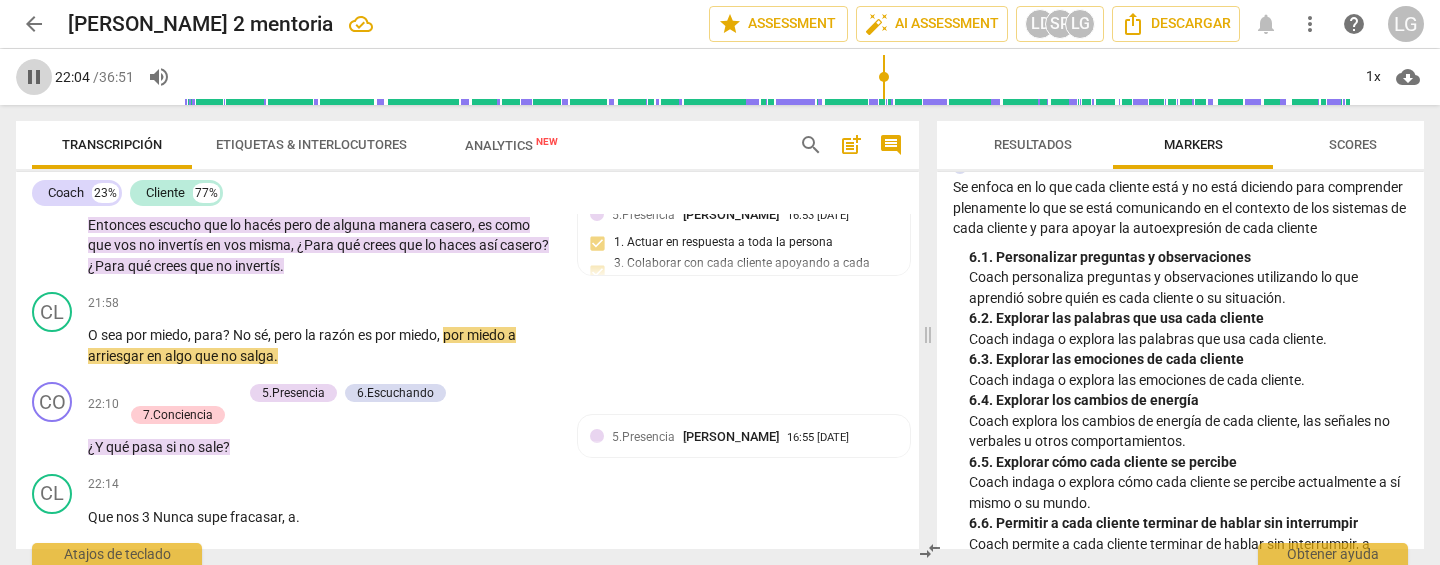 click on "pause" at bounding box center (34, 77) 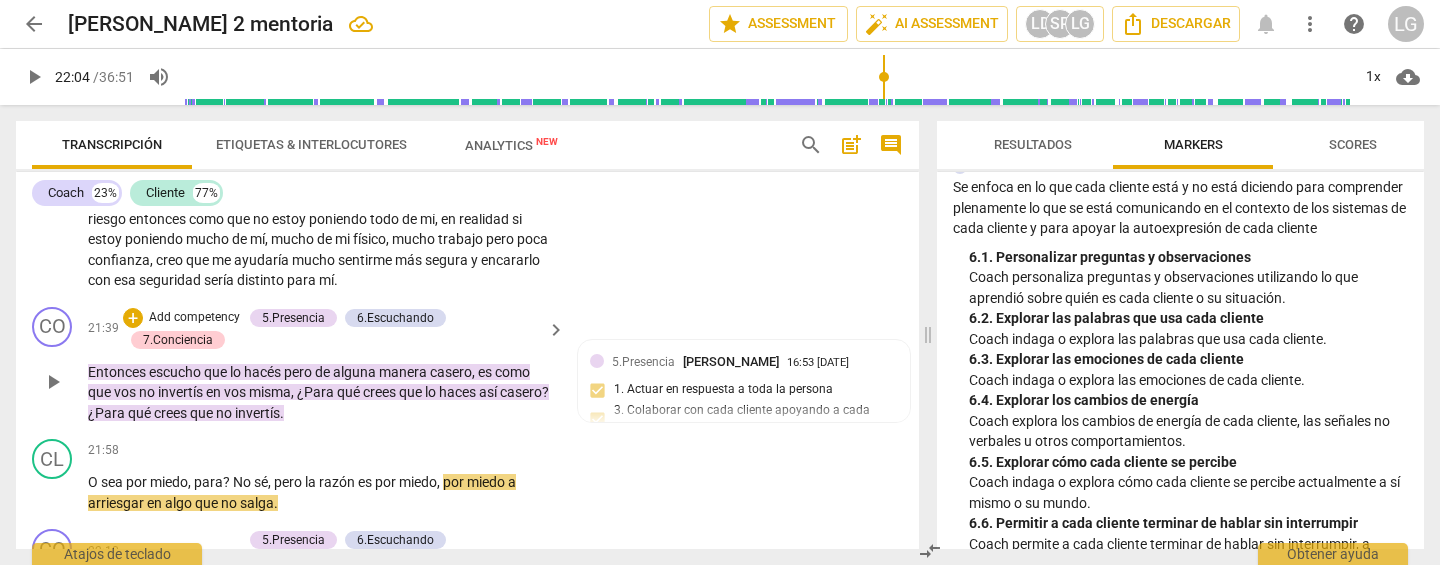 scroll, scrollTop: 6482, scrollLeft: 0, axis: vertical 